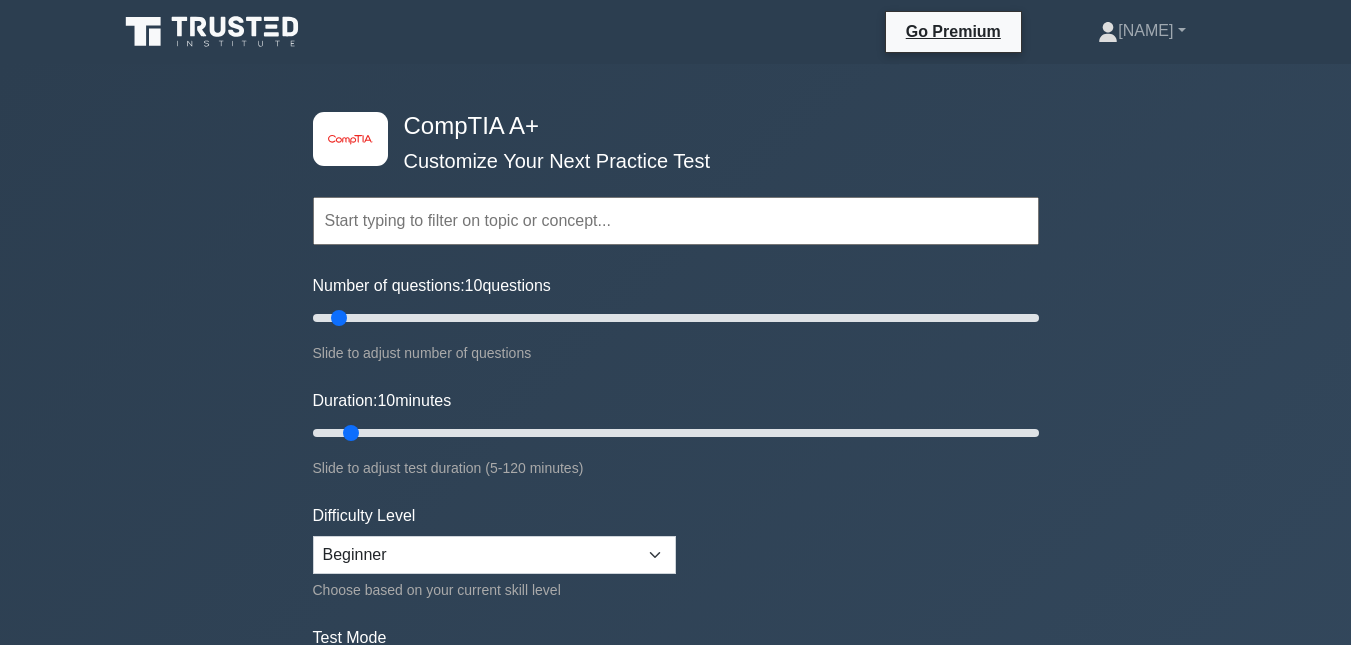 scroll, scrollTop: 0, scrollLeft: 0, axis: both 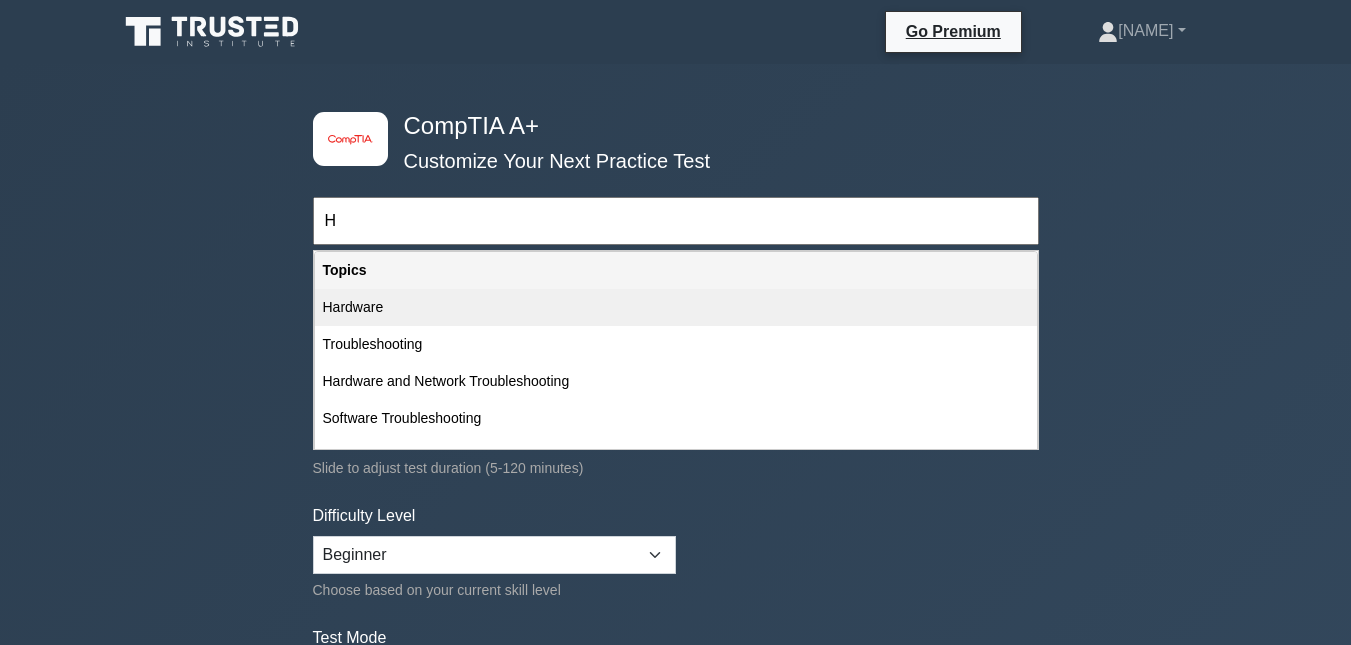 click on "Hardware" at bounding box center (676, 307) 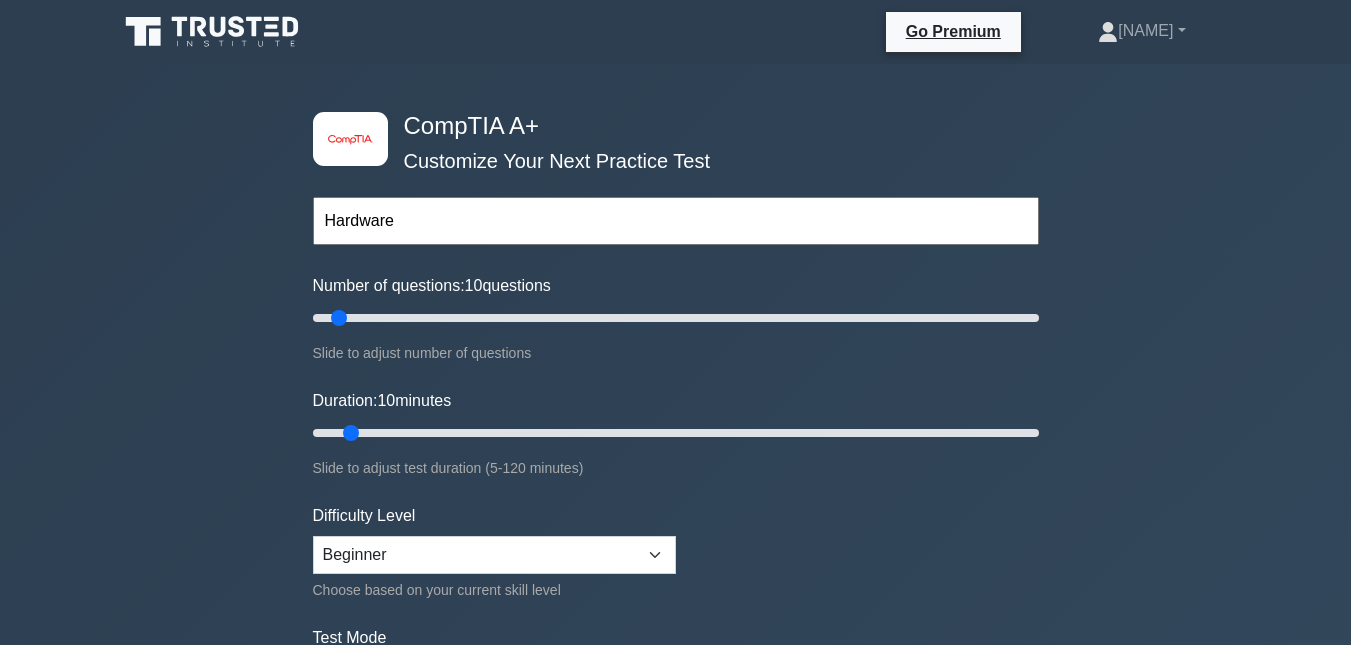 click on "Hardware" at bounding box center [676, 221] 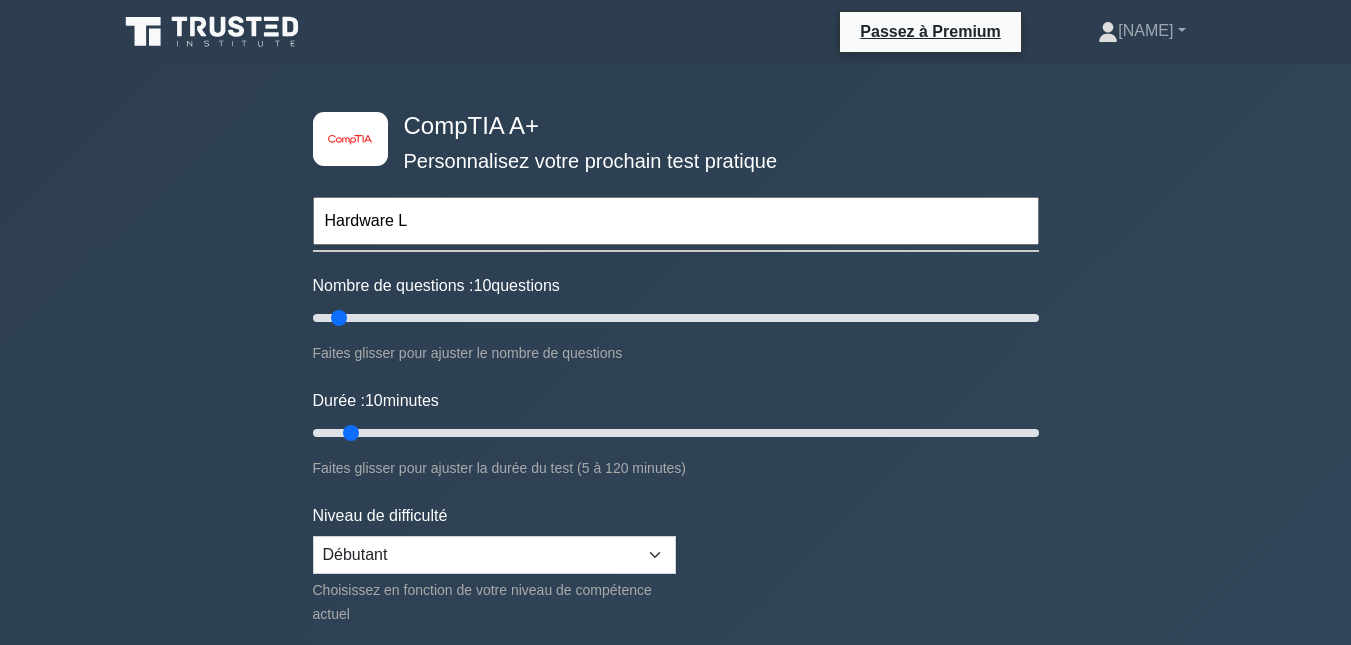click on "Hardware L" at bounding box center (676, 221) 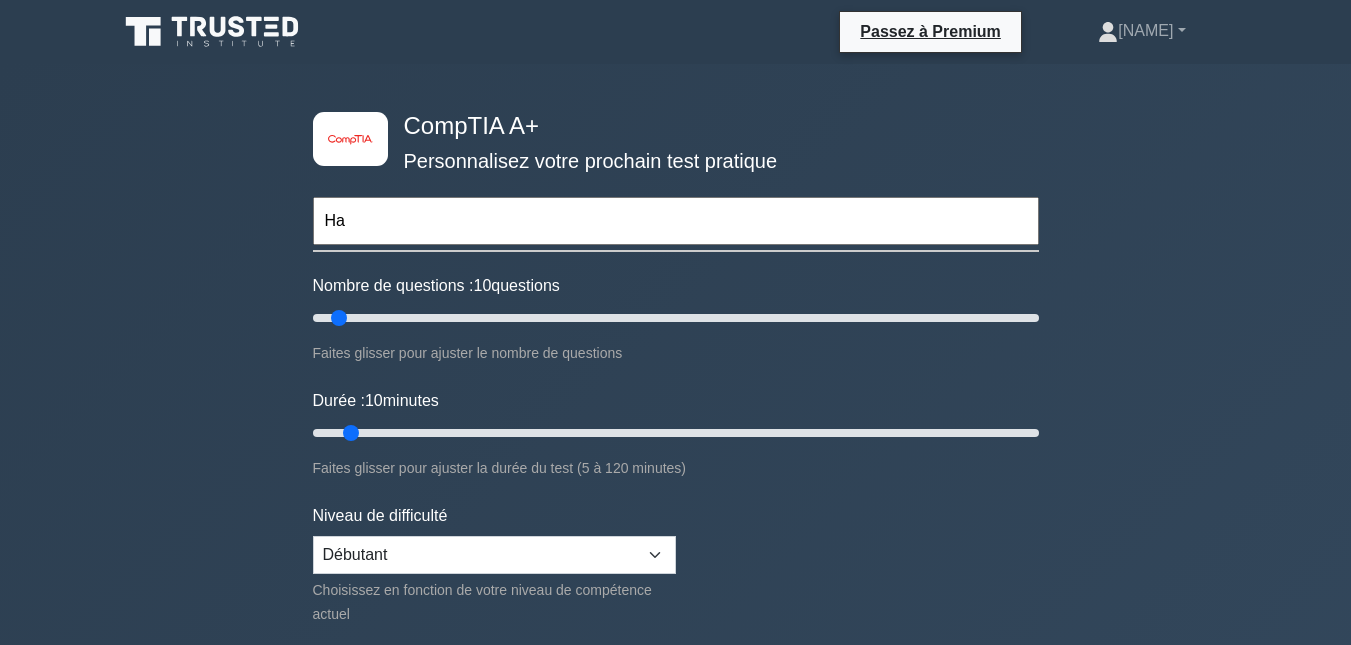 type on "H" 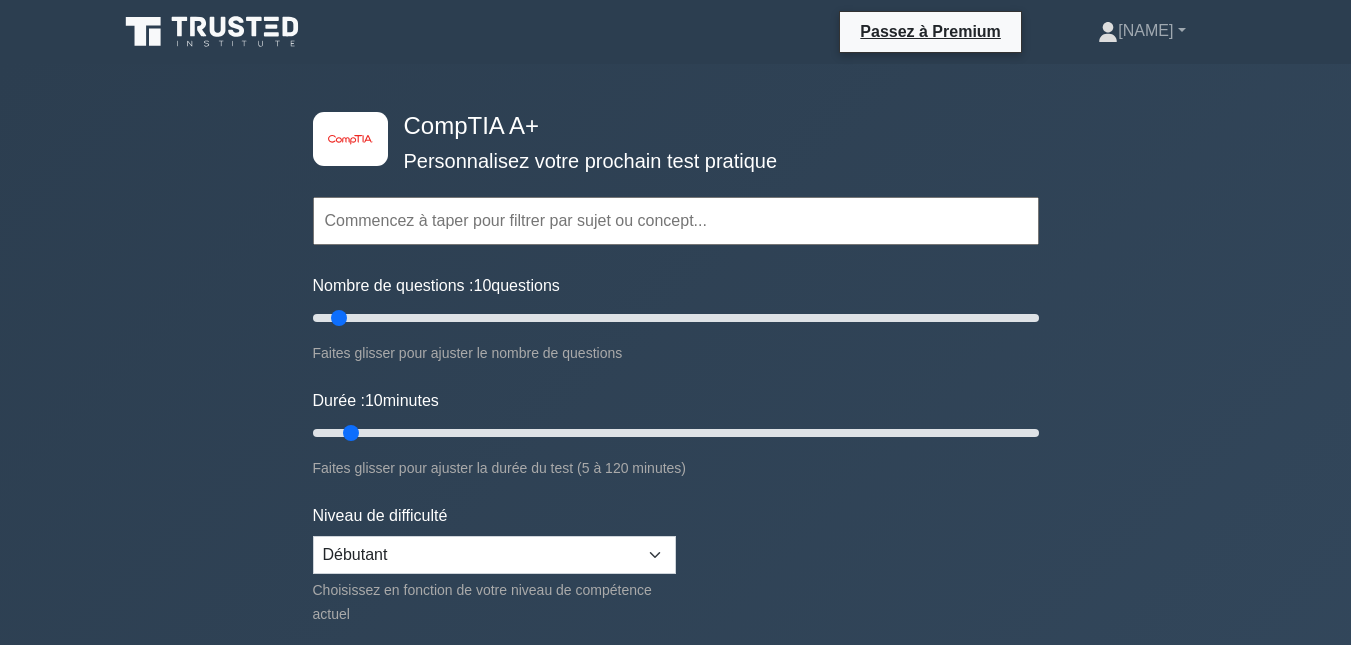 type on "L" 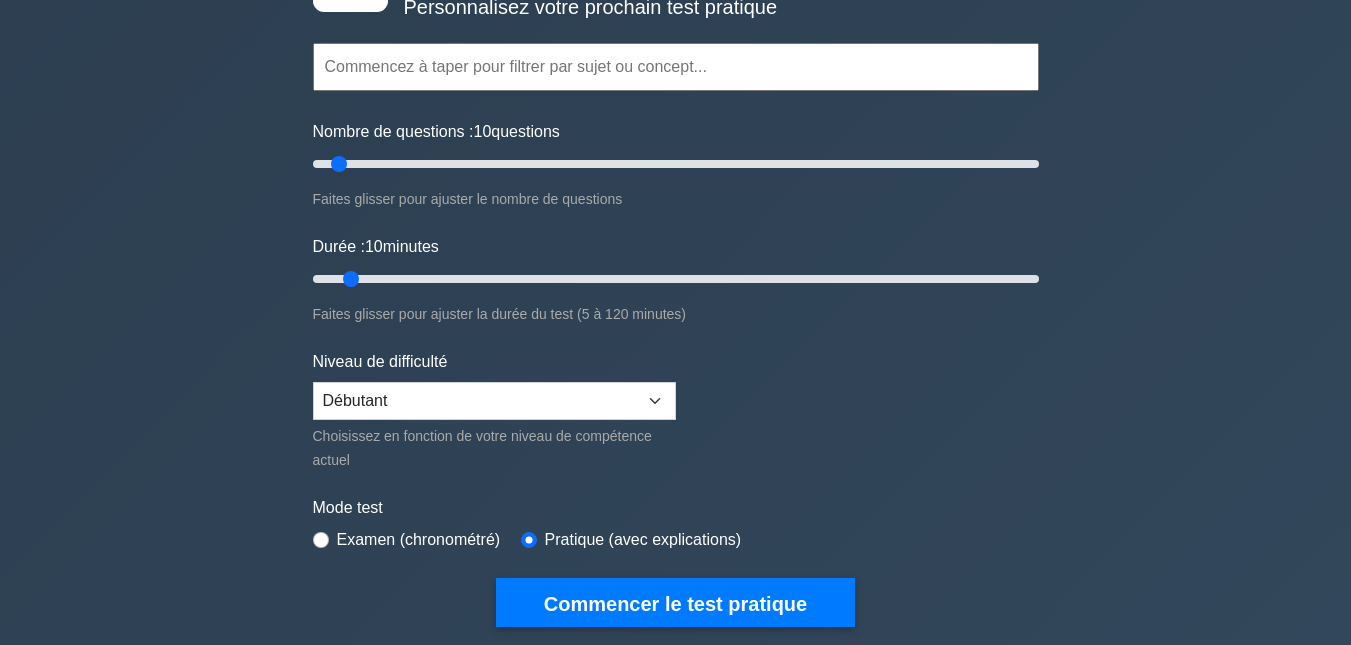 scroll, scrollTop: 187, scrollLeft: 0, axis: vertical 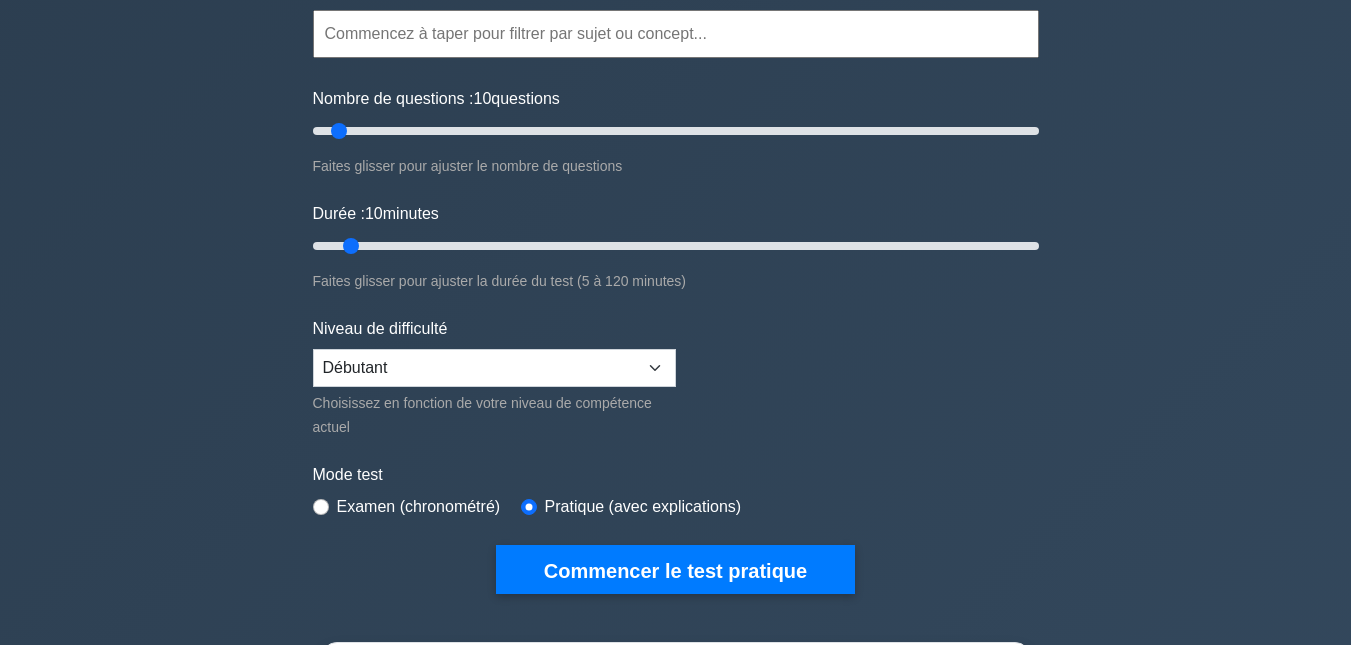type 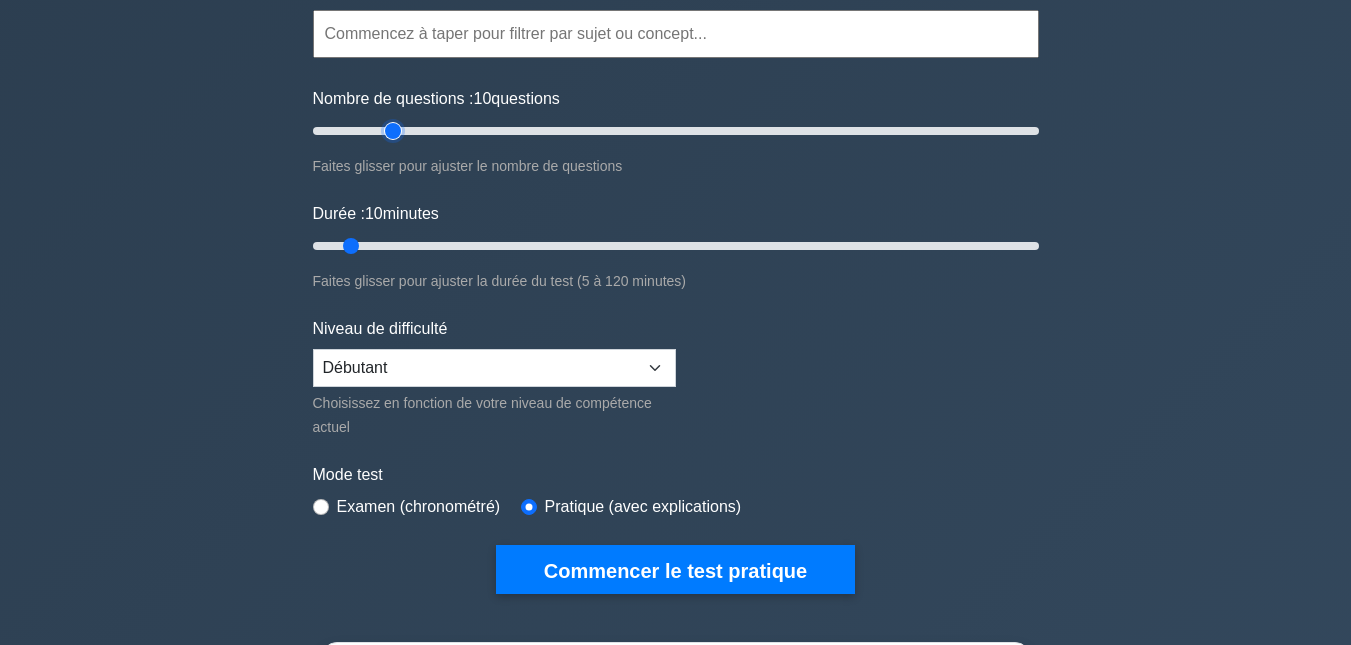 click on "Nombre de questions :  10  questions" at bounding box center (676, 131) 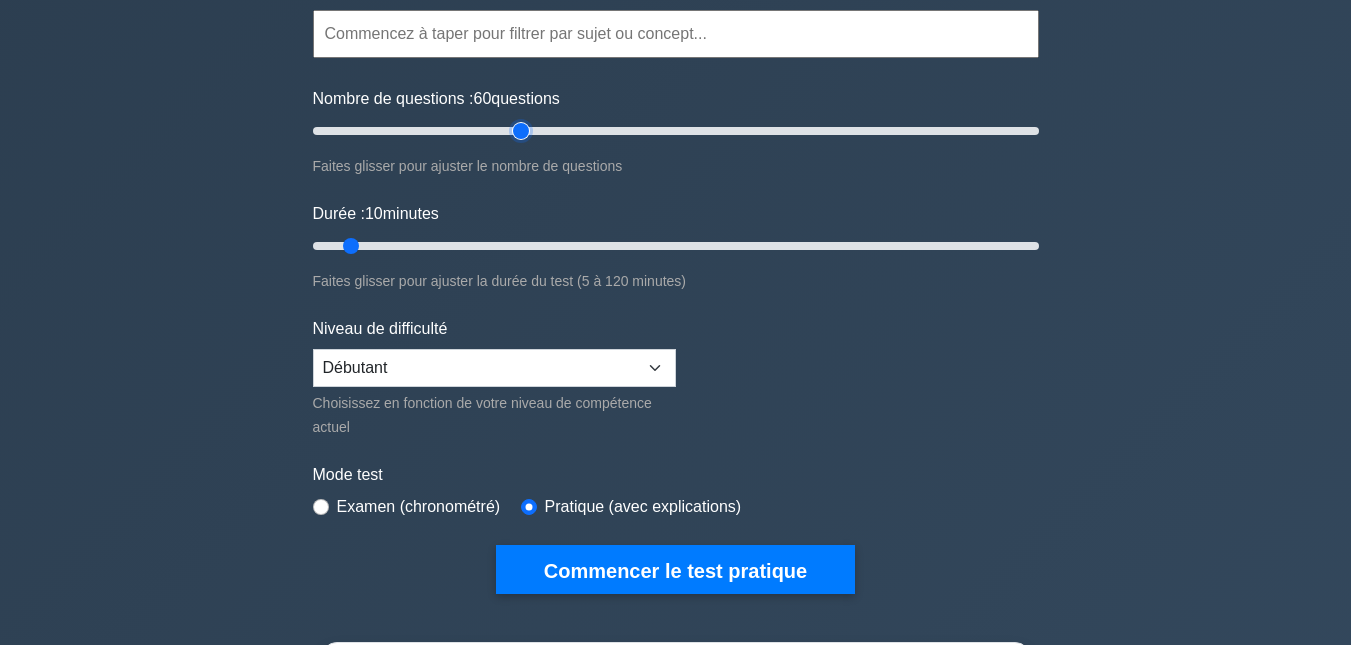 click on "Nombre de questions :  60  questions" at bounding box center (676, 131) 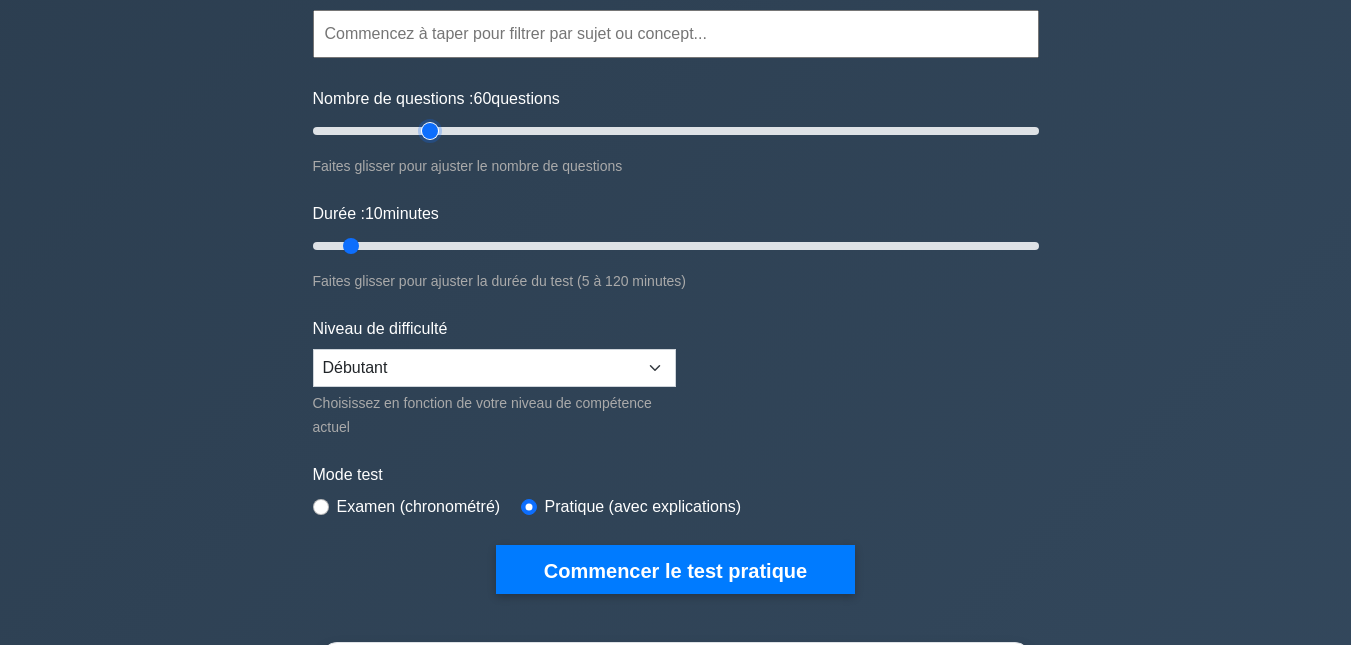 click on "Nombre de questions :  60  questions" at bounding box center [676, 131] 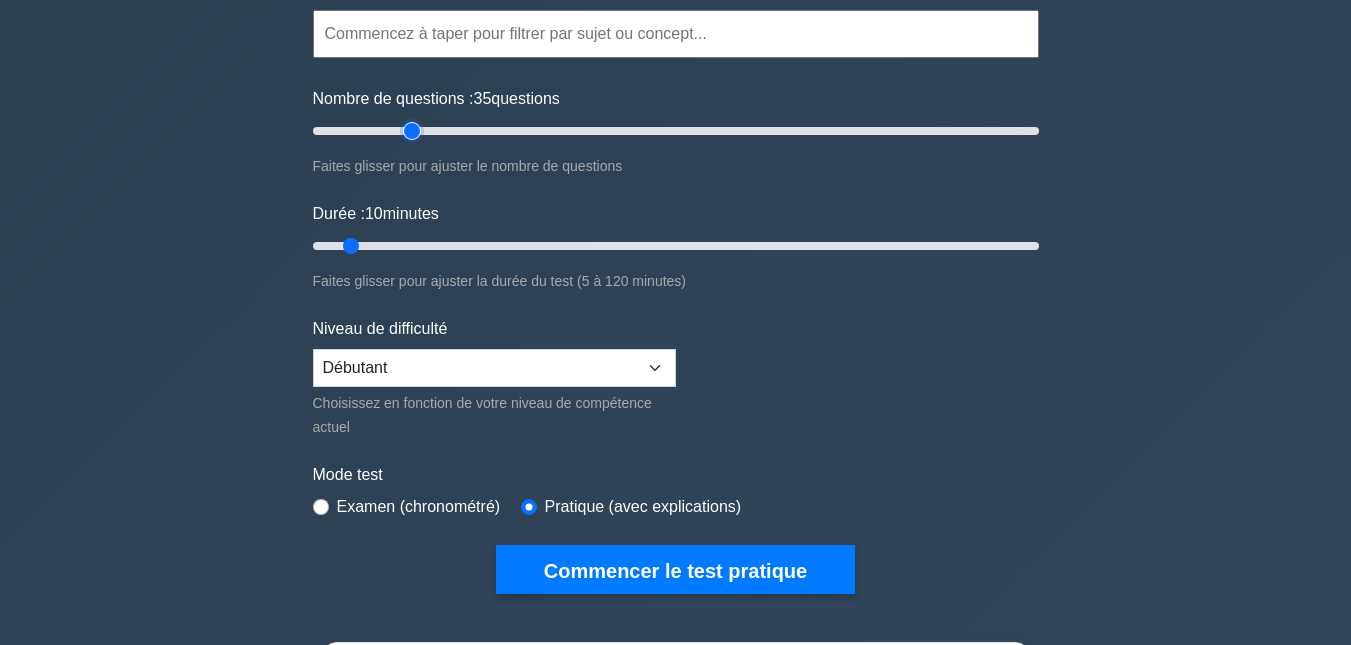 click on "Nombre de questions :  35  questions" at bounding box center [676, 131] 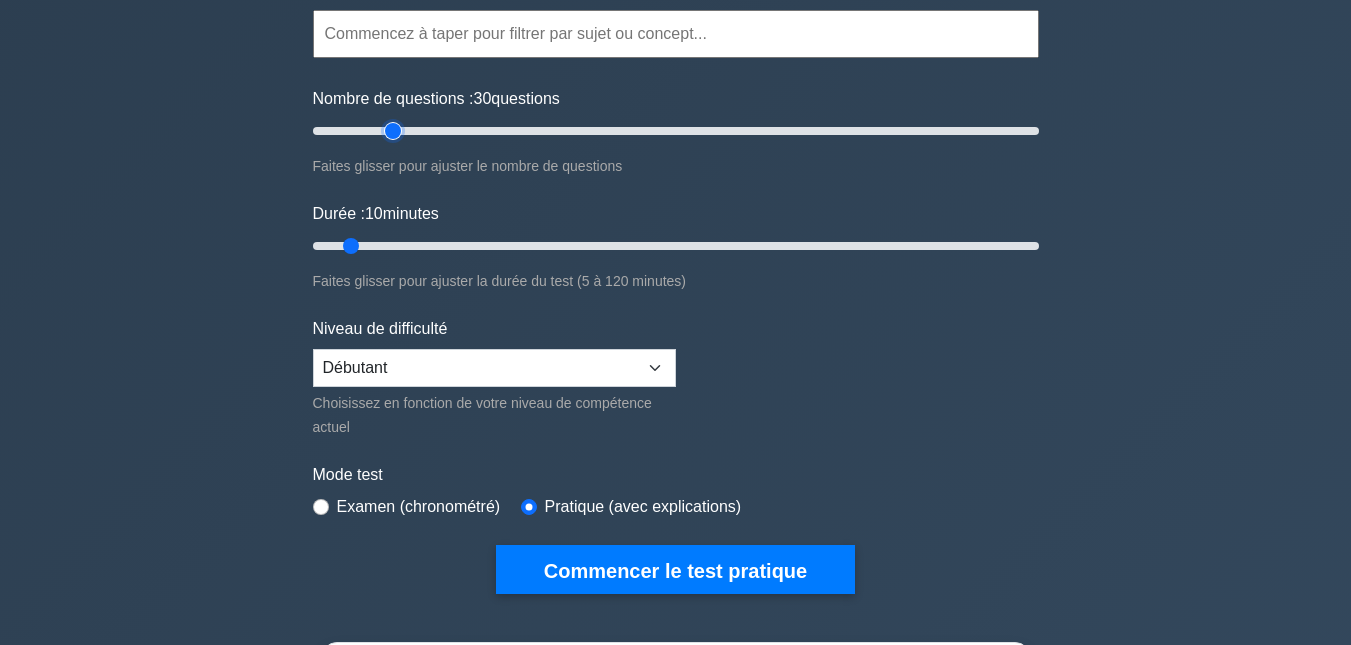 type on "25" 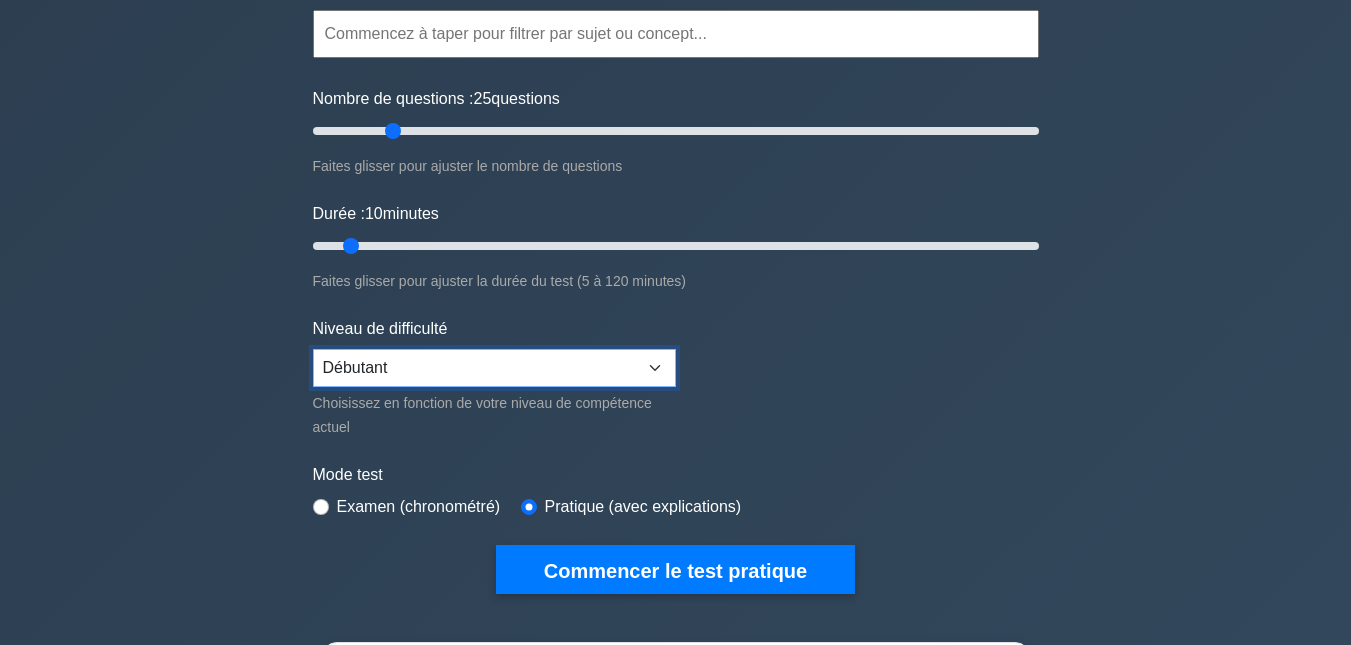 click on "Débutant
Intermédiaire
Expert" at bounding box center (494, 368) 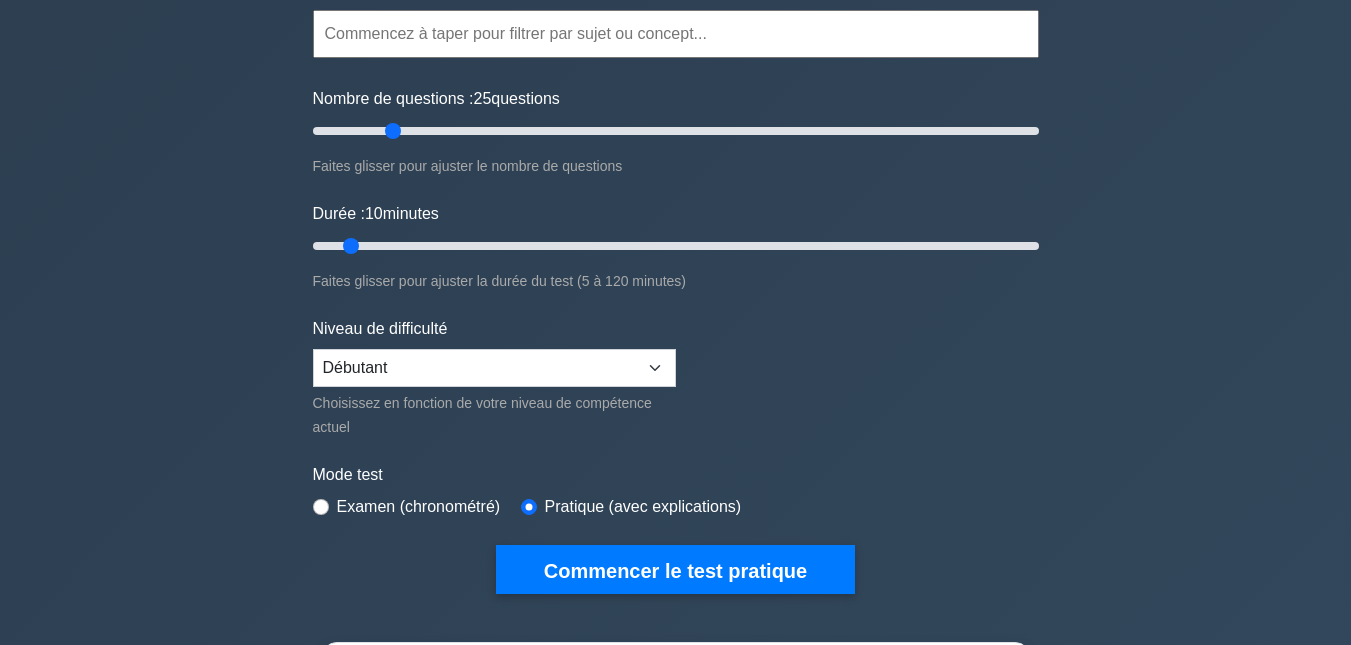 click on "Thèmes
Matériel
Systèmes d'exploitation
Réseautage
Sécurité
Dépannage
Appareils mobiles
Virtualisation et Cloud Computing
Dépannage matériel et réseau
Procédures opérationnelles" at bounding box center [676, 271] 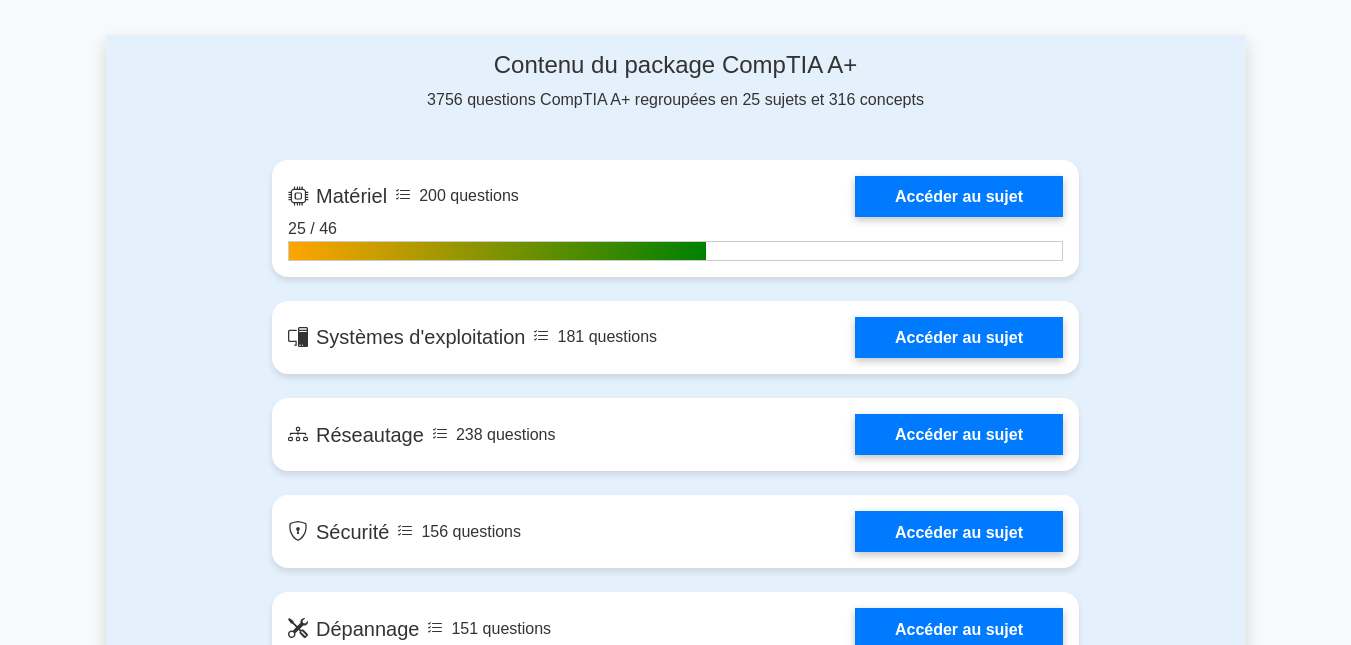 scroll, scrollTop: 1327, scrollLeft: 0, axis: vertical 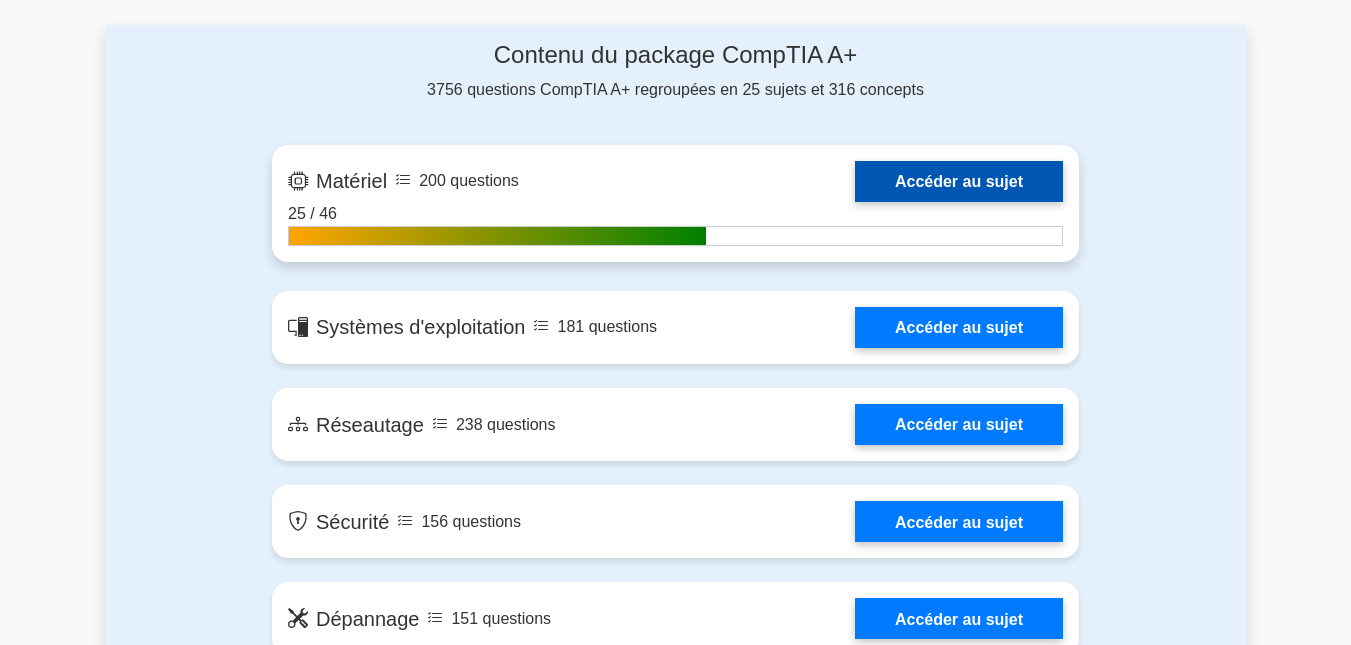 click on "Accéder au sujet" at bounding box center (959, 181) 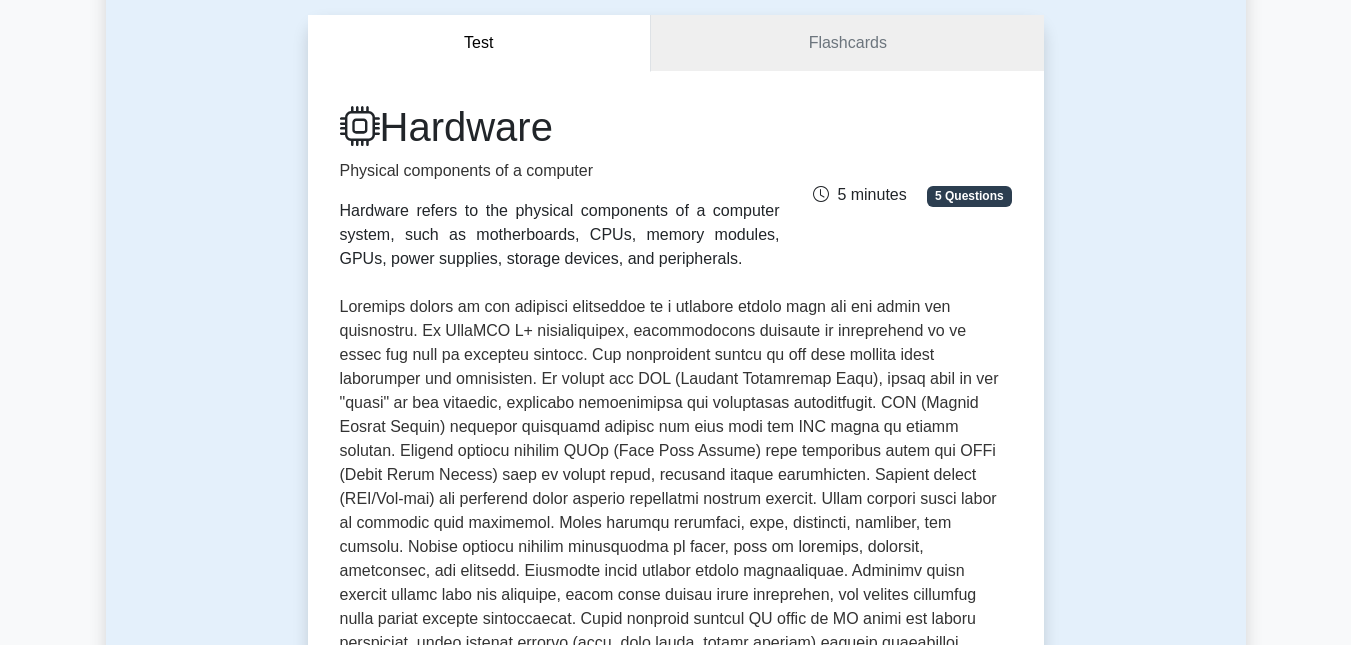 scroll, scrollTop: 327, scrollLeft: 0, axis: vertical 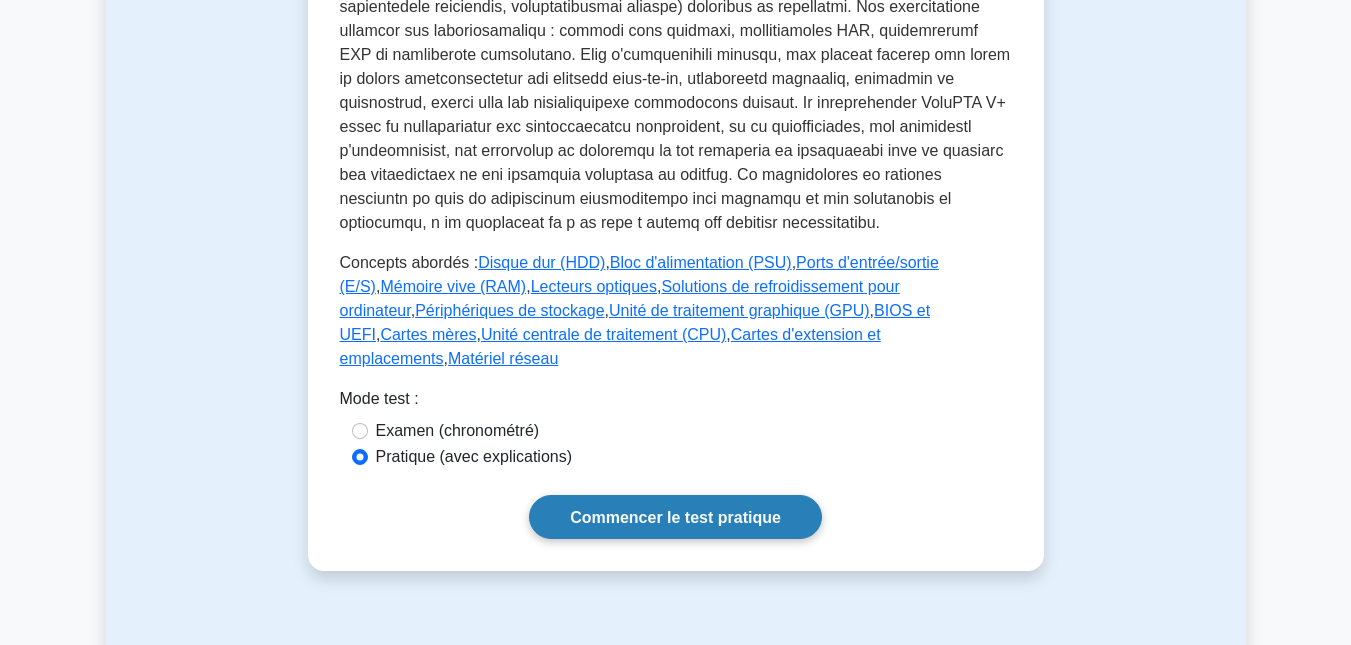 click on "Commencer le test pratique" at bounding box center (675, 517) 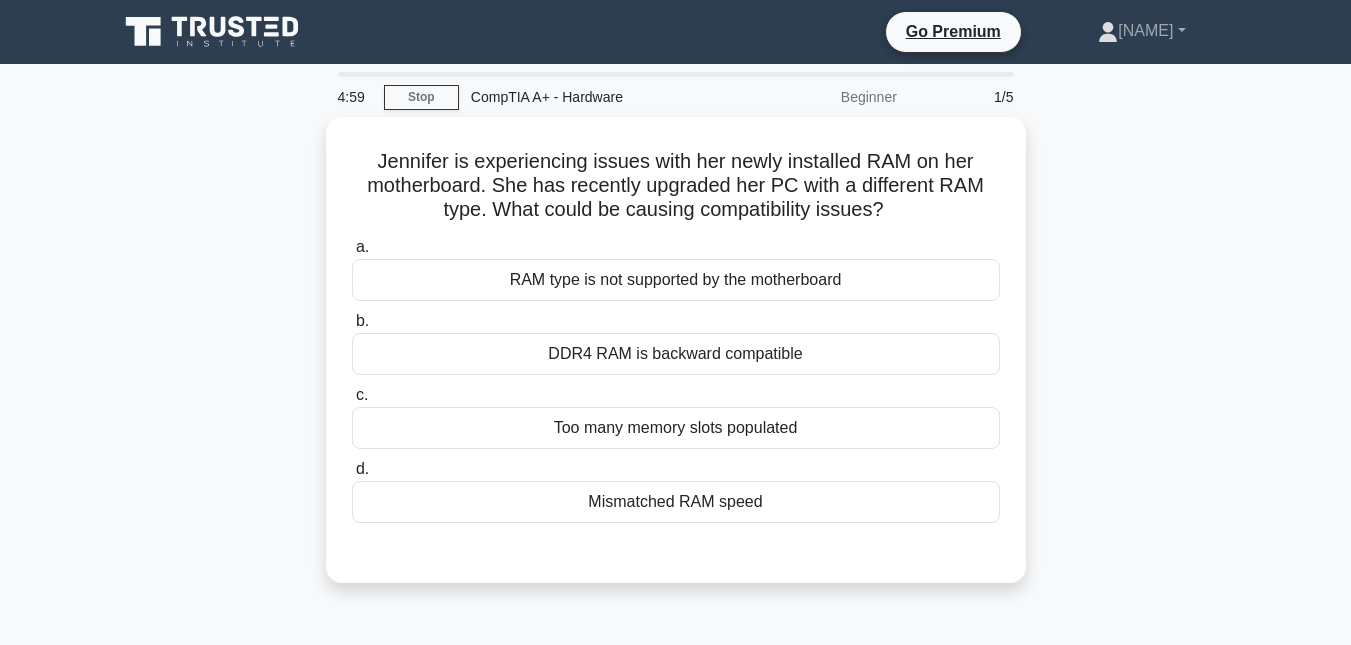 scroll, scrollTop: 0, scrollLeft: 0, axis: both 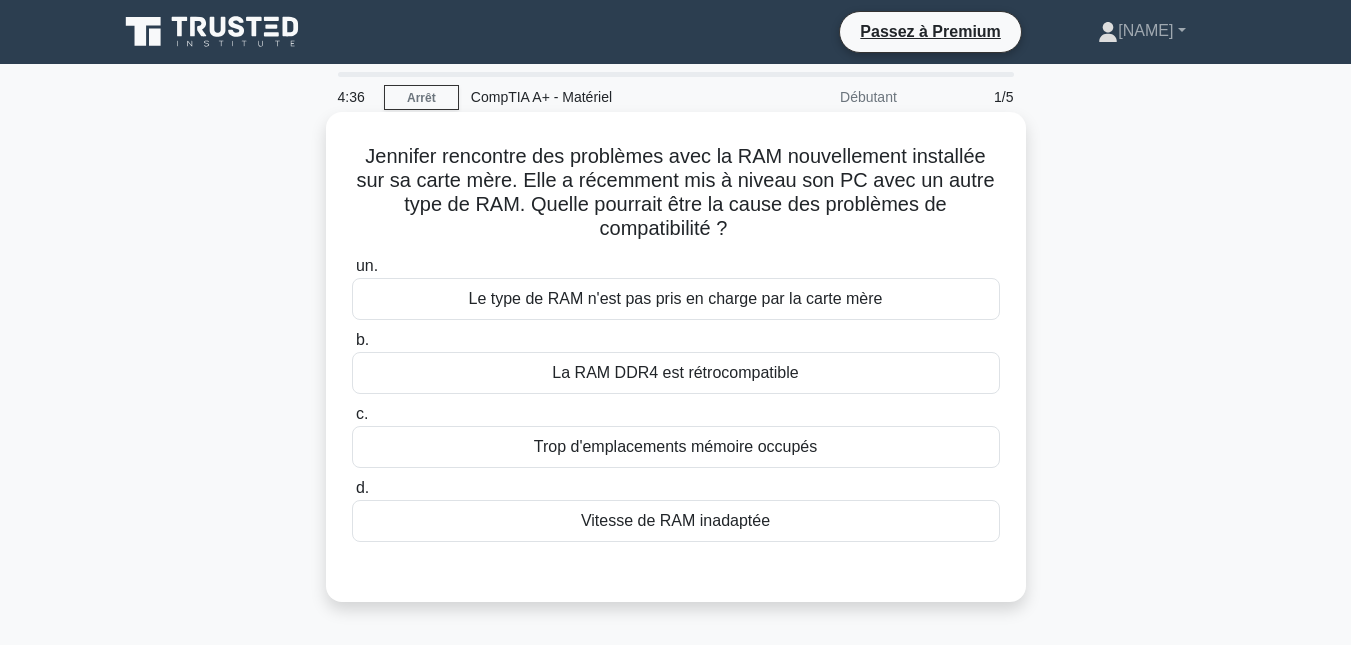 click on "Le type de RAM n'est pas pris en charge par la carte mère" at bounding box center (676, 298) 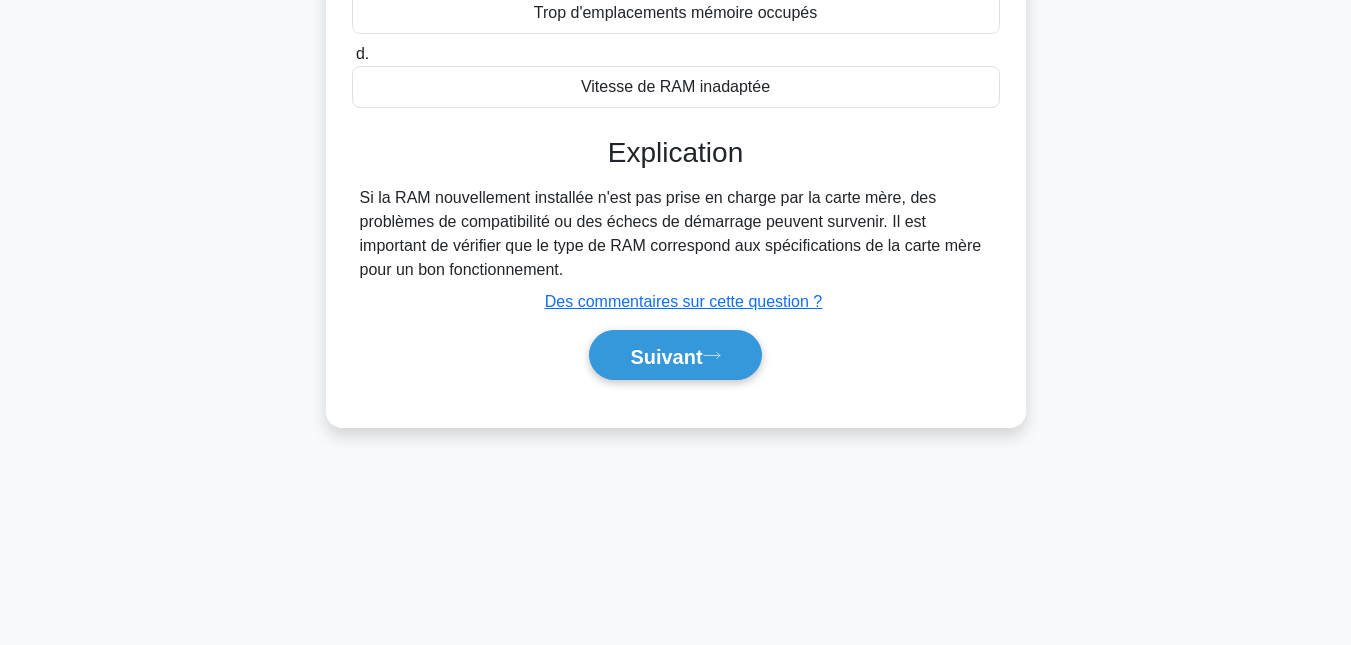 scroll, scrollTop: 435, scrollLeft: 0, axis: vertical 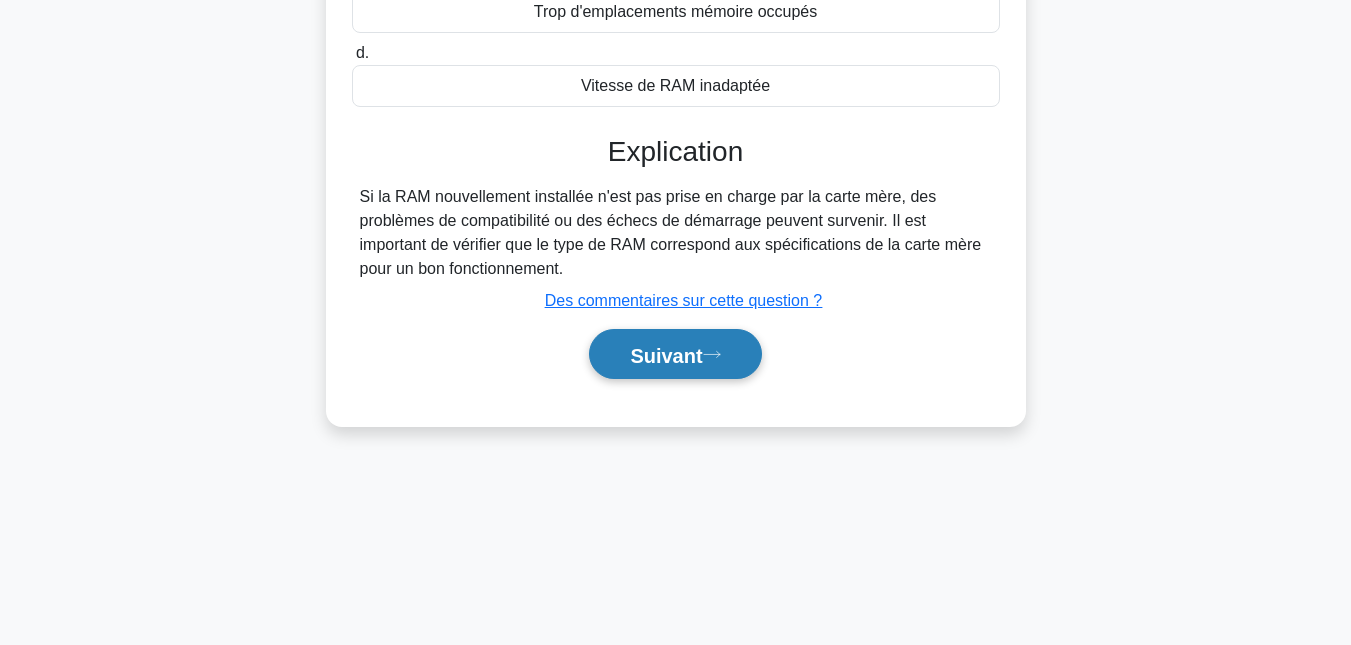 click on "Suivant" at bounding box center (675, 354) 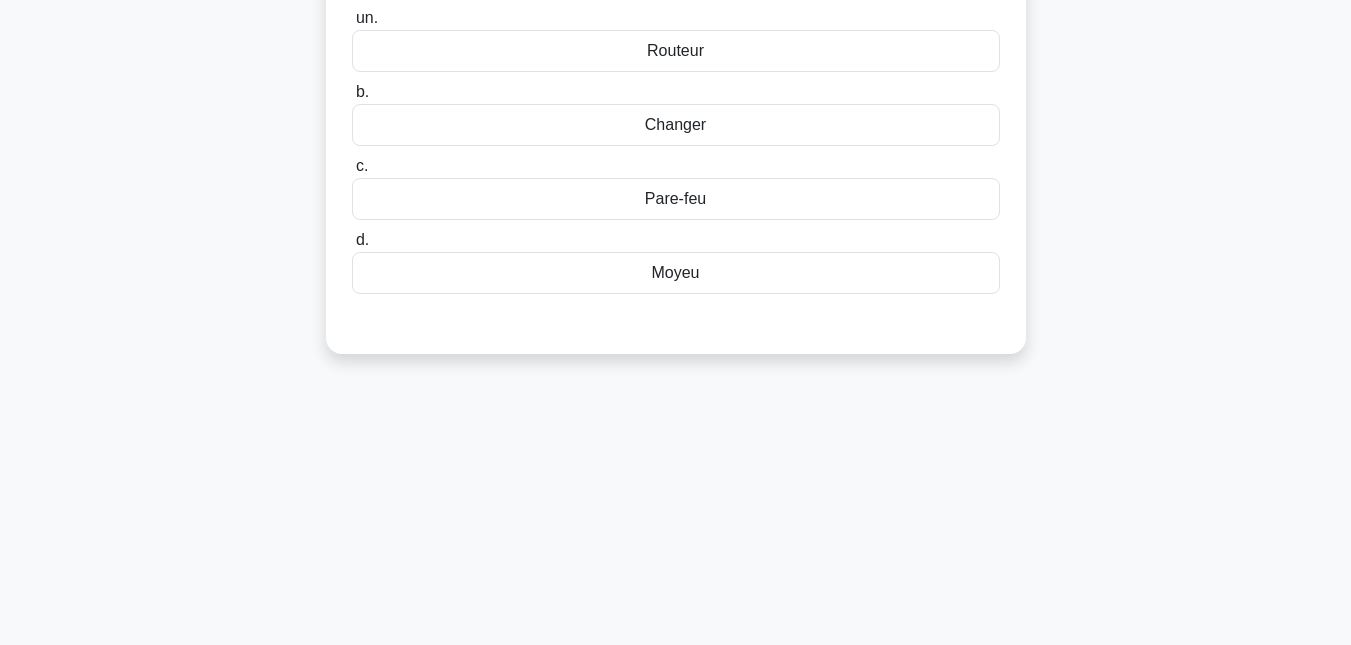 scroll, scrollTop: 0, scrollLeft: 0, axis: both 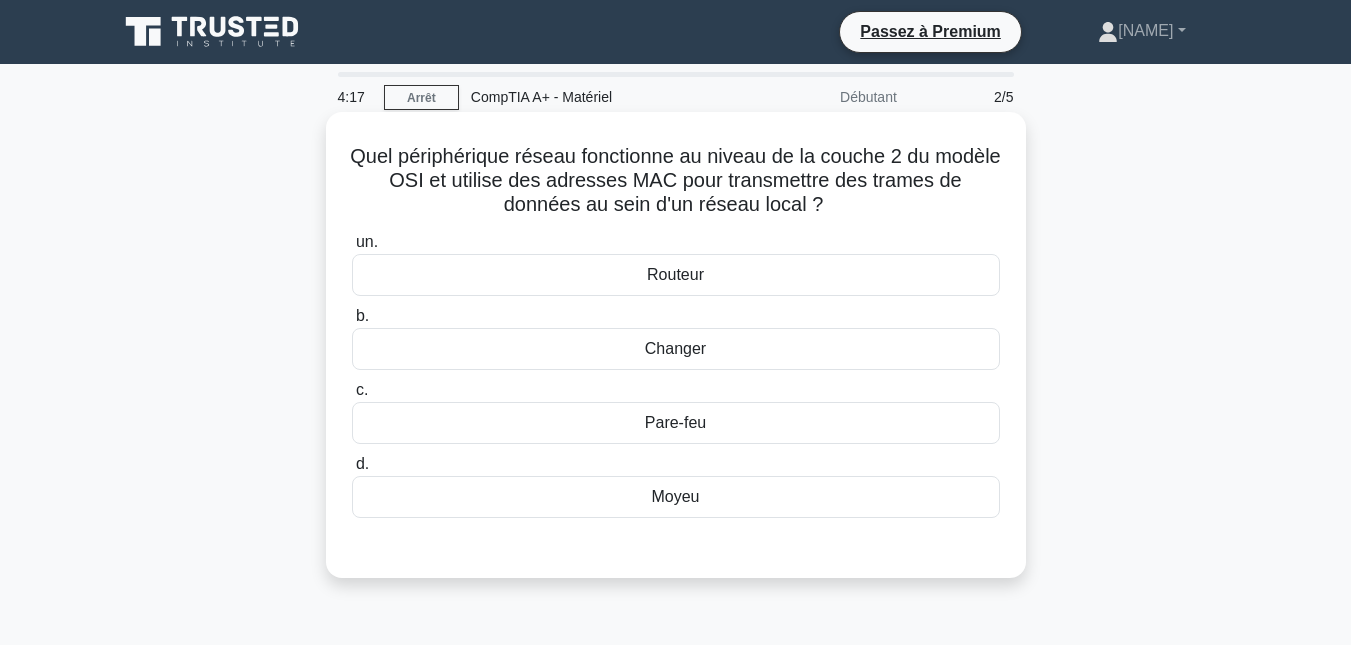 click on "Moyeu" at bounding box center (675, 496) 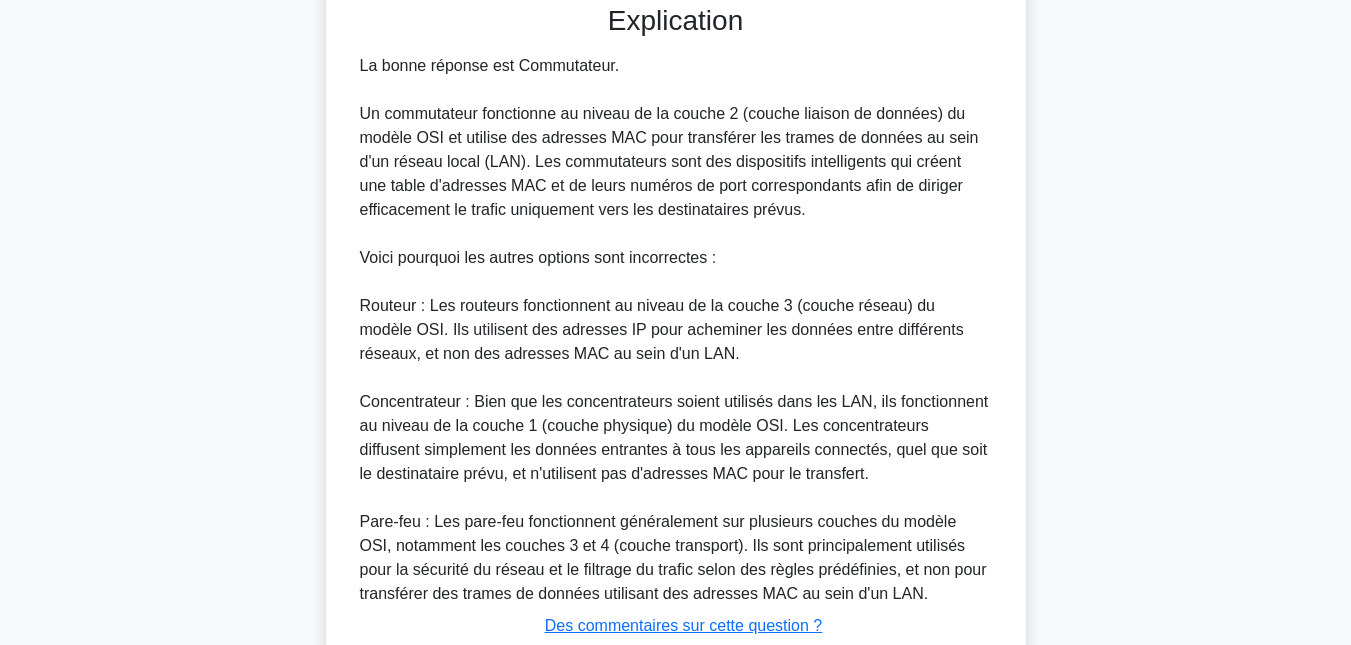 scroll, scrollTop: 690, scrollLeft: 0, axis: vertical 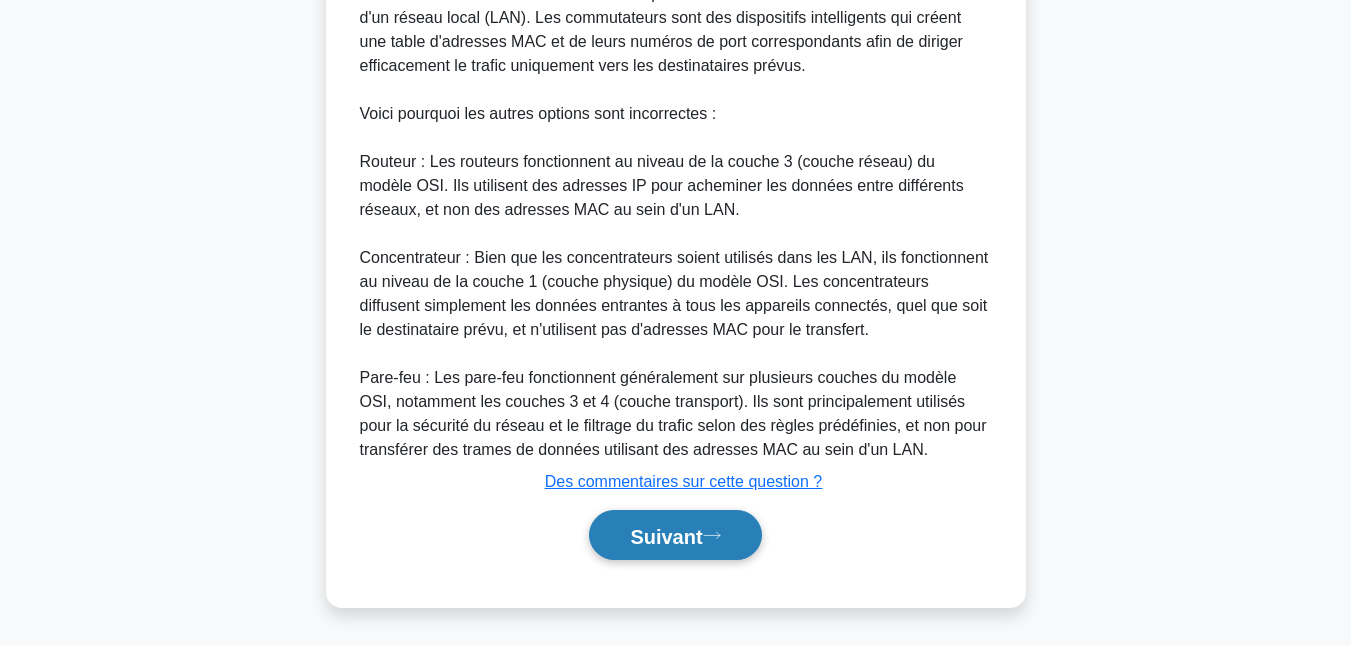 click on "Suivant" at bounding box center (666, 536) 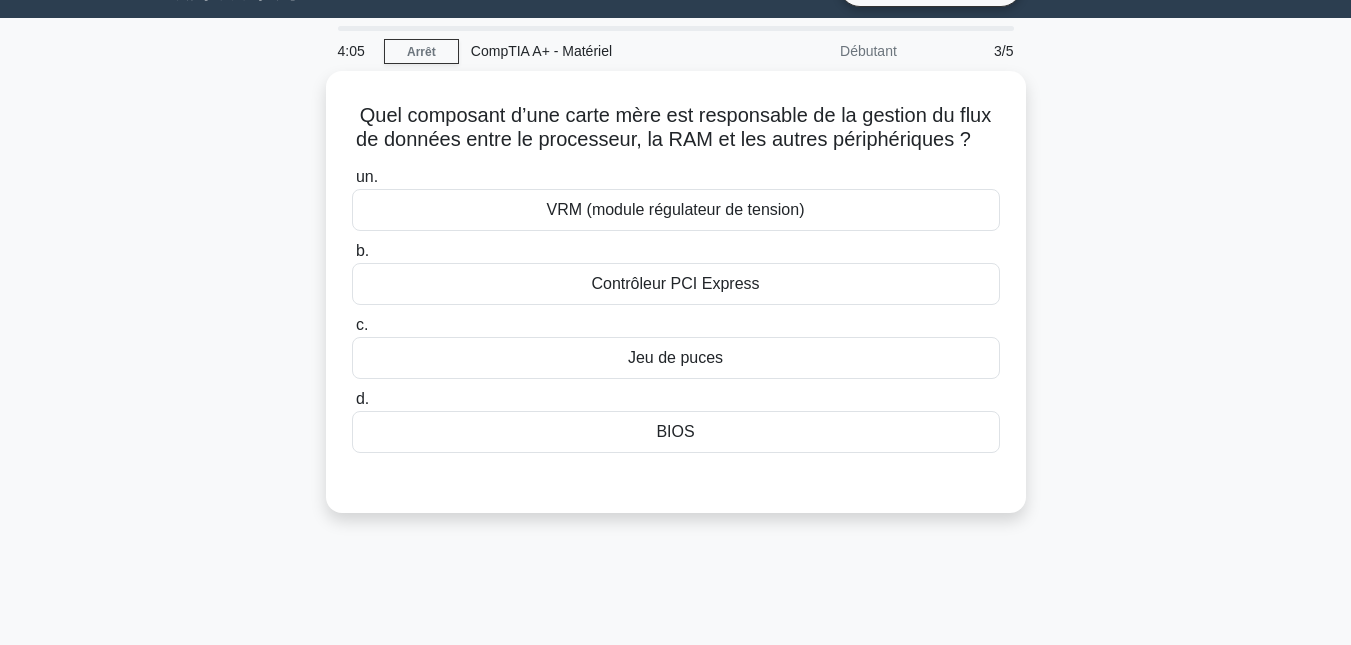 scroll, scrollTop: 0, scrollLeft: 0, axis: both 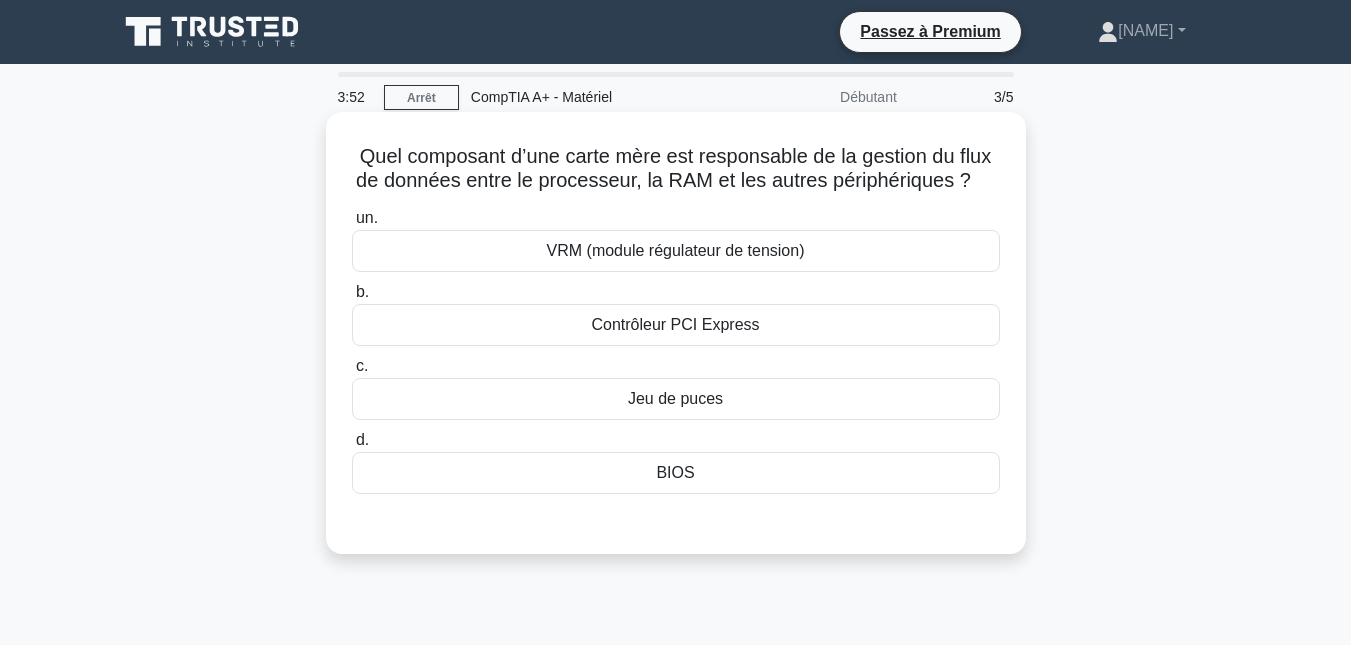 click on "Contrôleur PCI Express" at bounding box center [675, 324] 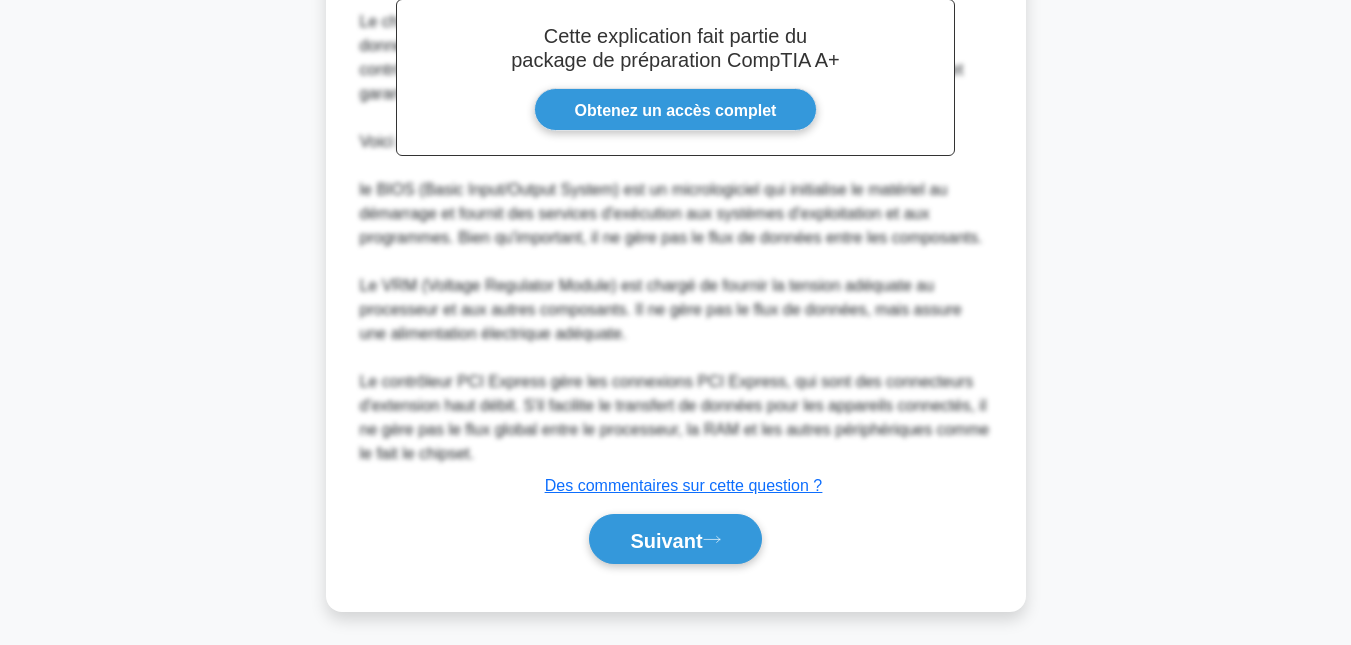 scroll, scrollTop: 618, scrollLeft: 0, axis: vertical 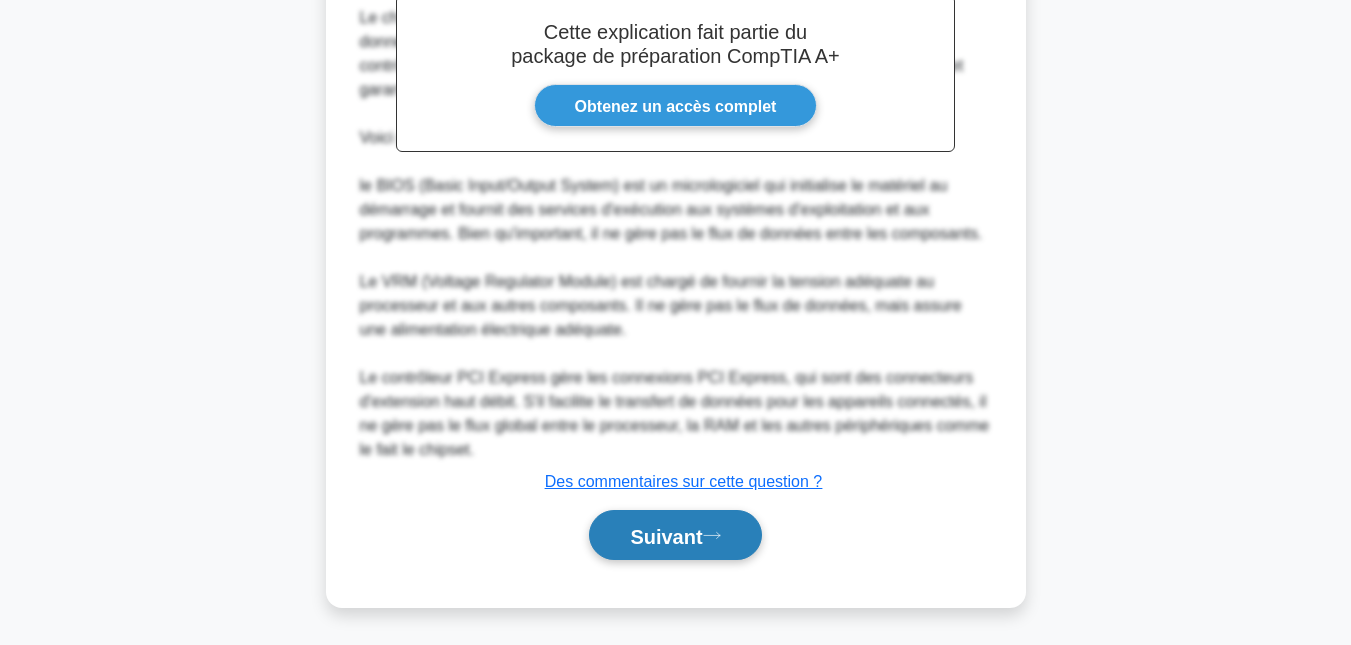 click on "Suivant" at bounding box center [666, 536] 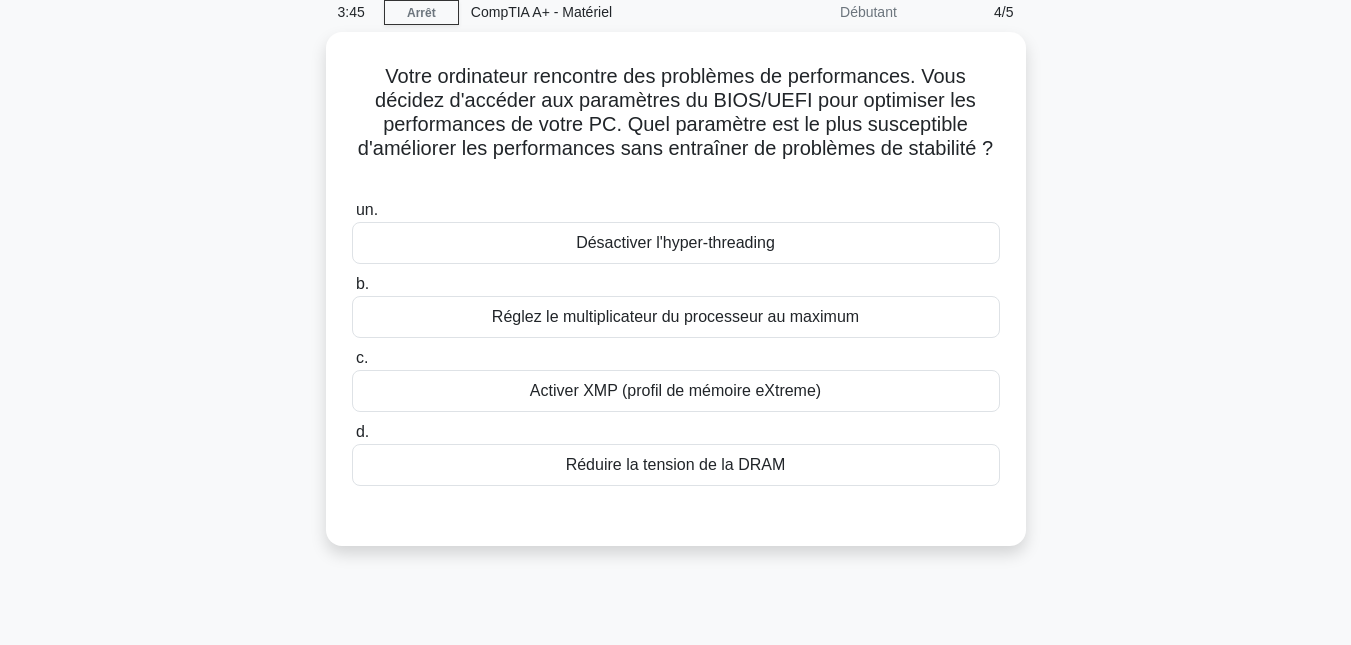 scroll, scrollTop: 0, scrollLeft: 0, axis: both 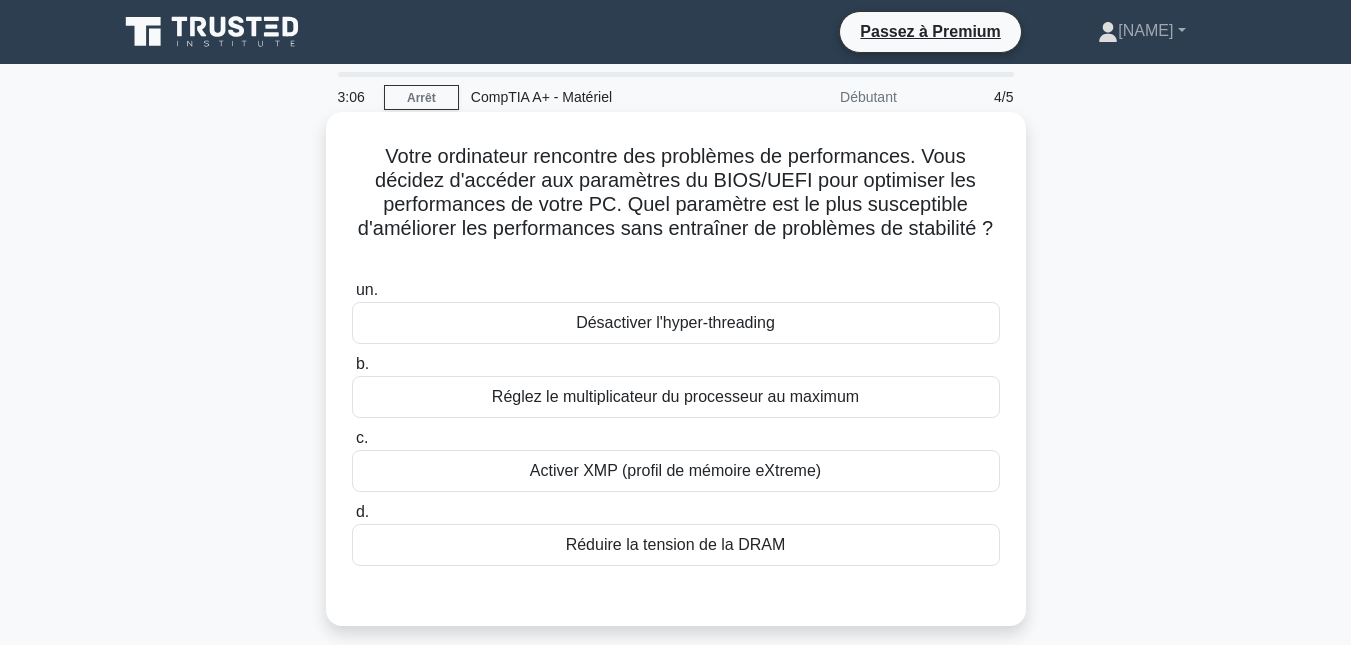click on "Réglez le multiplicateur du processeur au maximum" at bounding box center [675, 396] 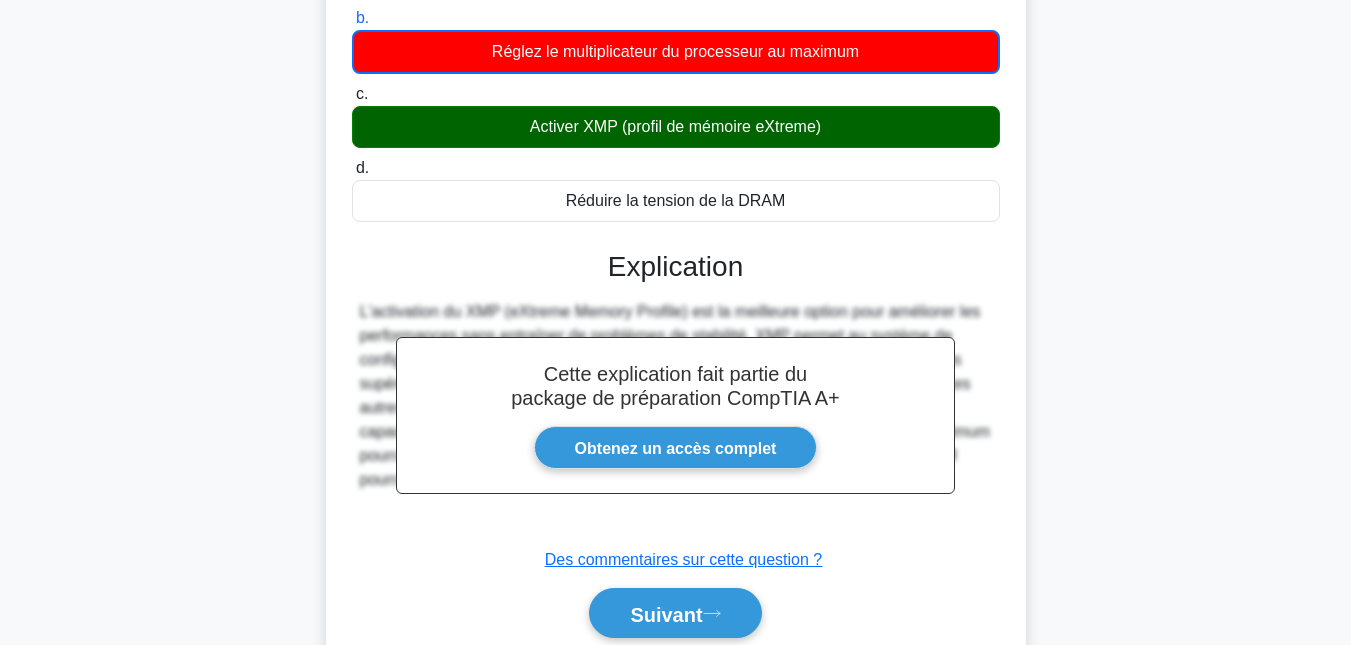 scroll, scrollTop: 347, scrollLeft: 0, axis: vertical 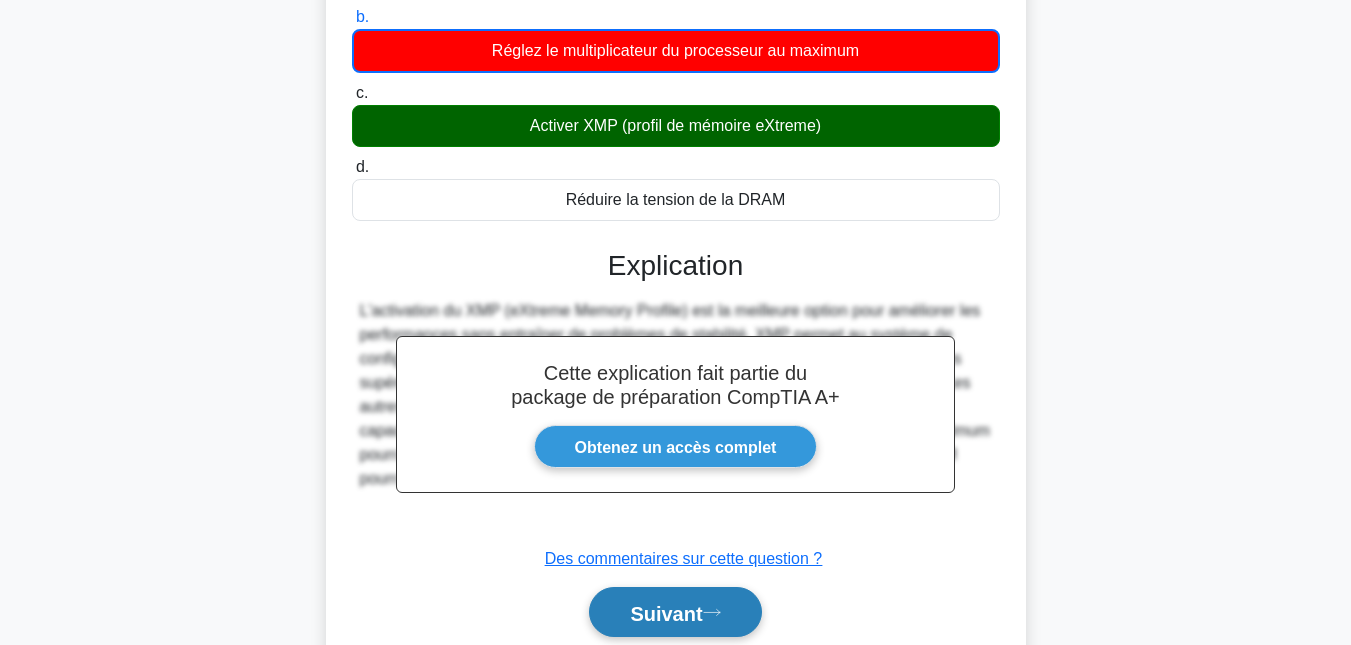 click on "Suivant" at bounding box center (666, 613) 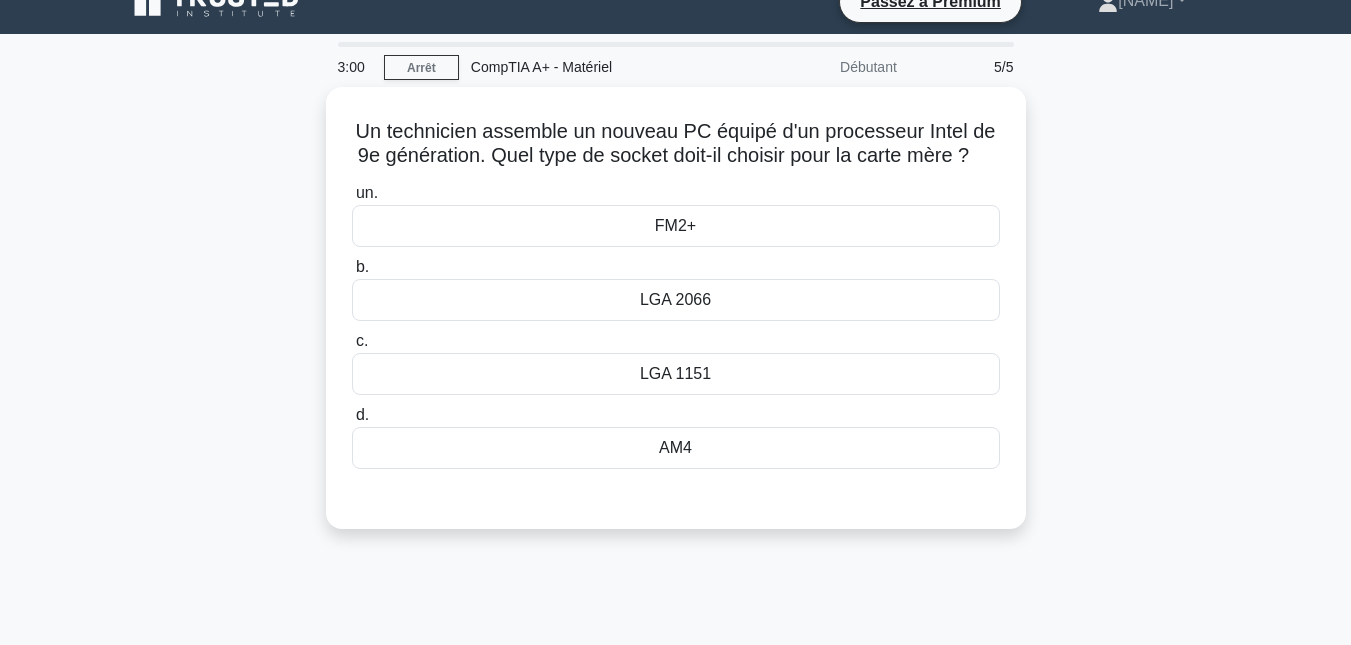 scroll, scrollTop: 0, scrollLeft: 0, axis: both 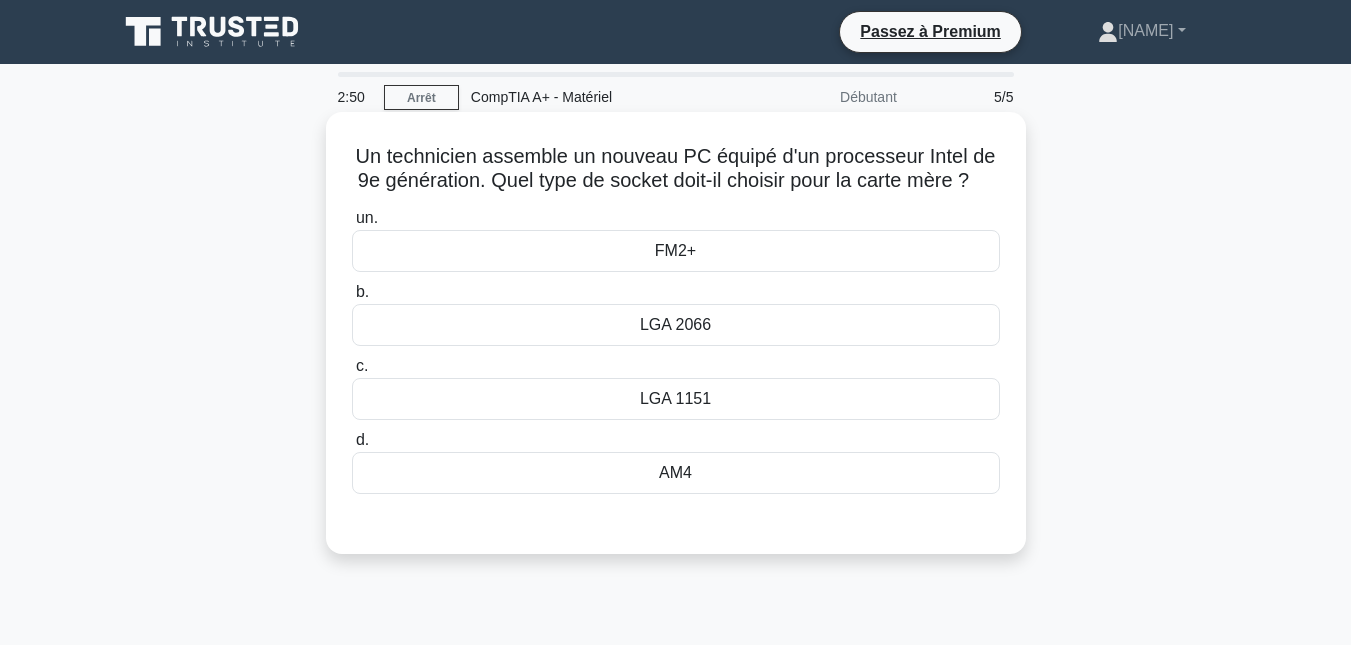 click on "AM4" at bounding box center [675, 472] 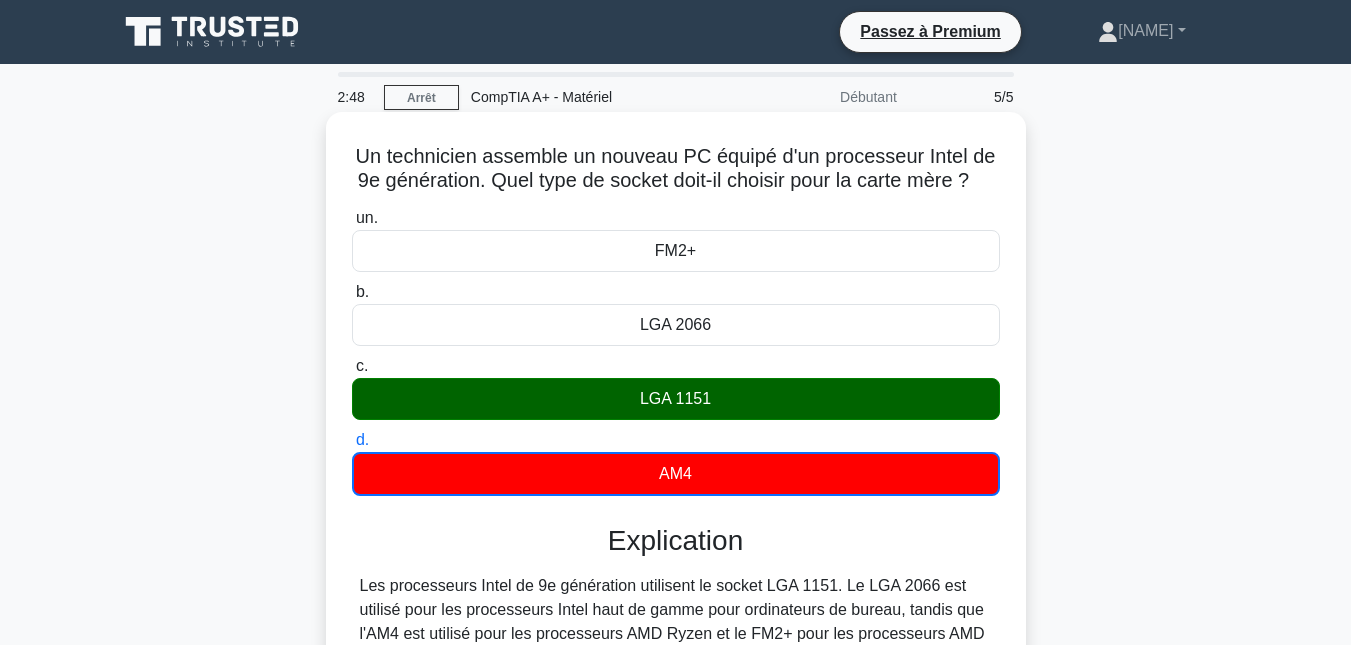 scroll, scrollTop: 435, scrollLeft: 0, axis: vertical 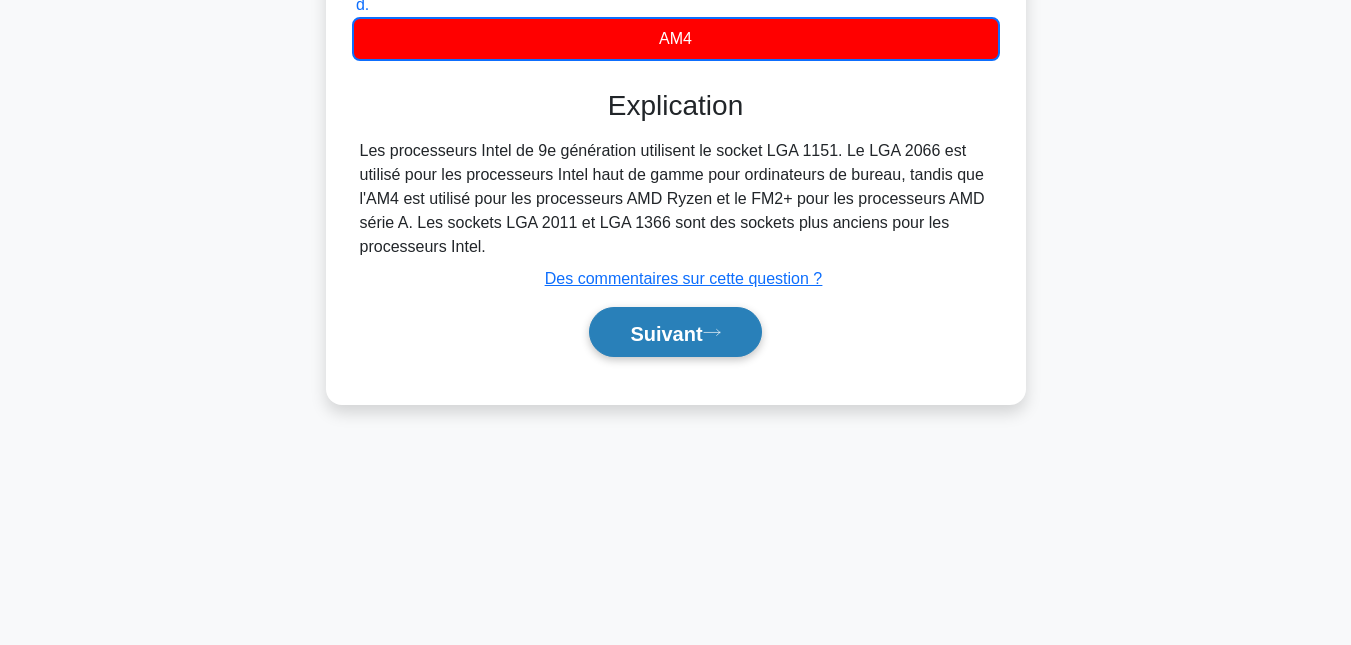 click on "Suivant" at bounding box center (666, 333) 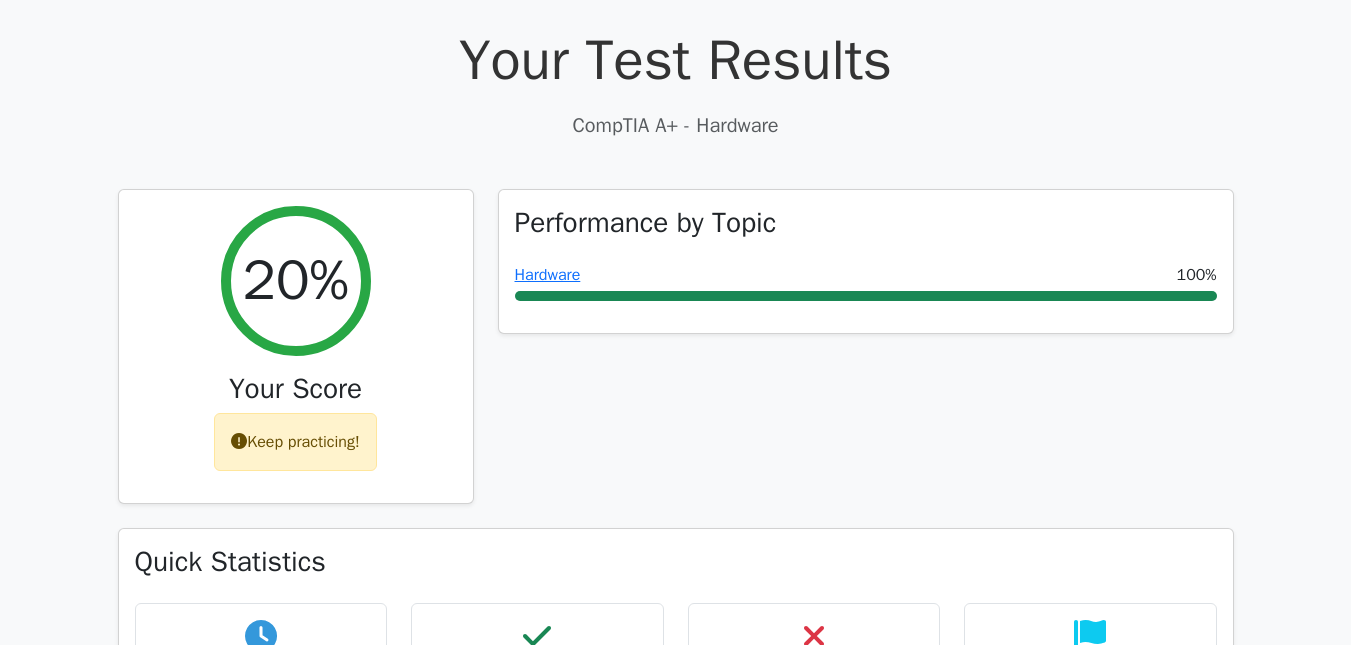scroll, scrollTop: 0, scrollLeft: 0, axis: both 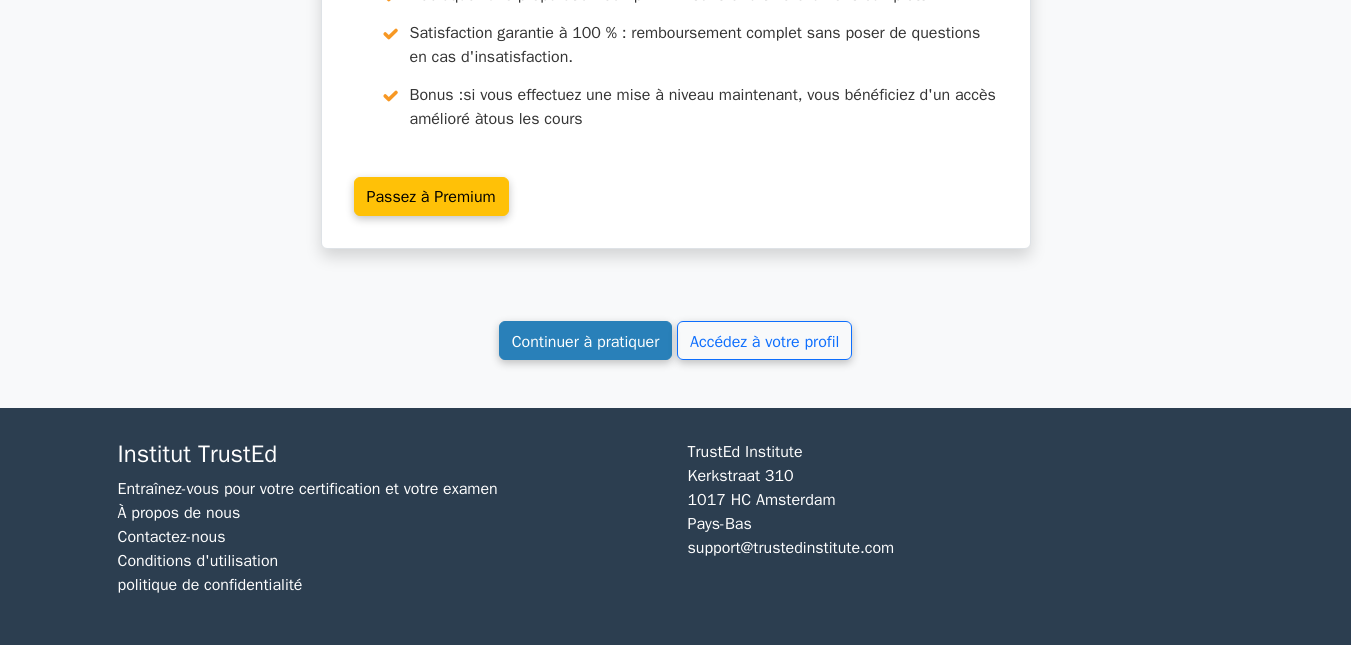 click on "Continuer à pratiquer" at bounding box center [586, 341] 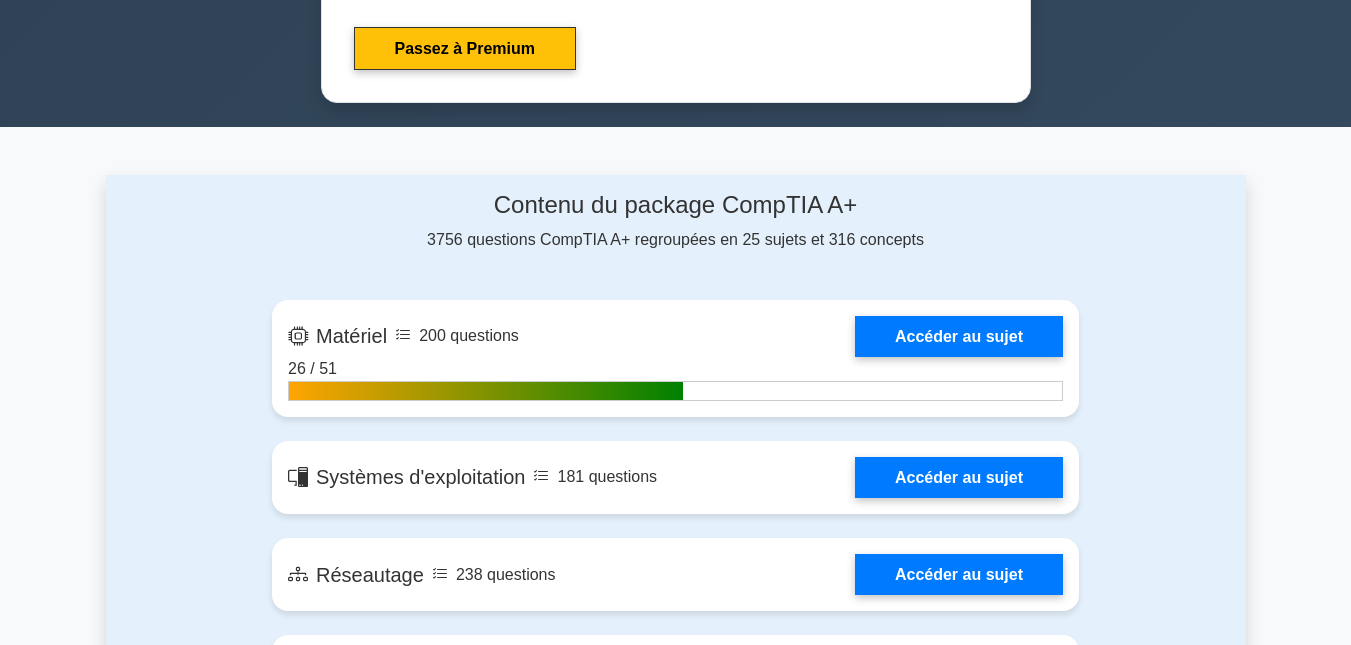 scroll, scrollTop: 1207, scrollLeft: 0, axis: vertical 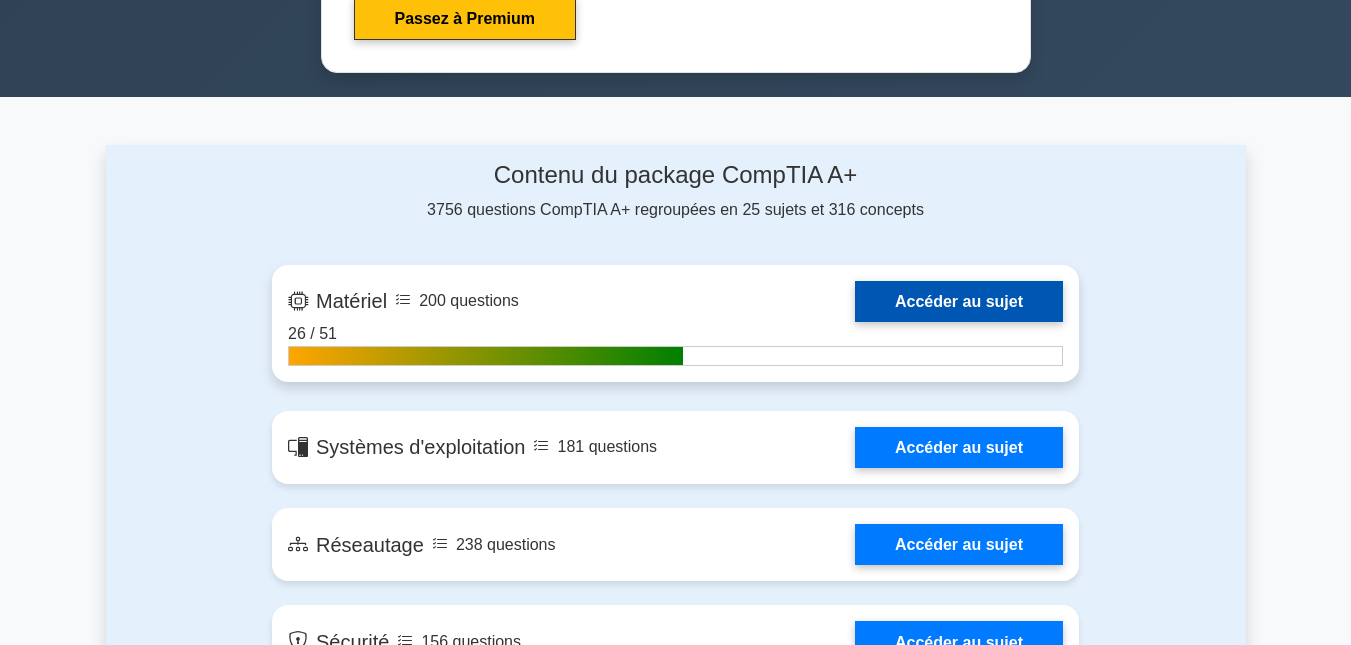 click on "Accéder au sujet" at bounding box center [959, 301] 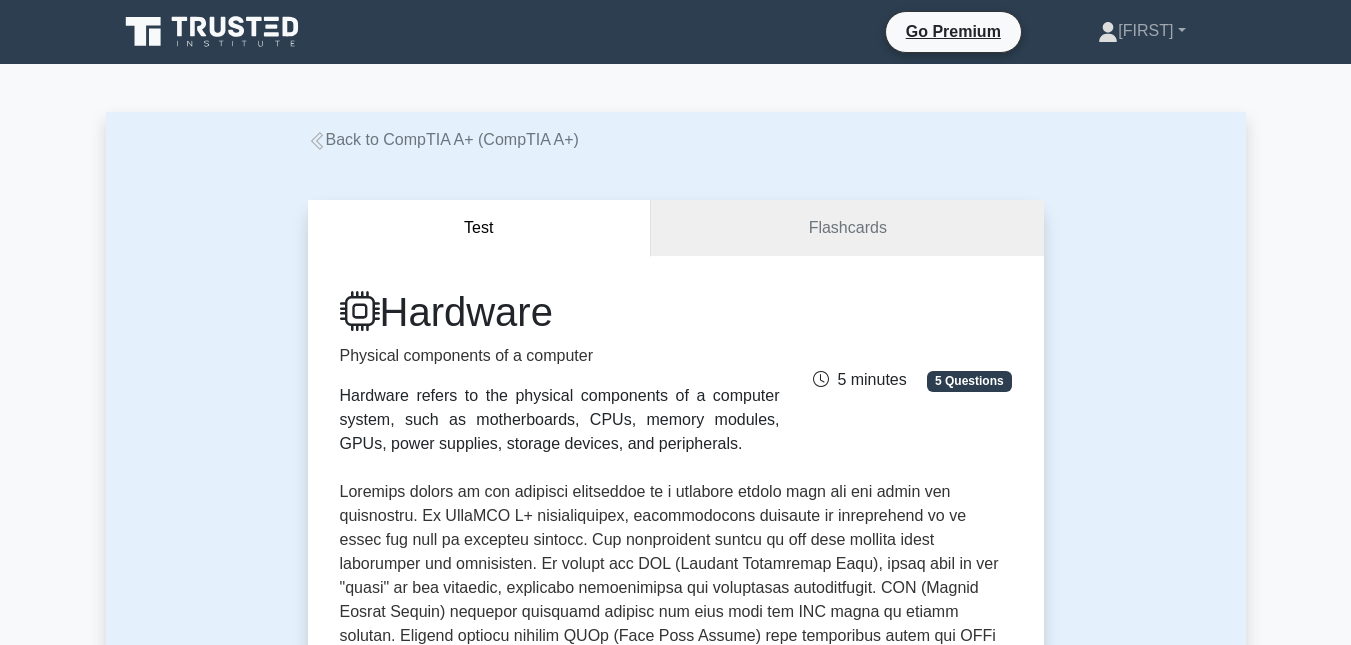 scroll, scrollTop: 141, scrollLeft: 0, axis: vertical 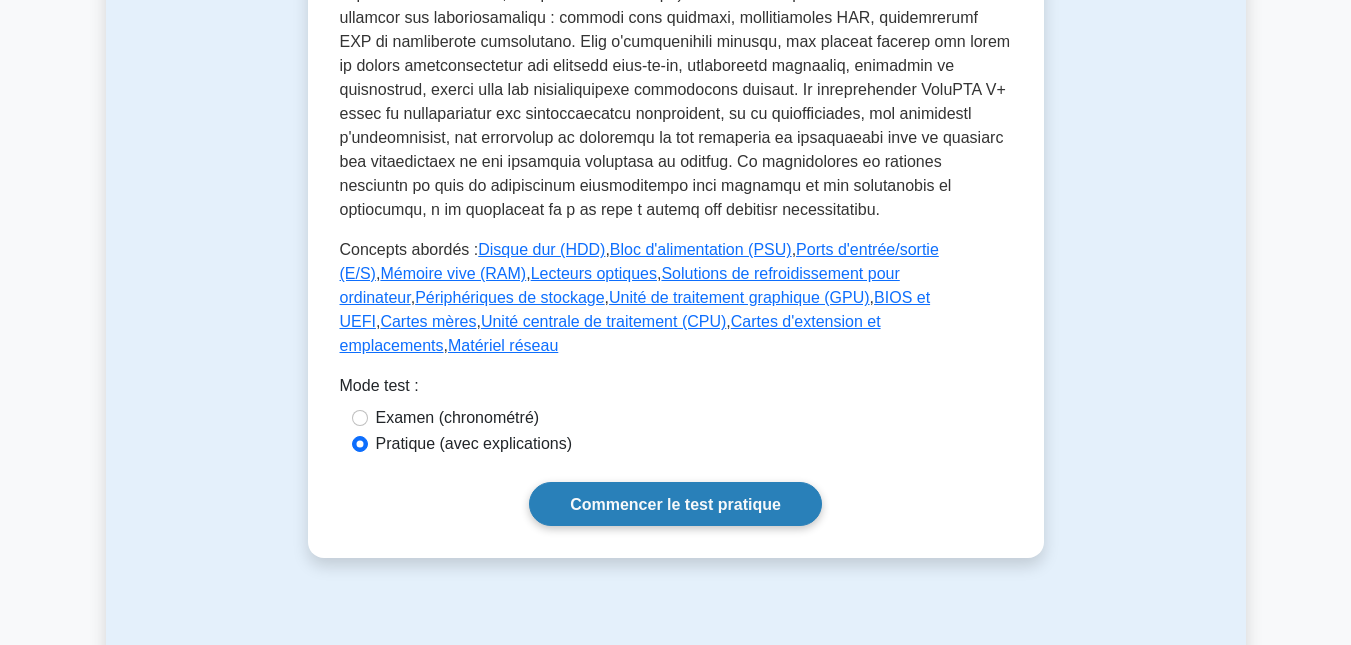 click on "Commencer le test pratique" at bounding box center [675, 503] 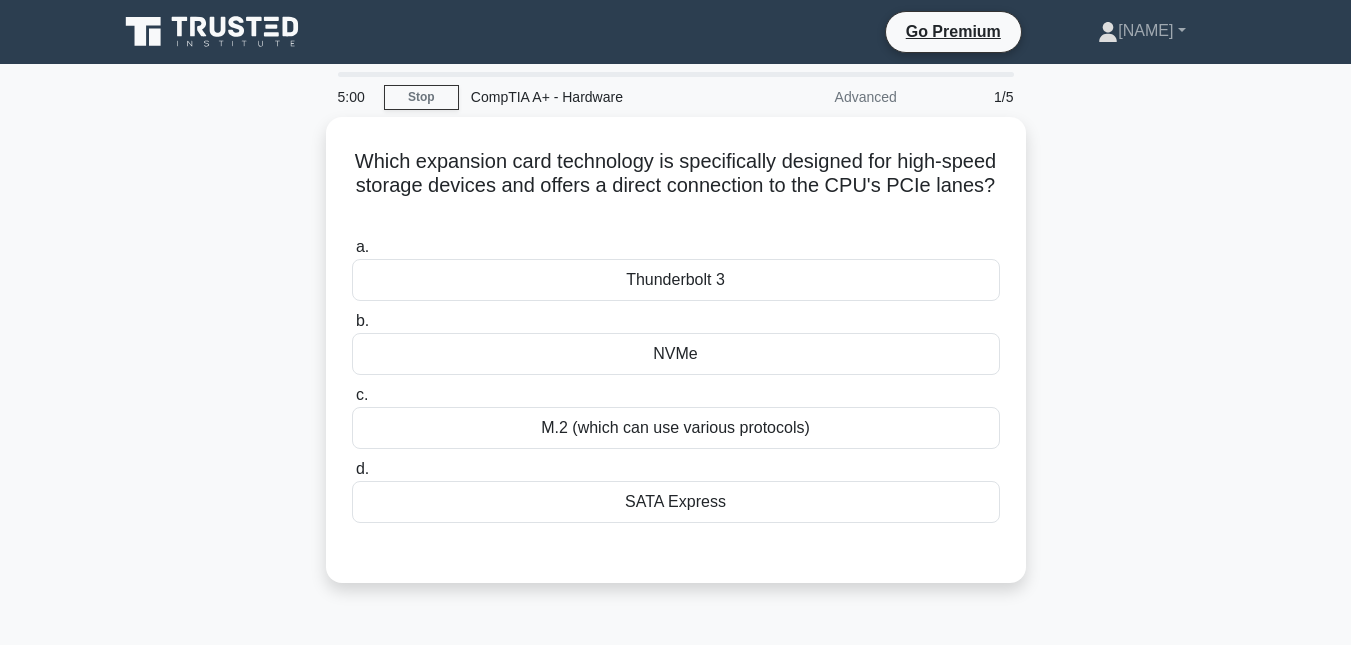 scroll, scrollTop: 0, scrollLeft: 0, axis: both 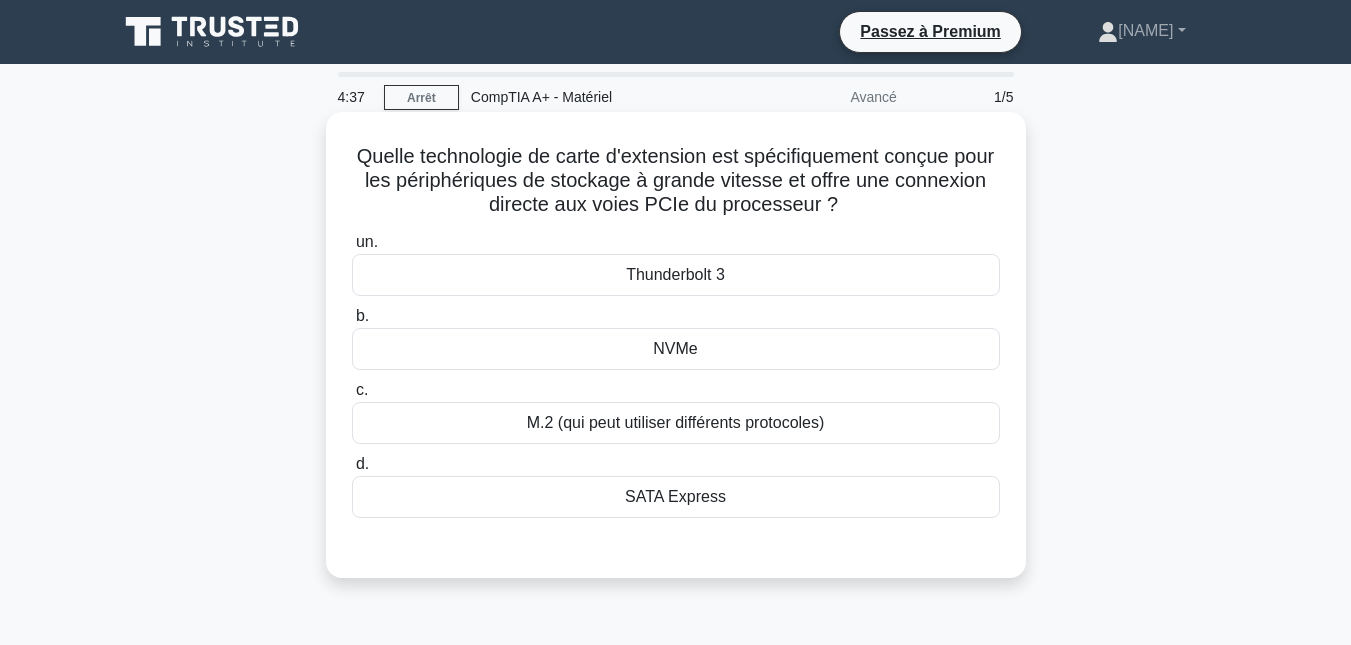 click on "NVMe" at bounding box center [675, 349] 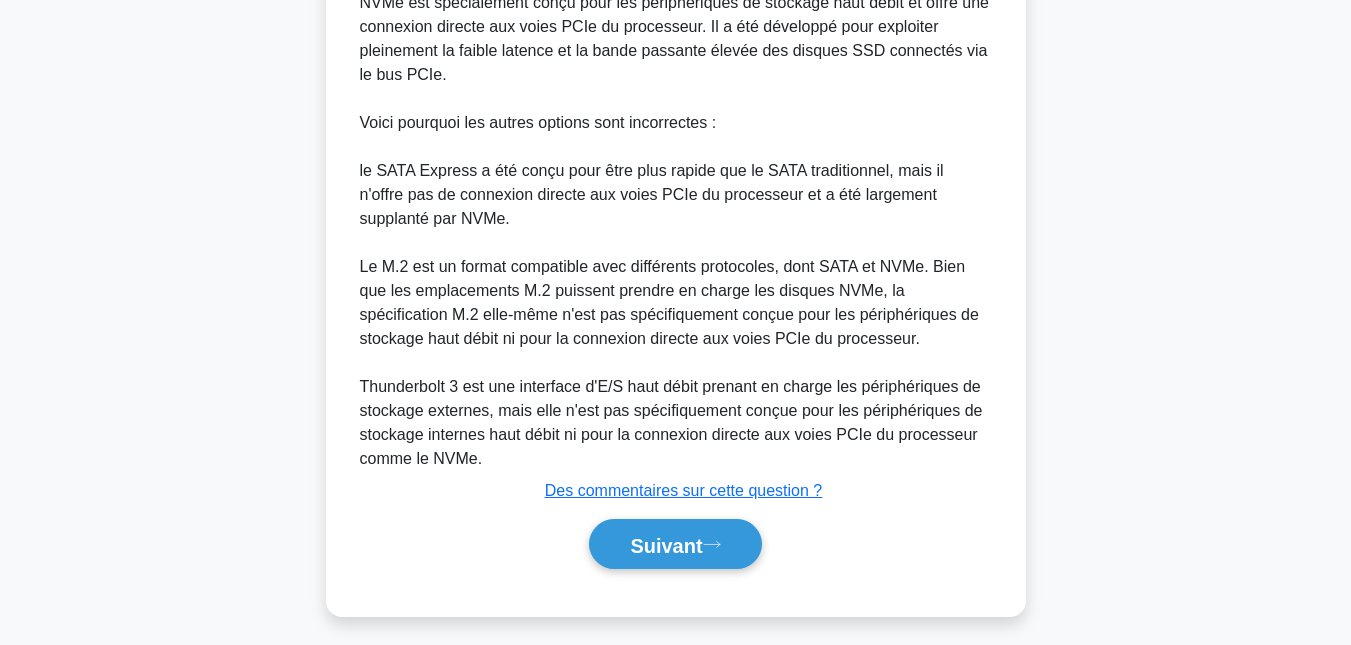 scroll, scrollTop: 664, scrollLeft: 0, axis: vertical 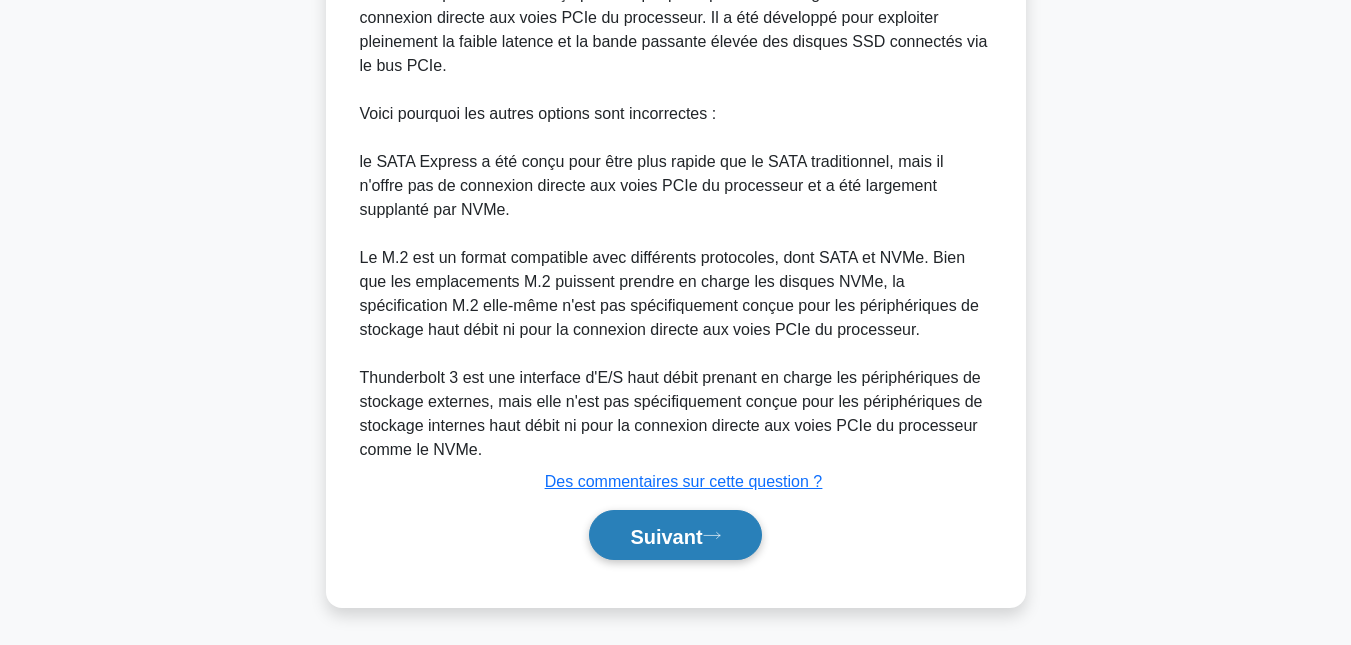 click on "Suivant" at bounding box center (666, 536) 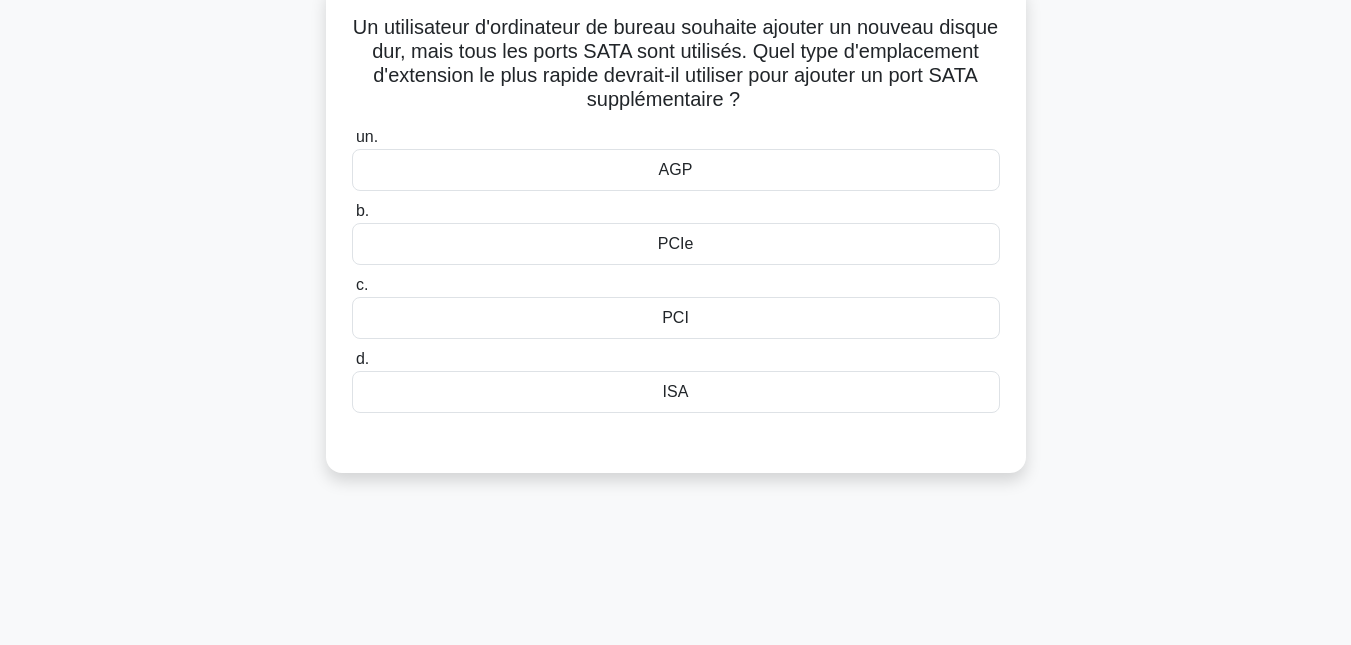 scroll, scrollTop: 0, scrollLeft: 0, axis: both 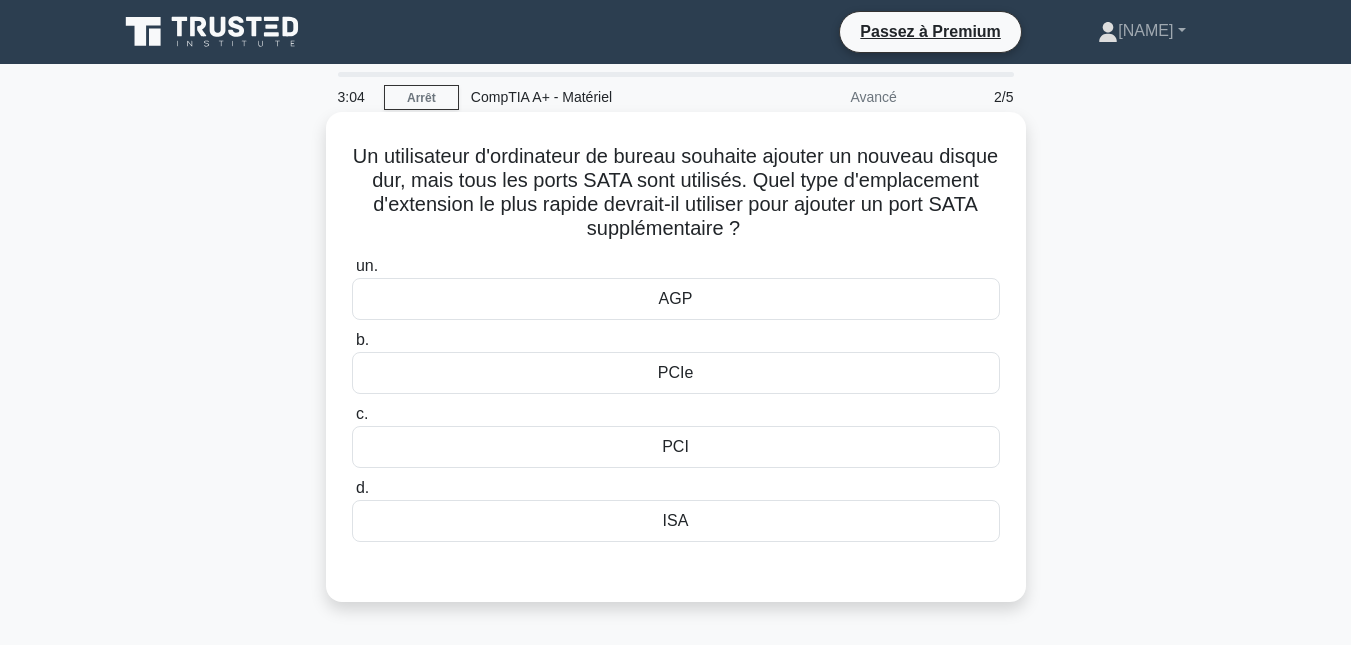click on "PCIe" at bounding box center (676, 373) 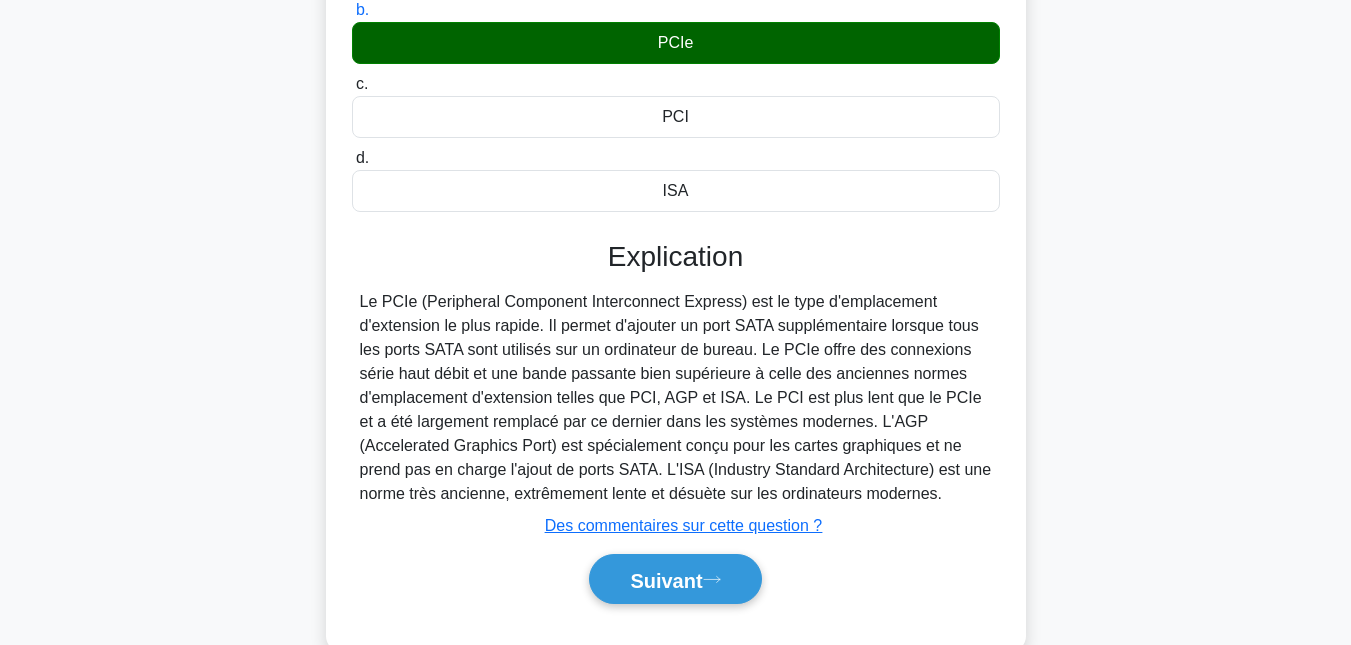 scroll, scrollTop: 333, scrollLeft: 0, axis: vertical 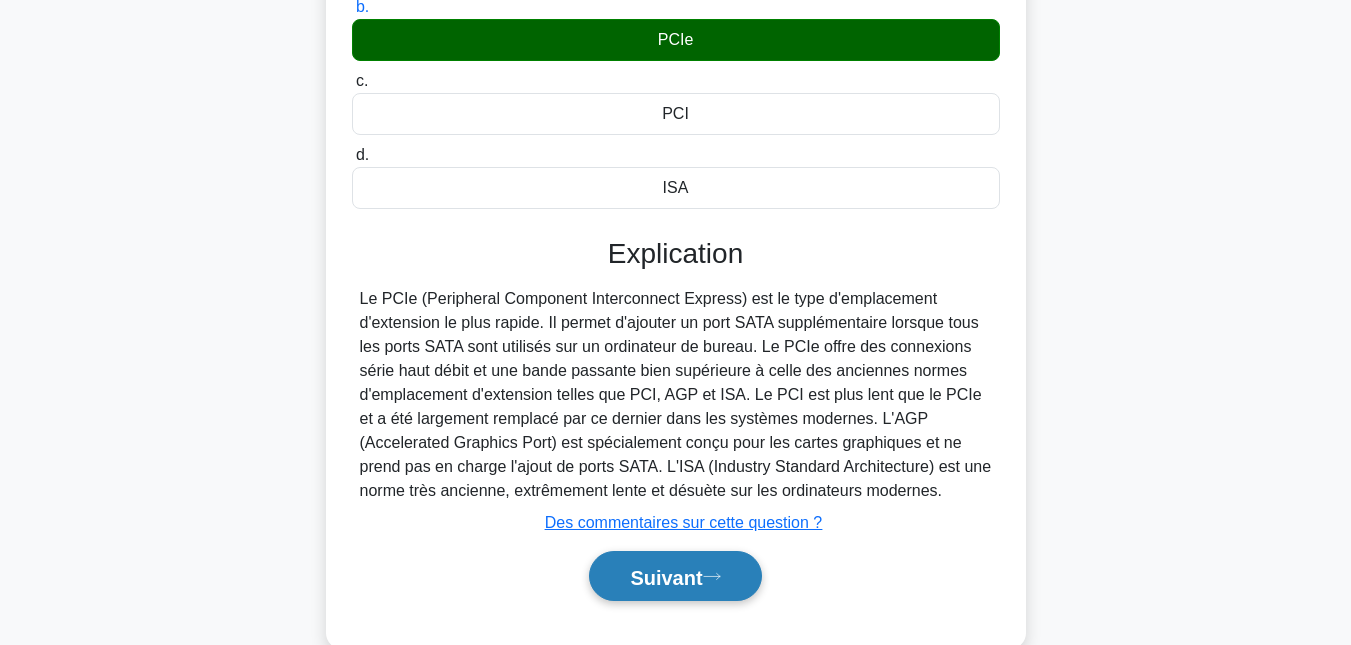 click on "Suivant" at bounding box center [675, 576] 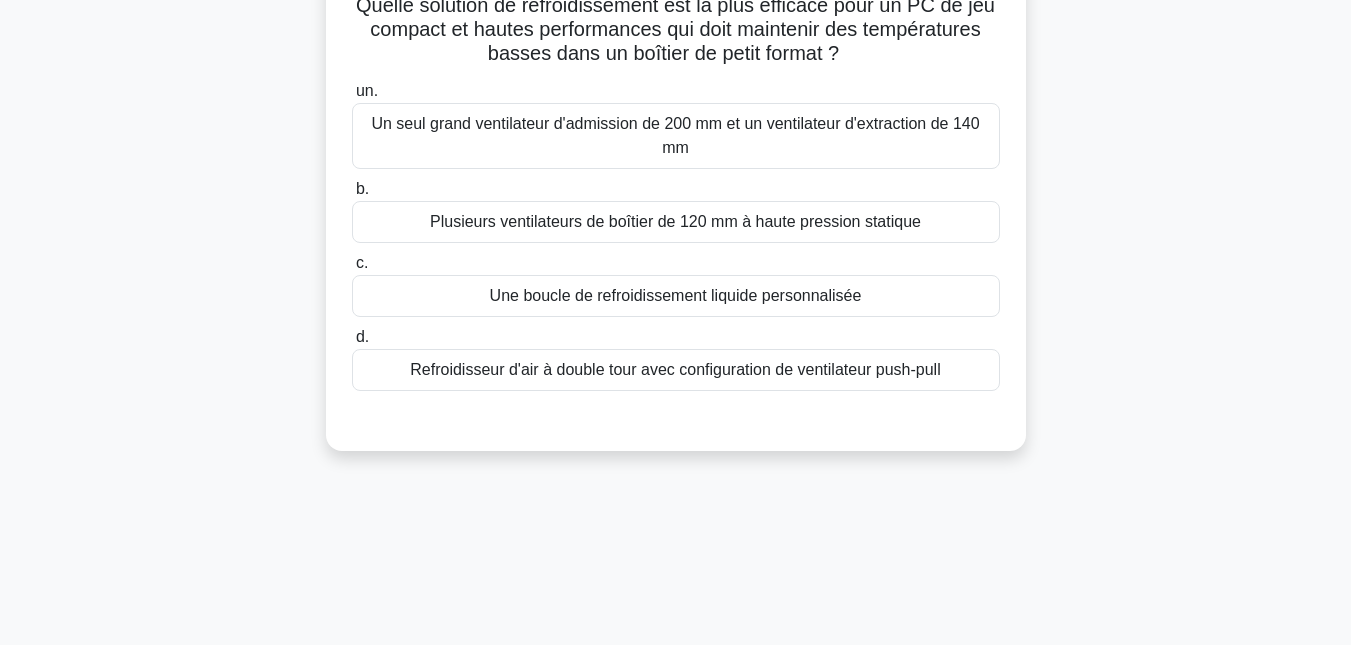 scroll, scrollTop: 0, scrollLeft: 0, axis: both 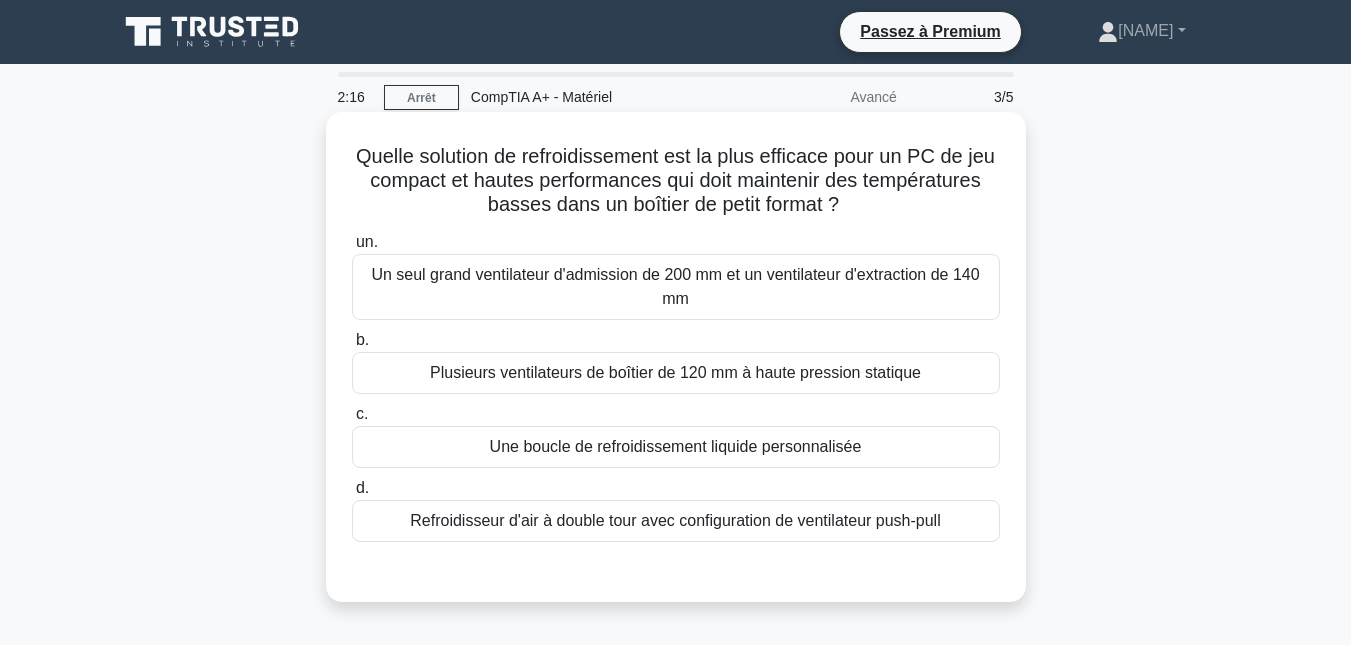 click on "Une boucle de refroidissement liquide personnalisée" at bounding box center [676, 446] 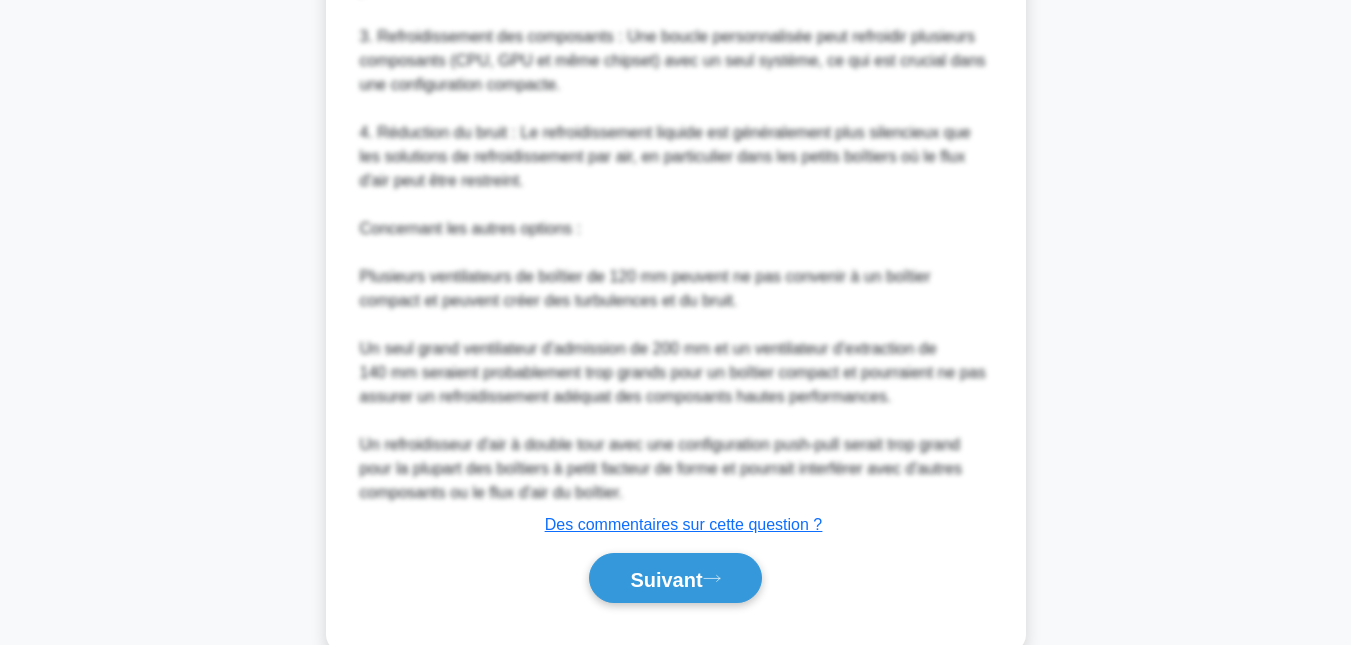 scroll, scrollTop: 928, scrollLeft: 0, axis: vertical 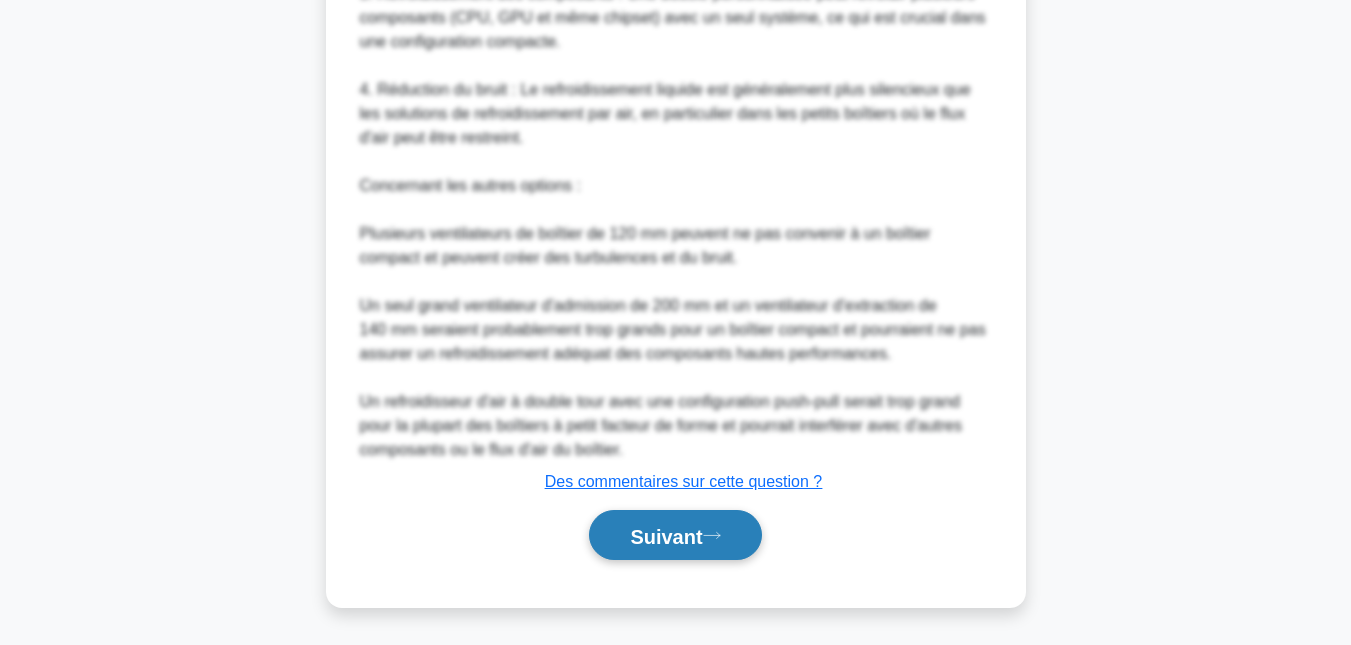 click on "Suivant" at bounding box center (675, 535) 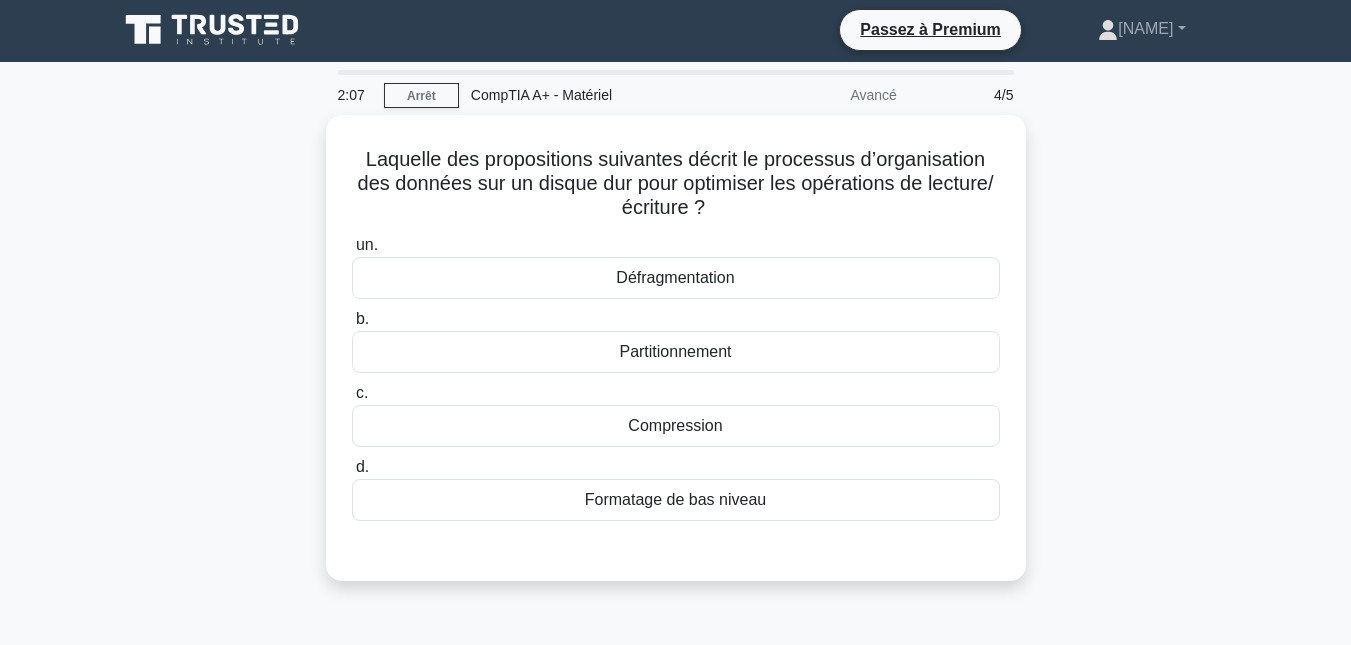scroll, scrollTop: 0, scrollLeft: 0, axis: both 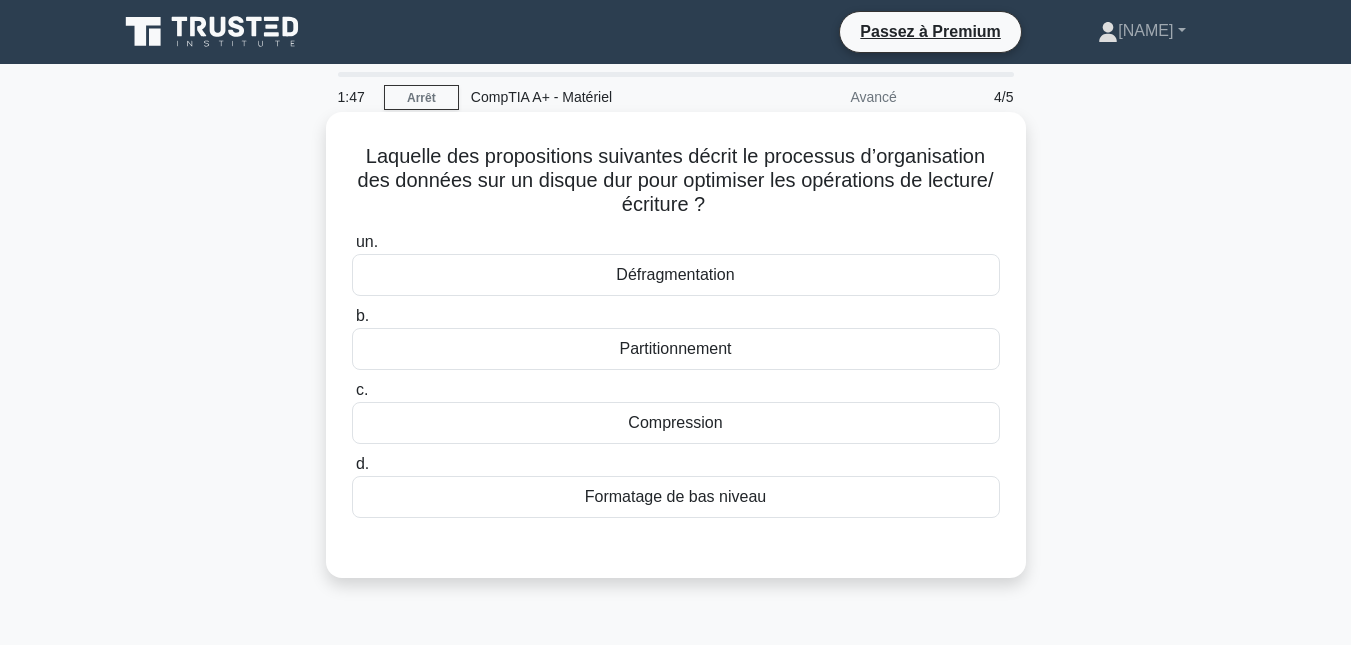 click on "Partitionnement" at bounding box center (676, 349) 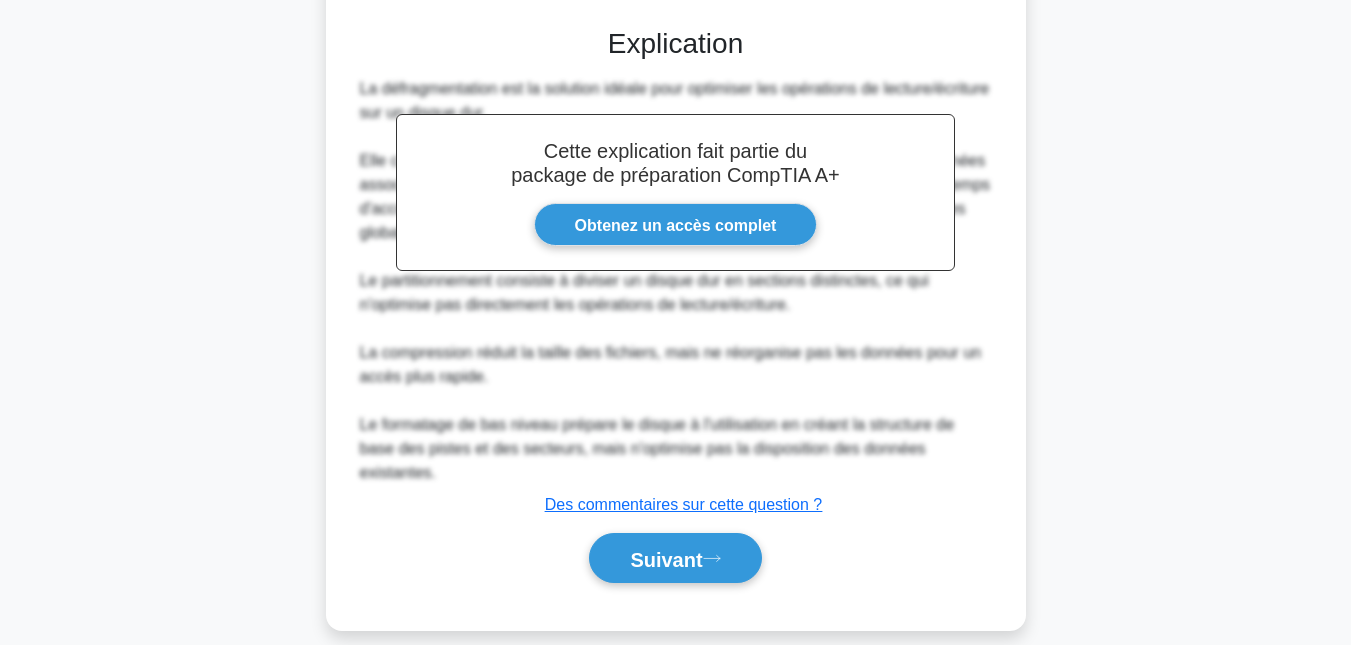 scroll, scrollTop: 522, scrollLeft: 0, axis: vertical 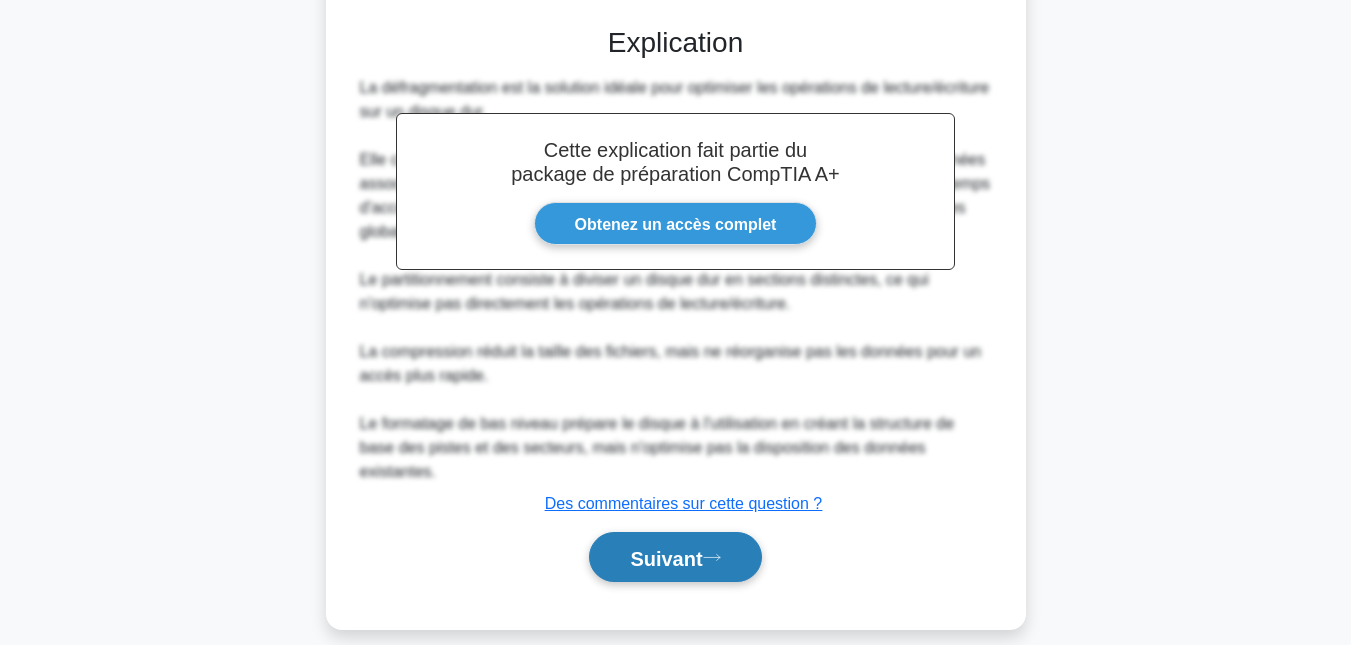 click on "Suivant" at bounding box center [675, 557] 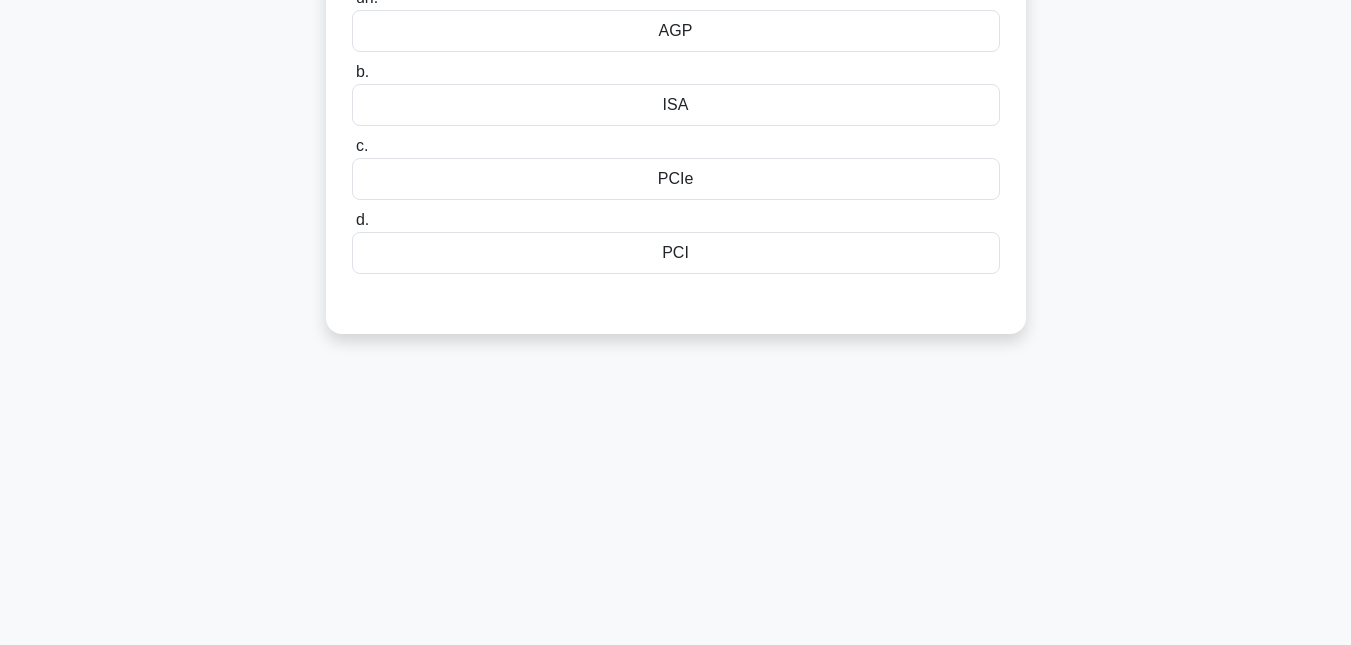 scroll, scrollTop: 0, scrollLeft: 0, axis: both 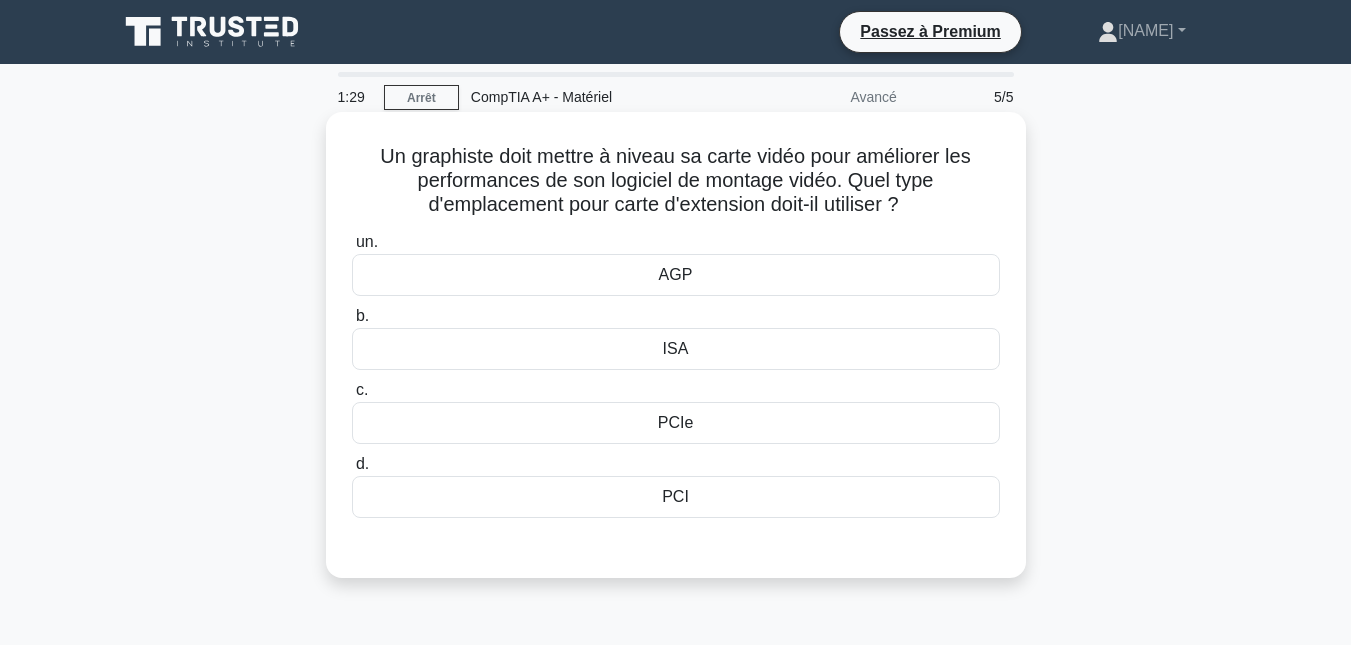 click on "AGP" at bounding box center [676, 275] 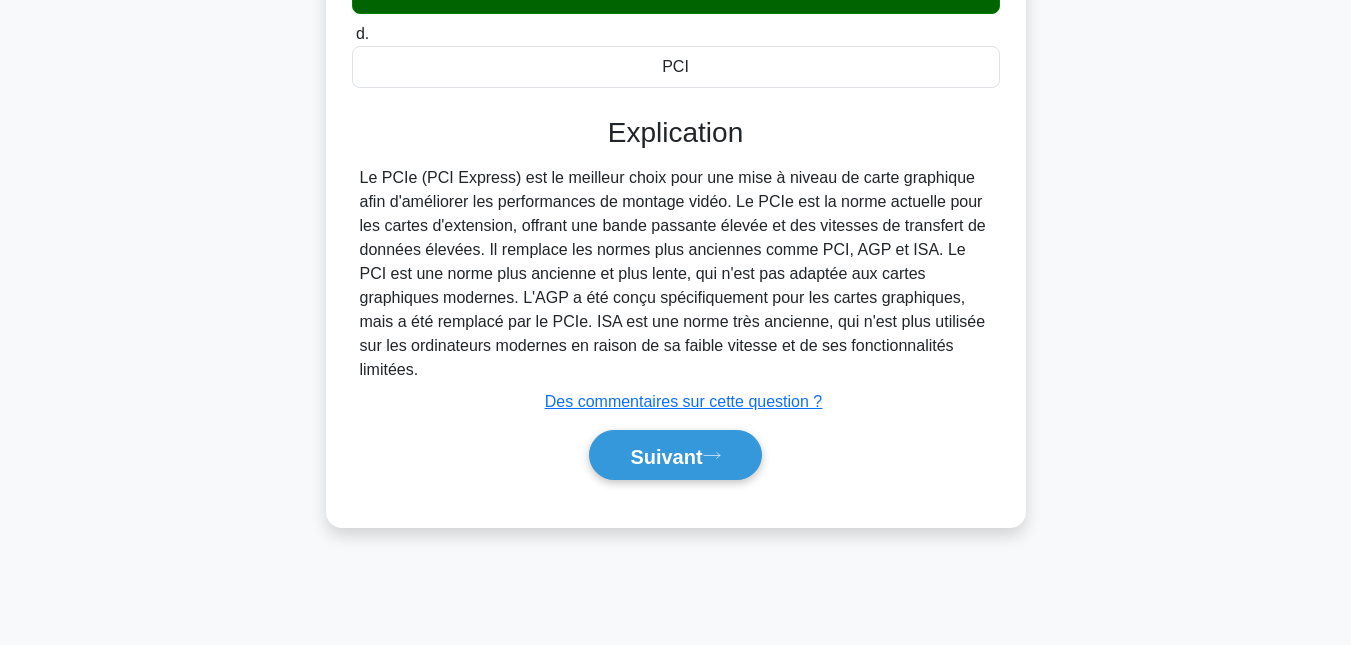 scroll, scrollTop: 435, scrollLeft: 0, axis: vertical 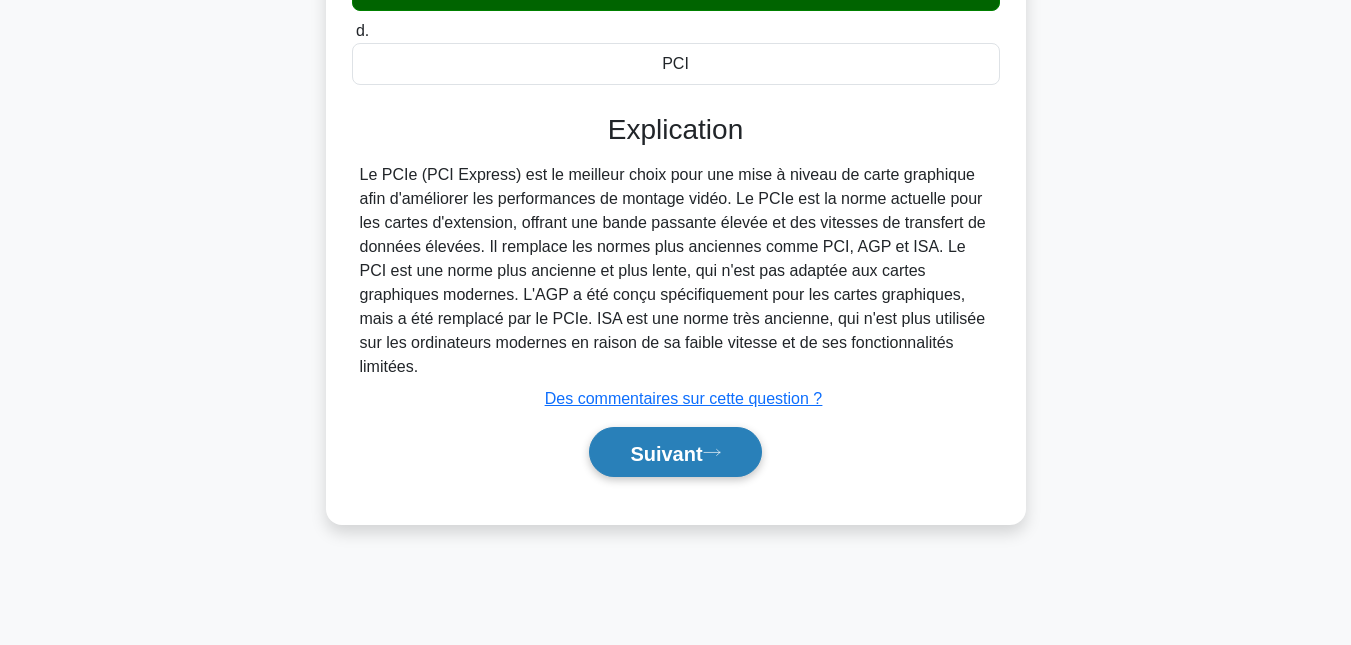 click on "Suivant" at bounding box center [666, 453] 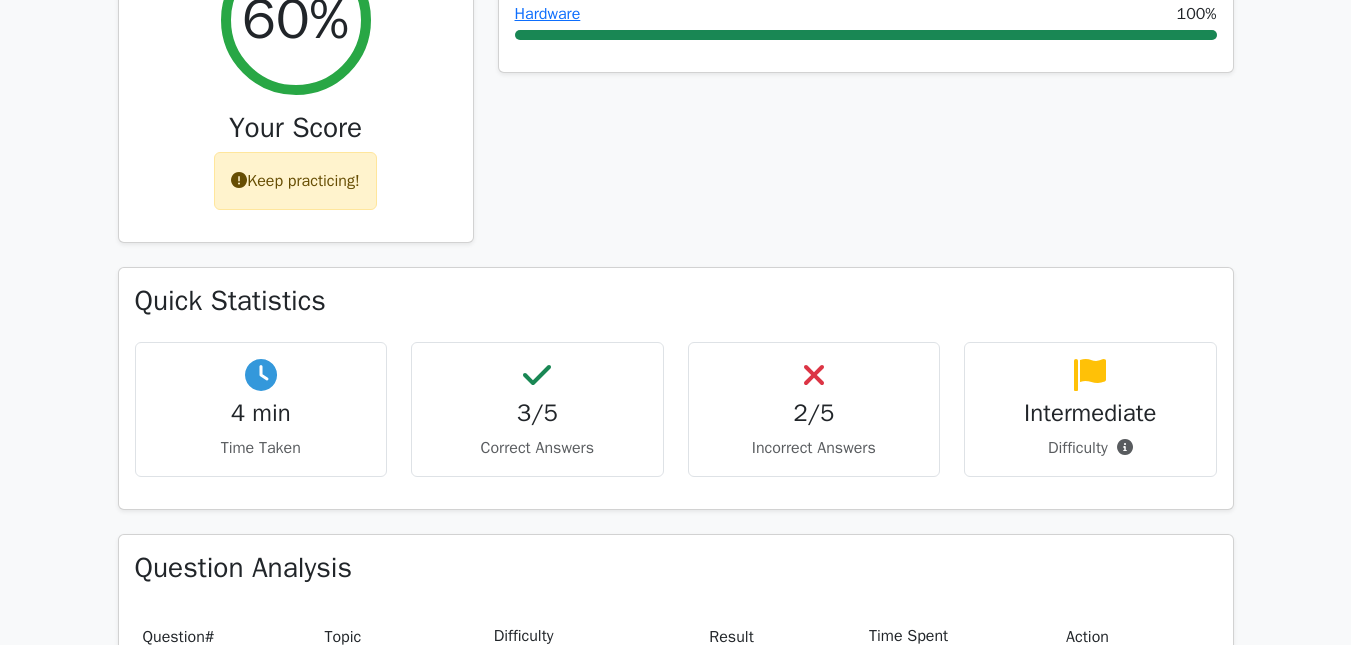 scroll, scrollTop: 0, scrollLeft: 0, axis: both 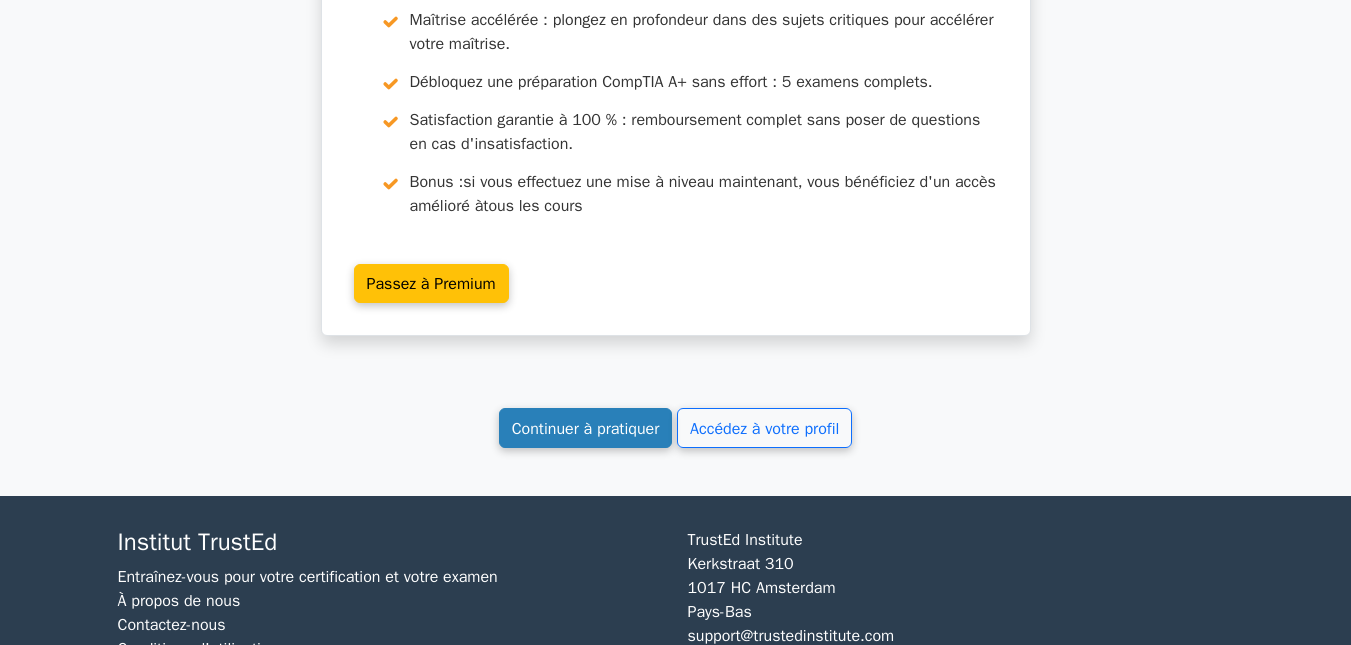 click on "Continuer à pratiquer" at bounding box center (586, 429) 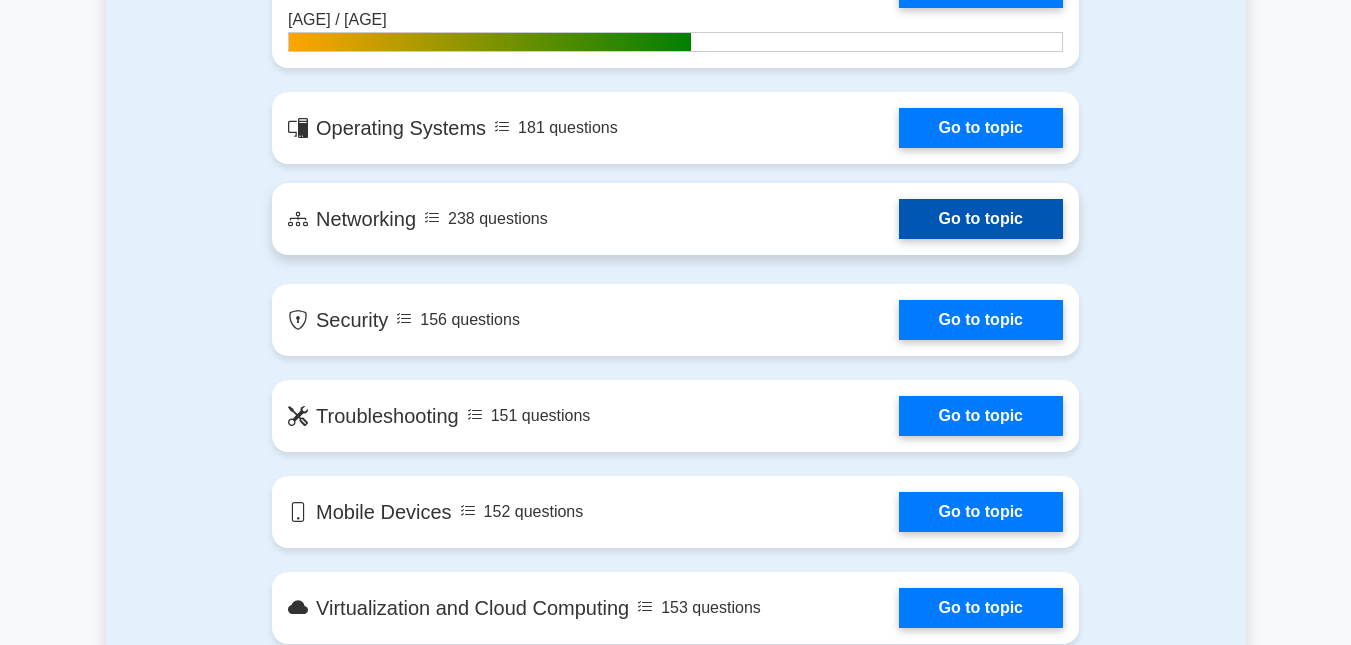 scroll, scrollTop: 1300, scrollLeft: 0, axis: vertical 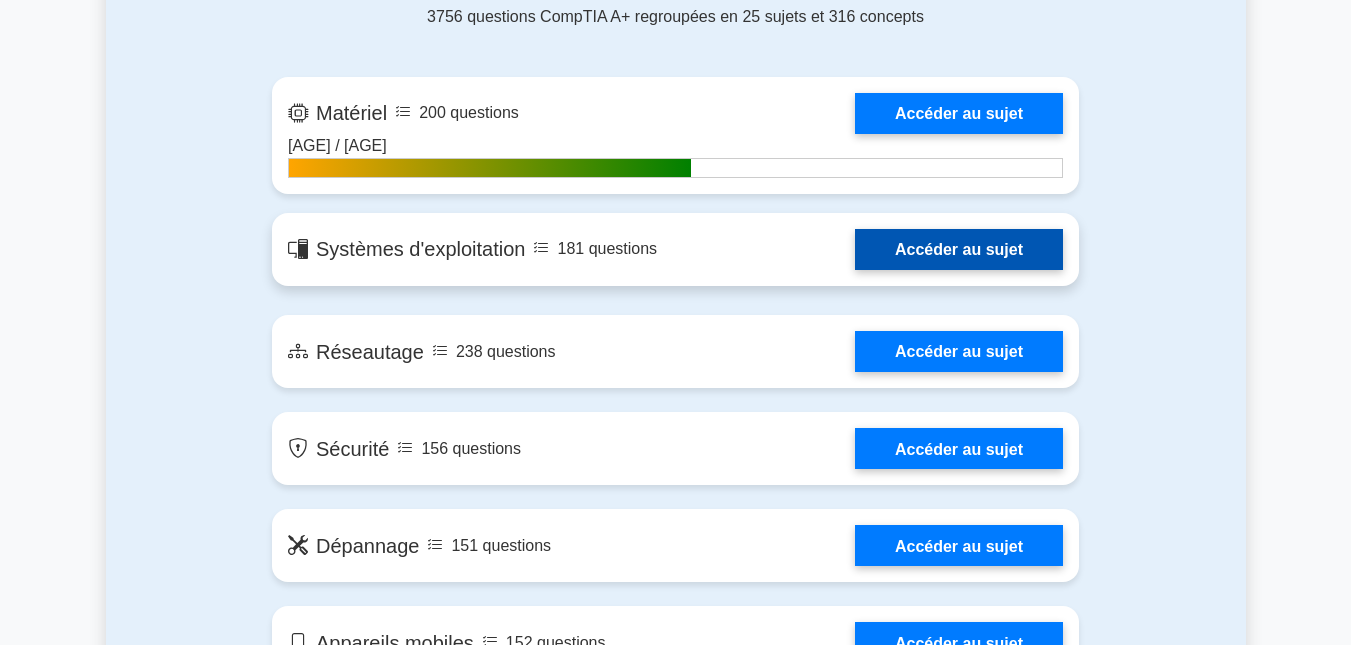 click on "Accéder au sujet" at bounding box center (959, 249) 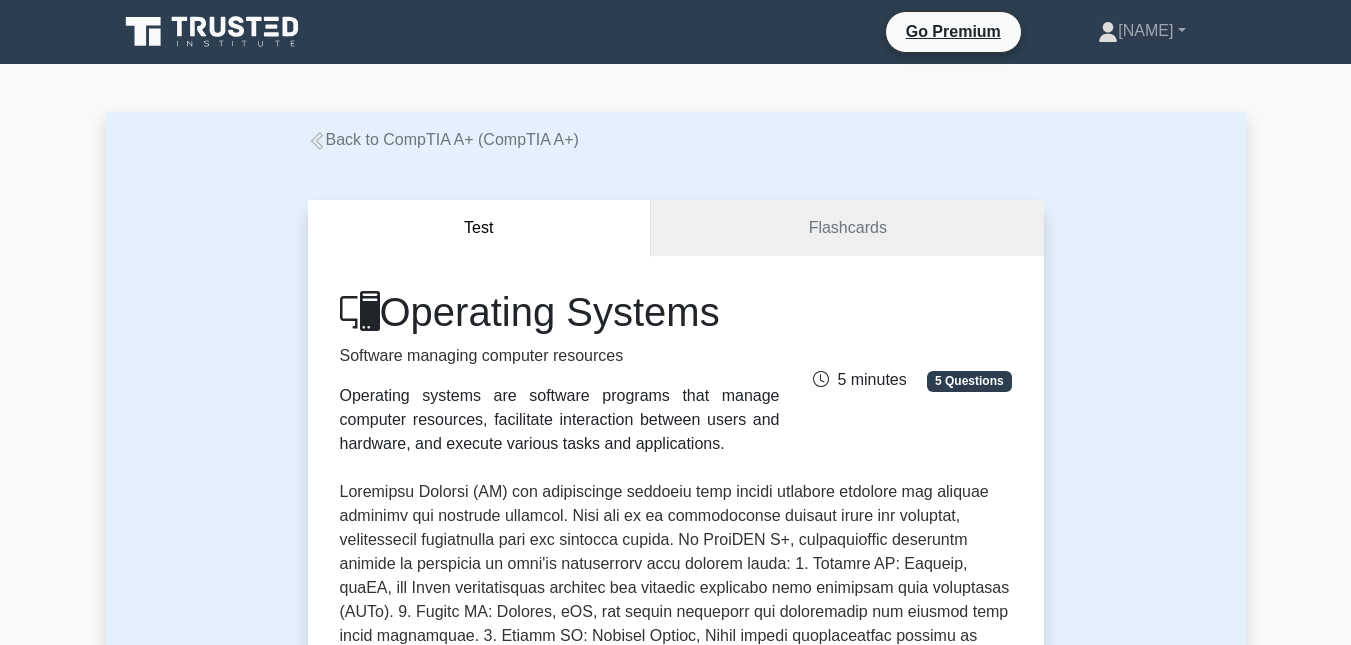 scroll, scrollTop: 0, scrollLeft: 0, axis: both 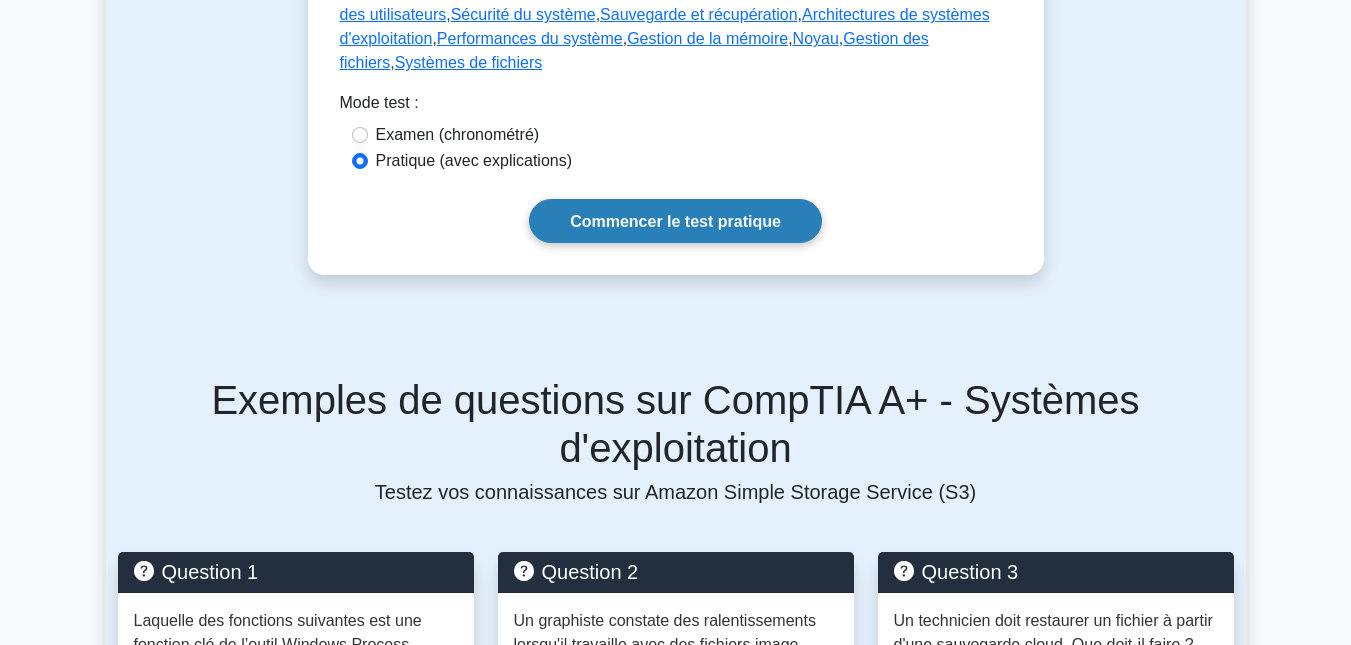 click on "Commencer le test pratique" at bounding box center (675, 221) 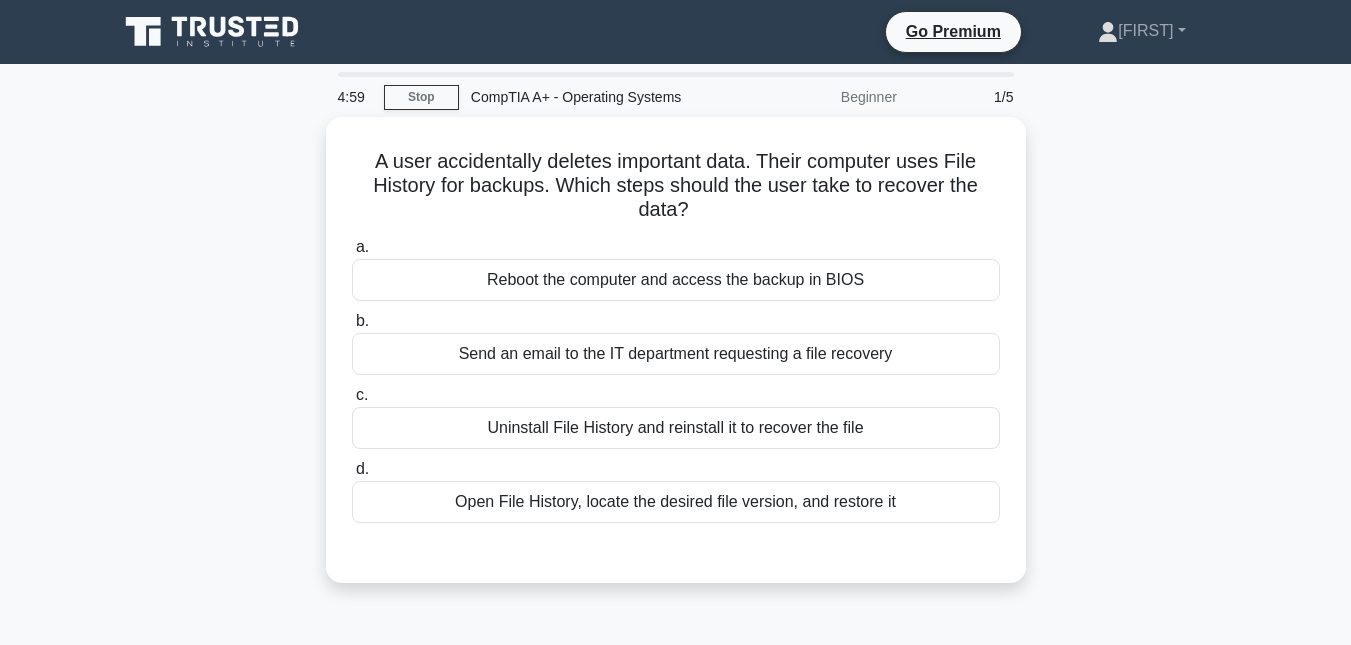 scroll, scrollTop: 0, scrollLeft: 0, axis: both 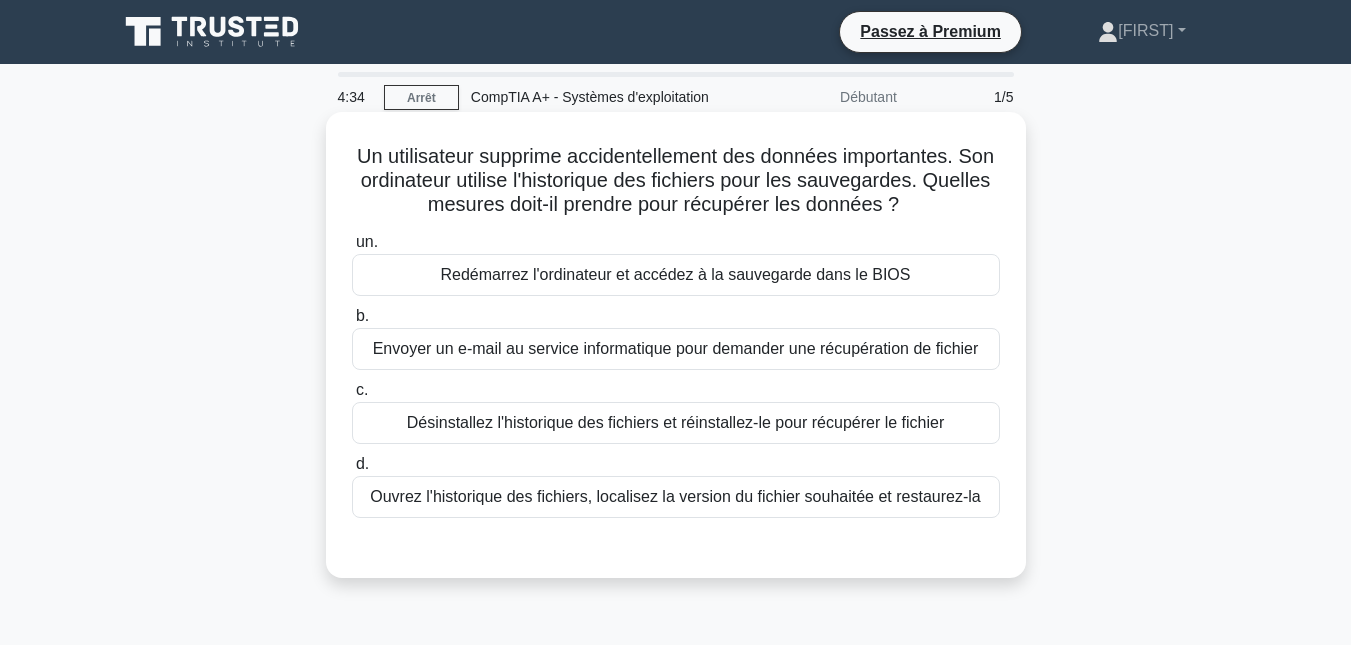 click on "Ouvrez l'historique des fichiers, localisez la version du fichier souhaitée et restaurez-la" at bounding box center [675, 496] 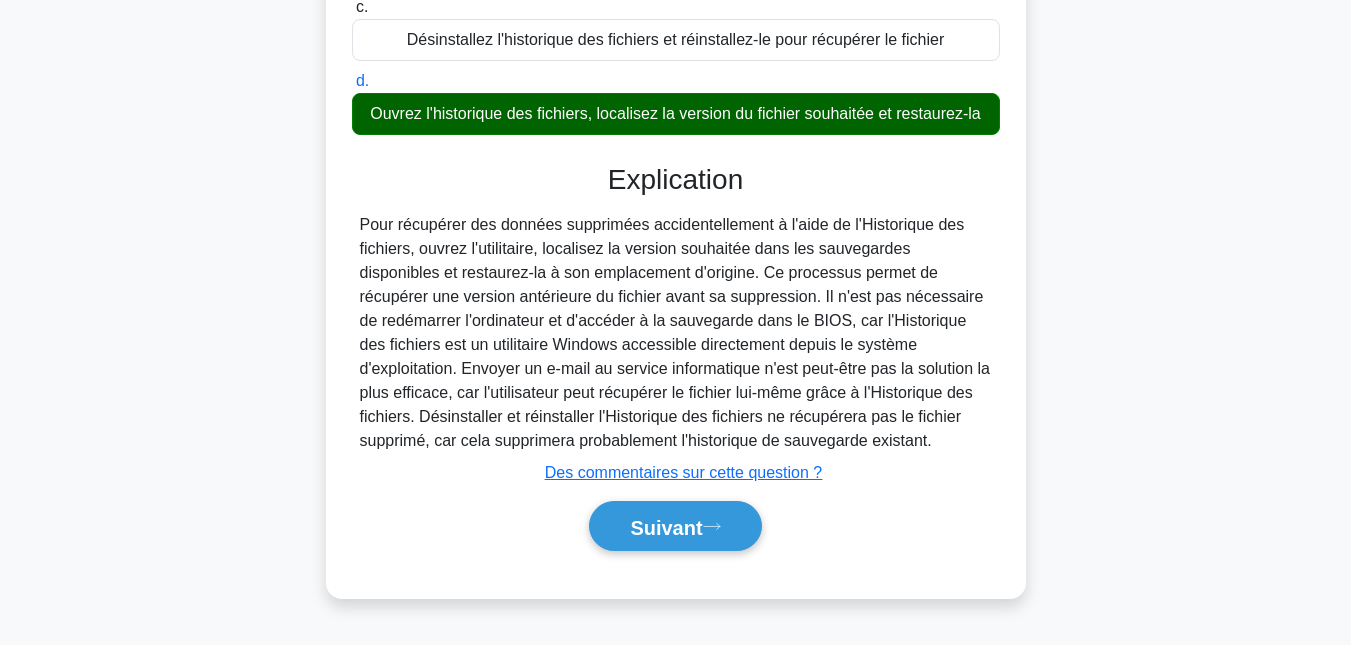 scroll, scrollTop: 387, scrollLeft: 0, axis: vertical 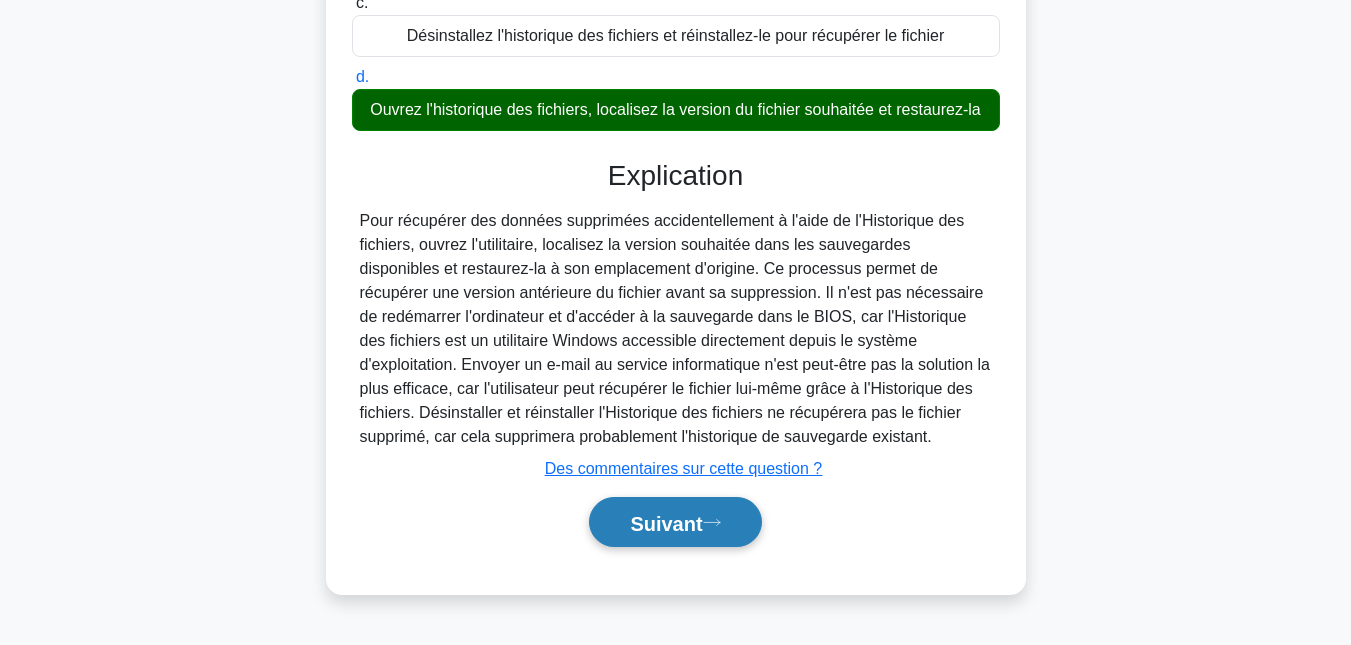 click on "Suivant" at bounding box center [675, 522] 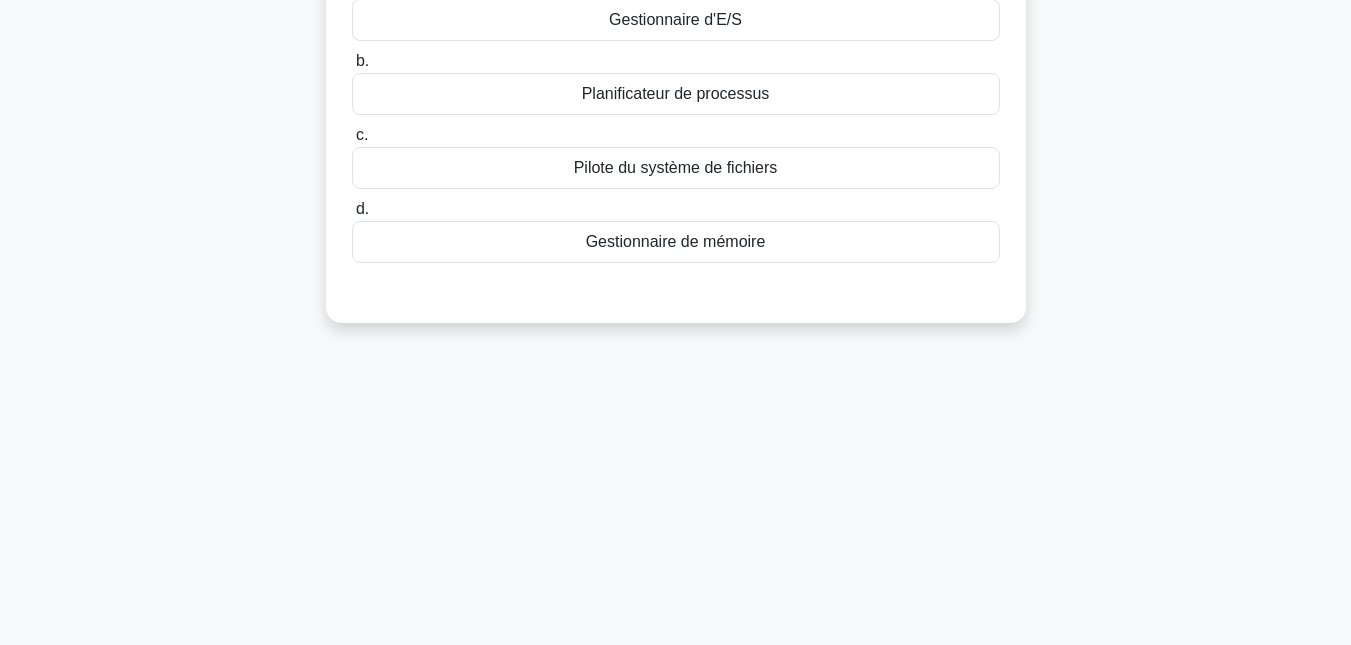 scroll, scrollTop: 0, scrollLeft: 0, axis: both 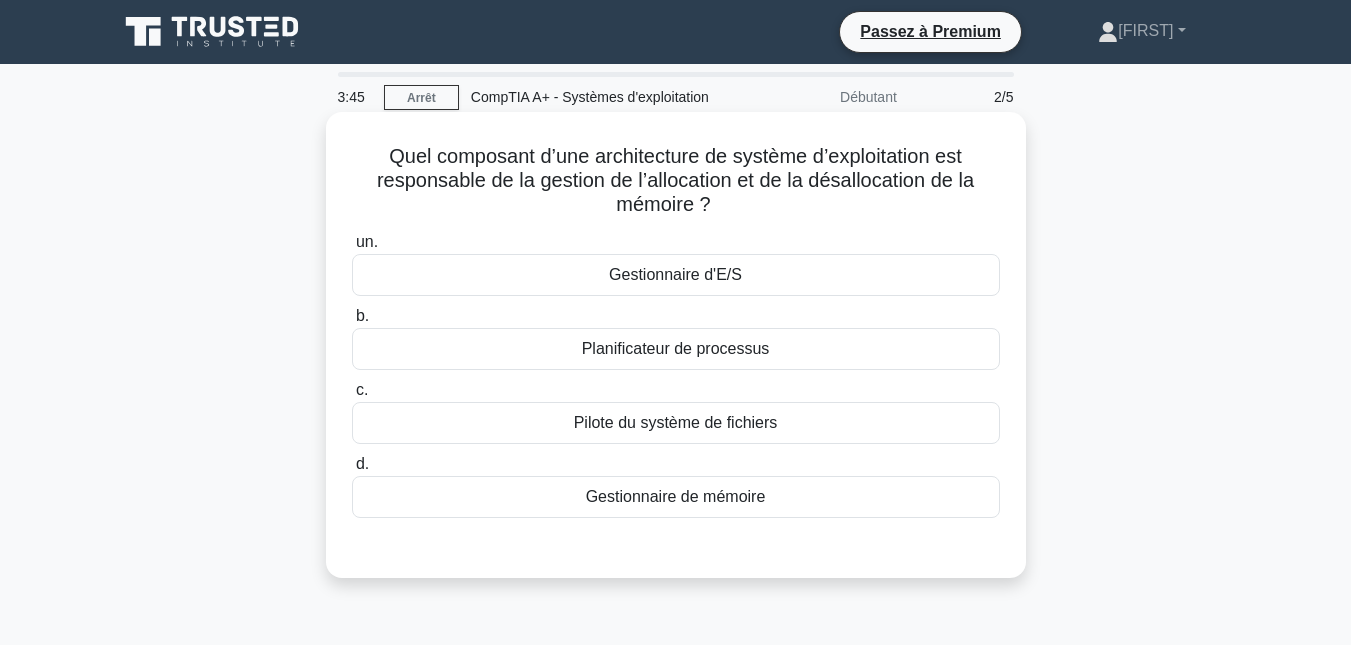 click on "Gestionnaire de mémoire" at bounding box center [676, 496] 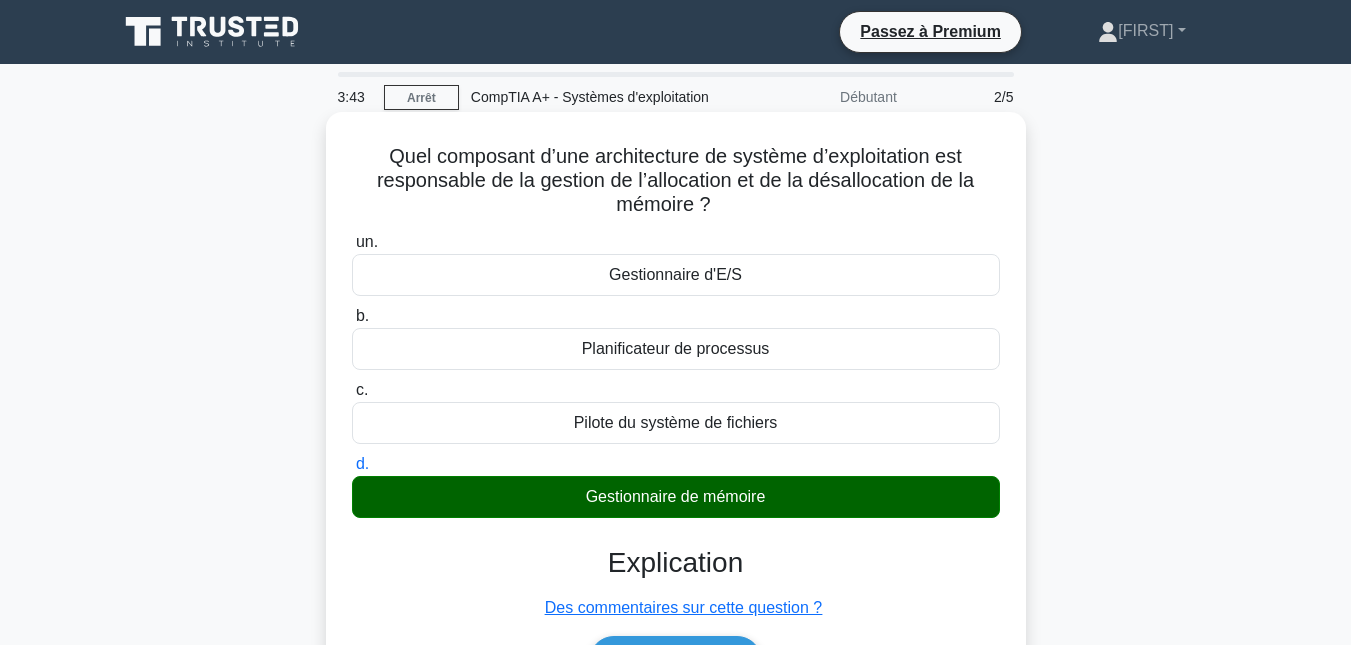 scroll, scrollTop: 435, scrollLeft: 0, axis: vertical 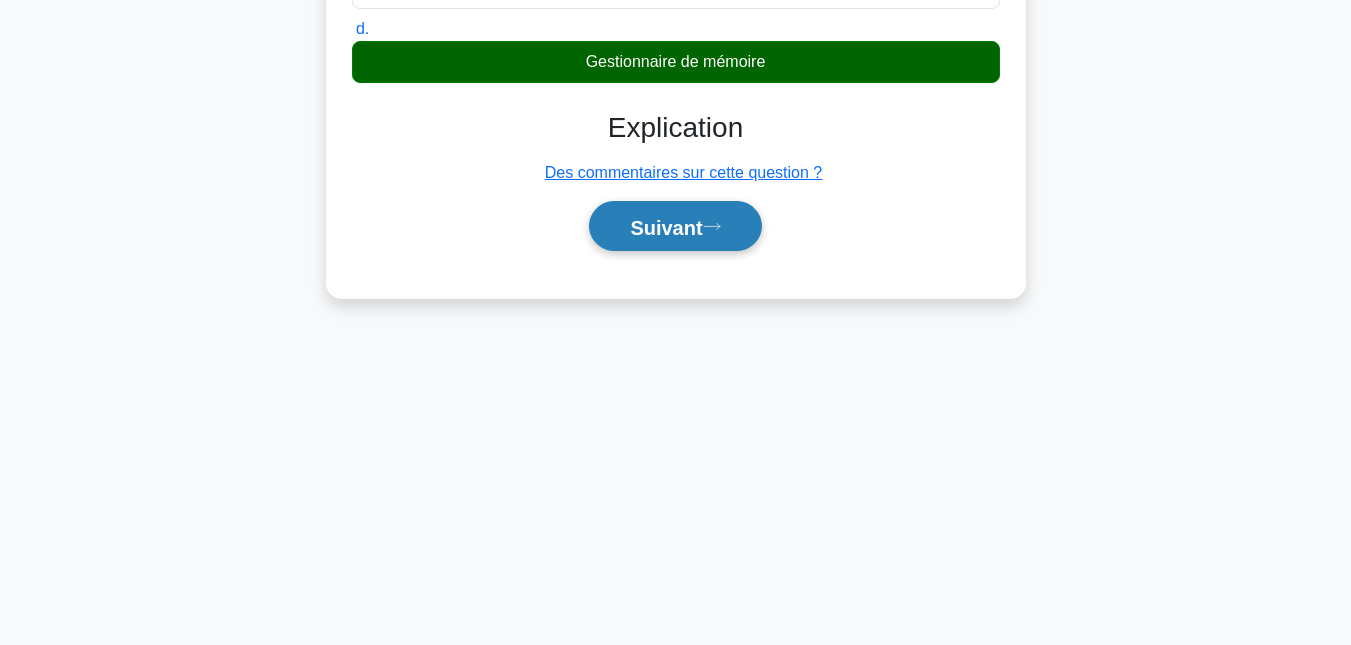 click on "Suivant" at bounding box center [666, 227] 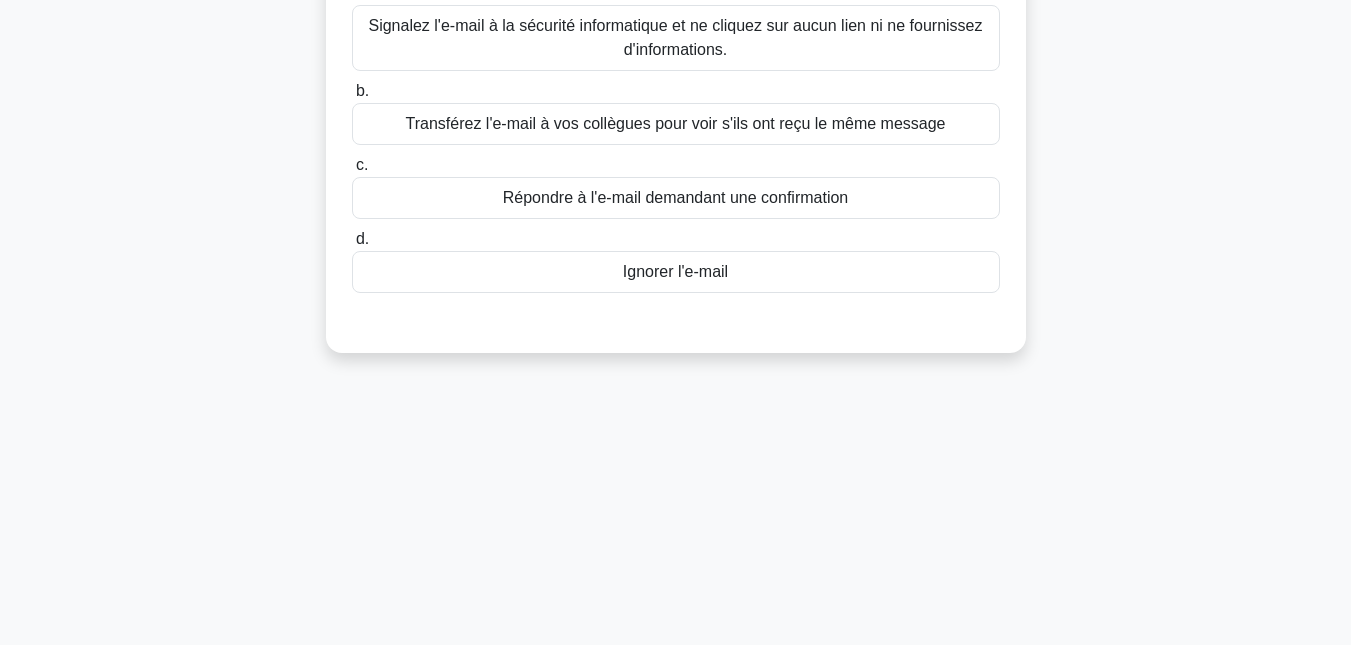 scroll, scrollTop: 0, scrollLeft: 0, axis: both 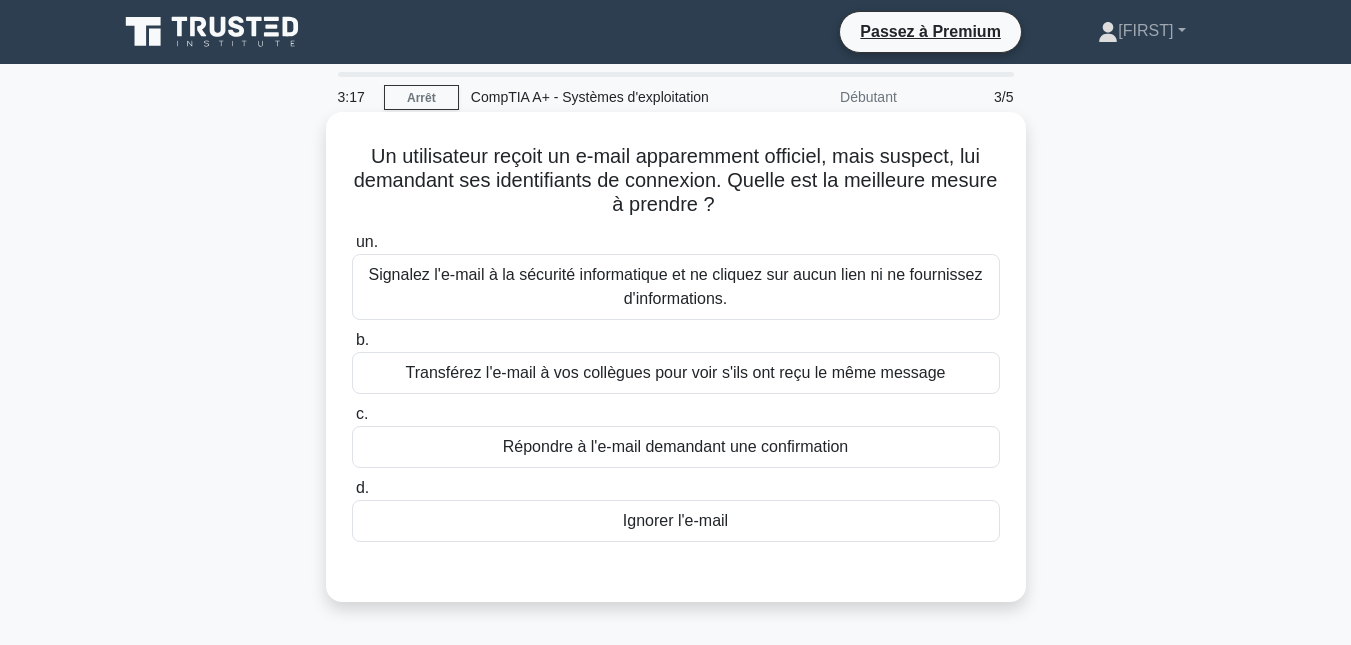 click on "Signalez l'e-mail à la sécurité informatique et ne cliquez sur aucun lien ni ne fournissez d'informations." at bounding box center (675, 286) 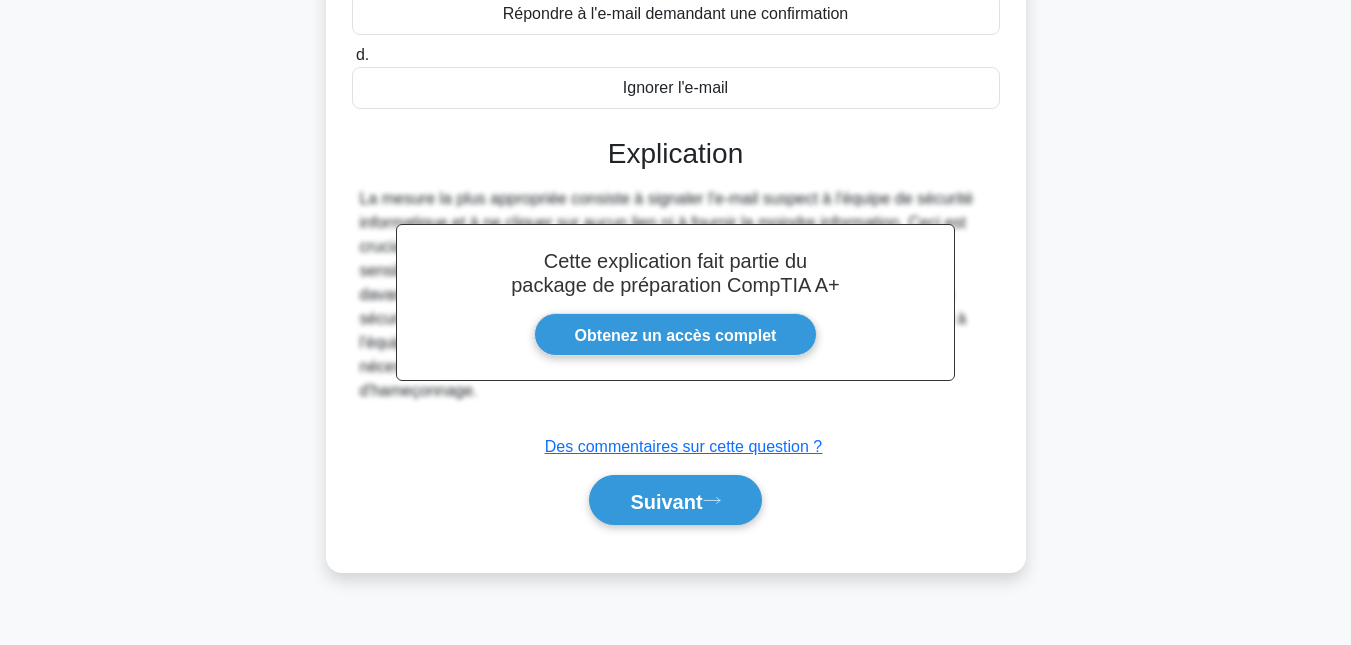 scroll, scrollTop: 435, scrollLeft: 0, axis: vertical 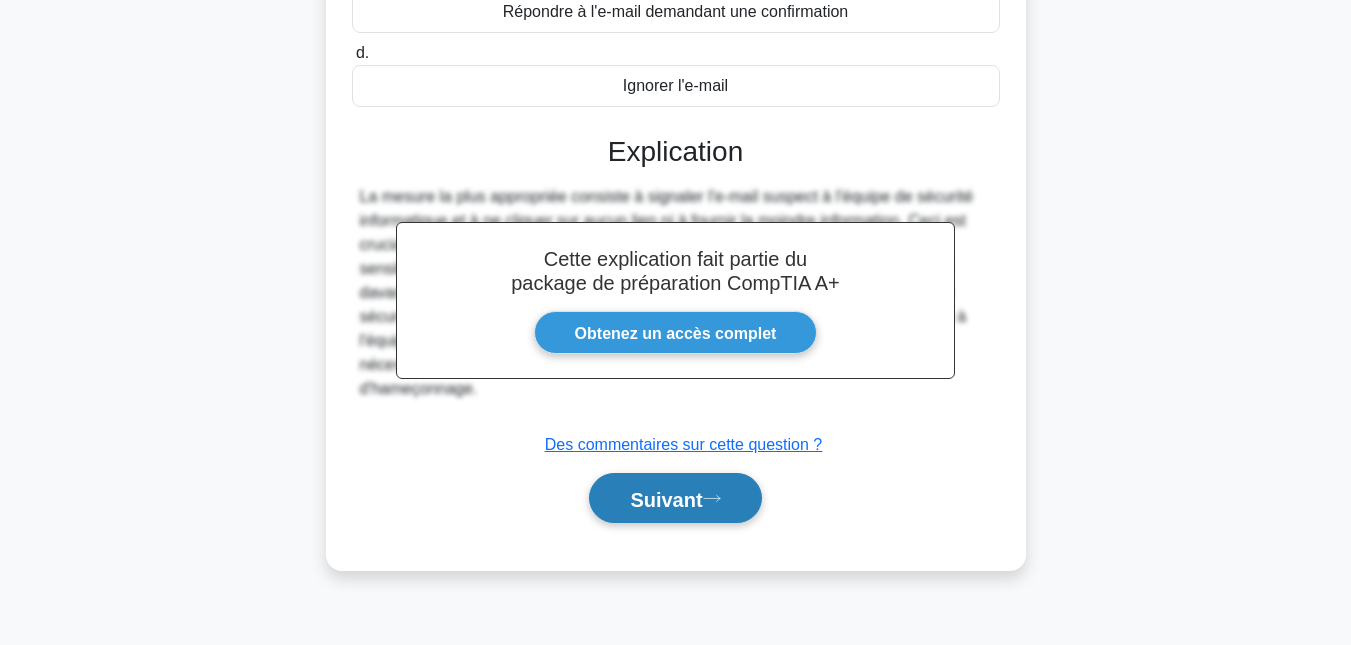 click on "Suivant" at bounding box center (666, 499) 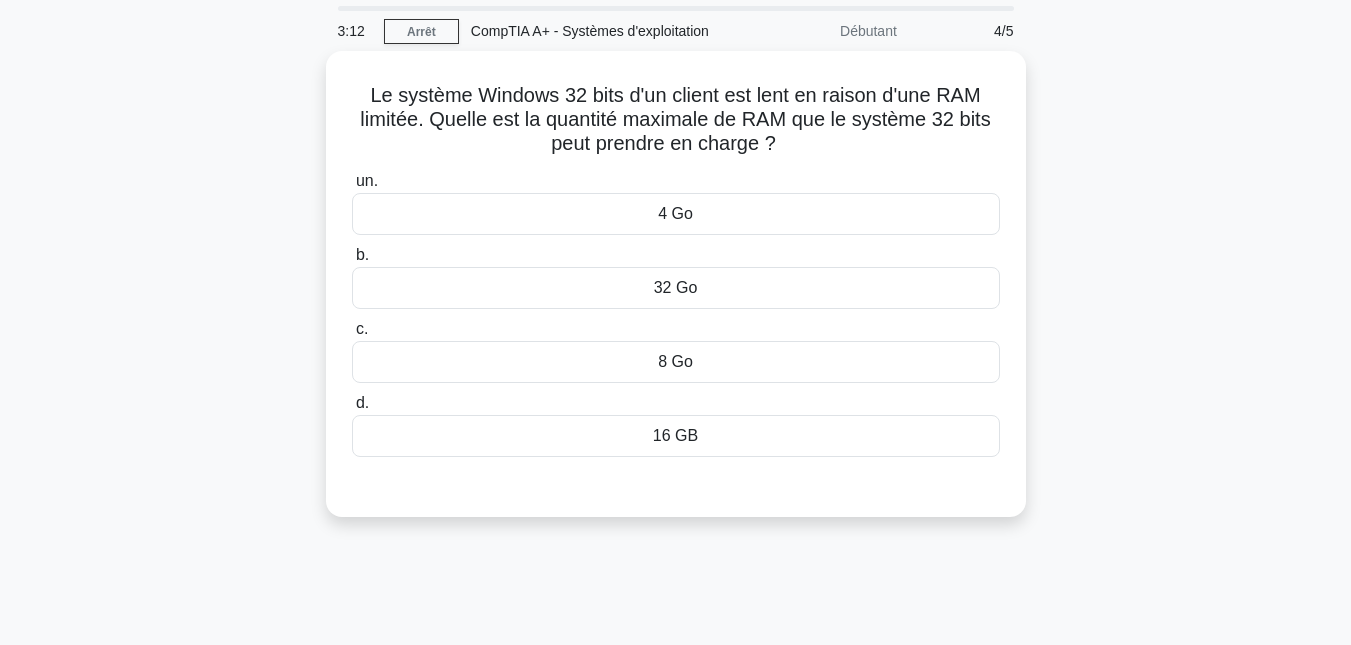 scroll, scrollTop: 0, scrollLeft: 0, axis: both 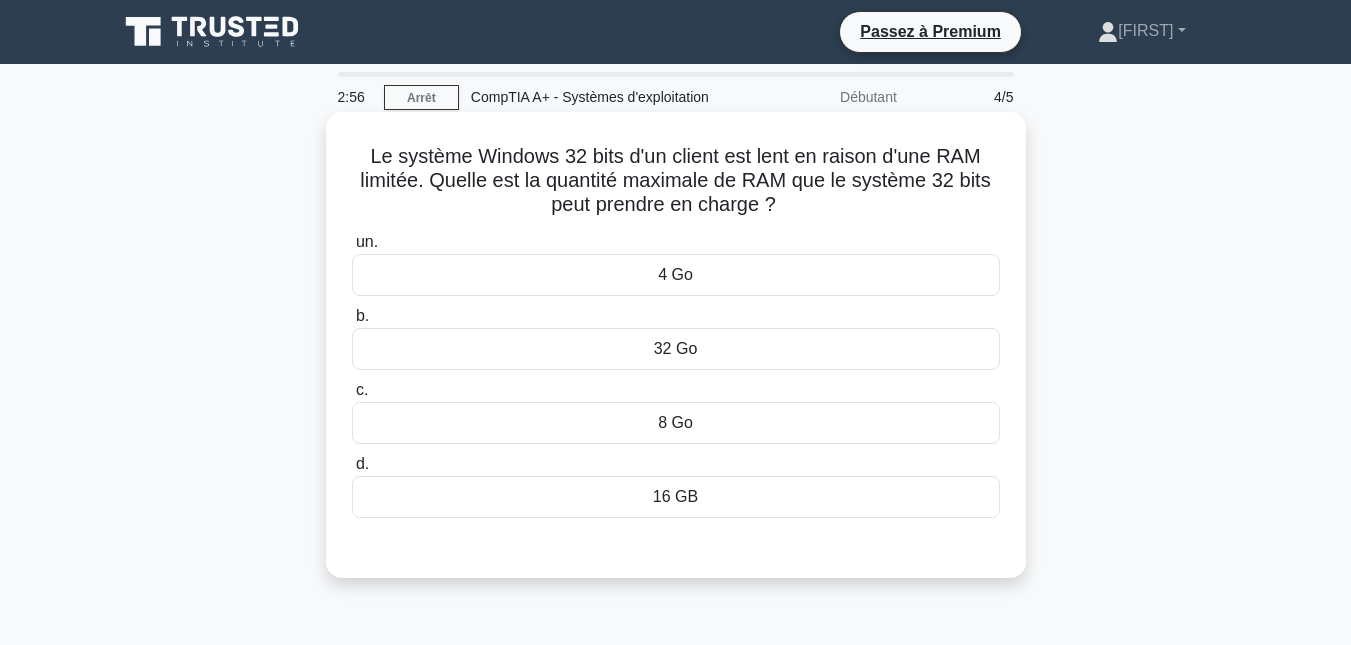 click on "16 GB" at bounding box center [676, 497] 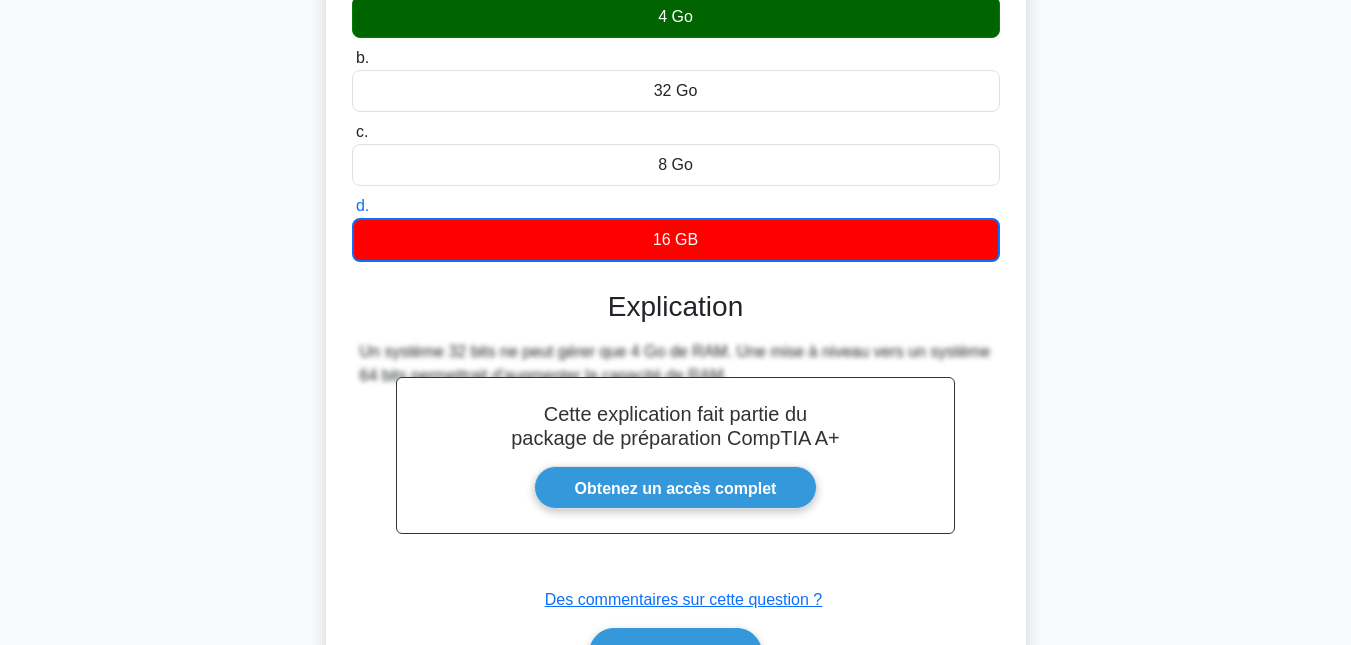 scroll, scrollTop: 435, scrollLeft: 0, axis: vertical 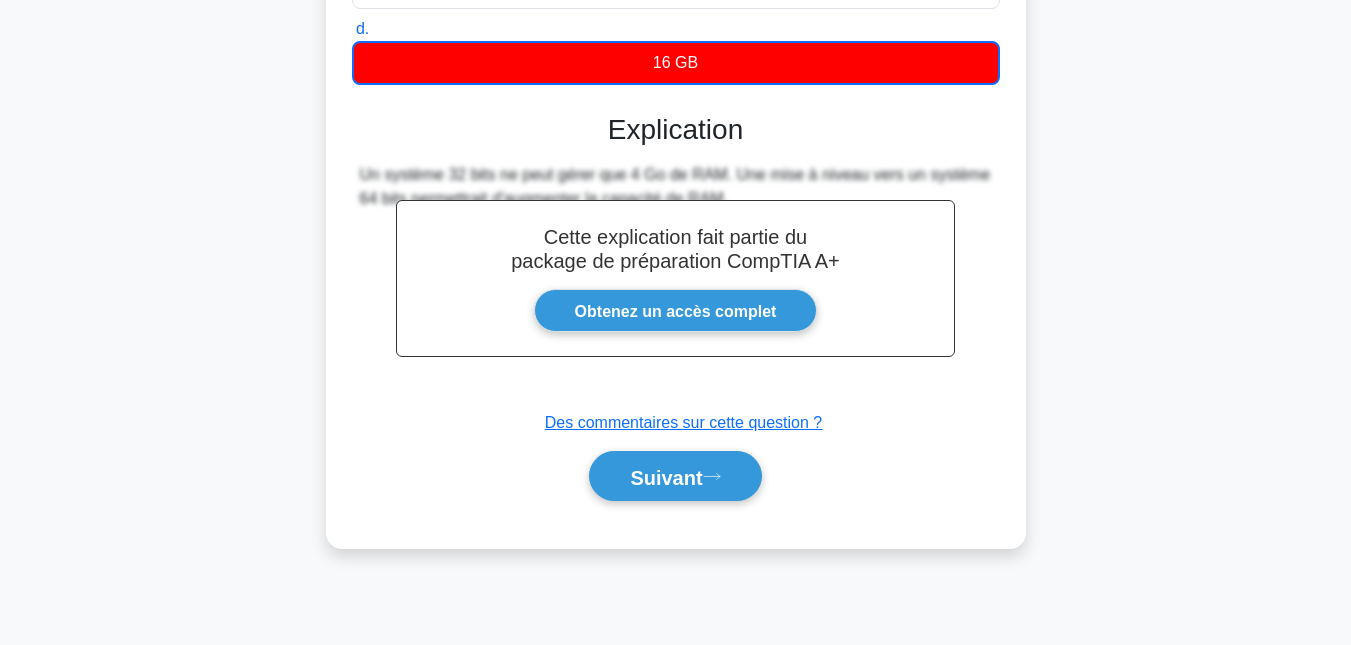 click on "Suivant" at bounding box center (675, 476) 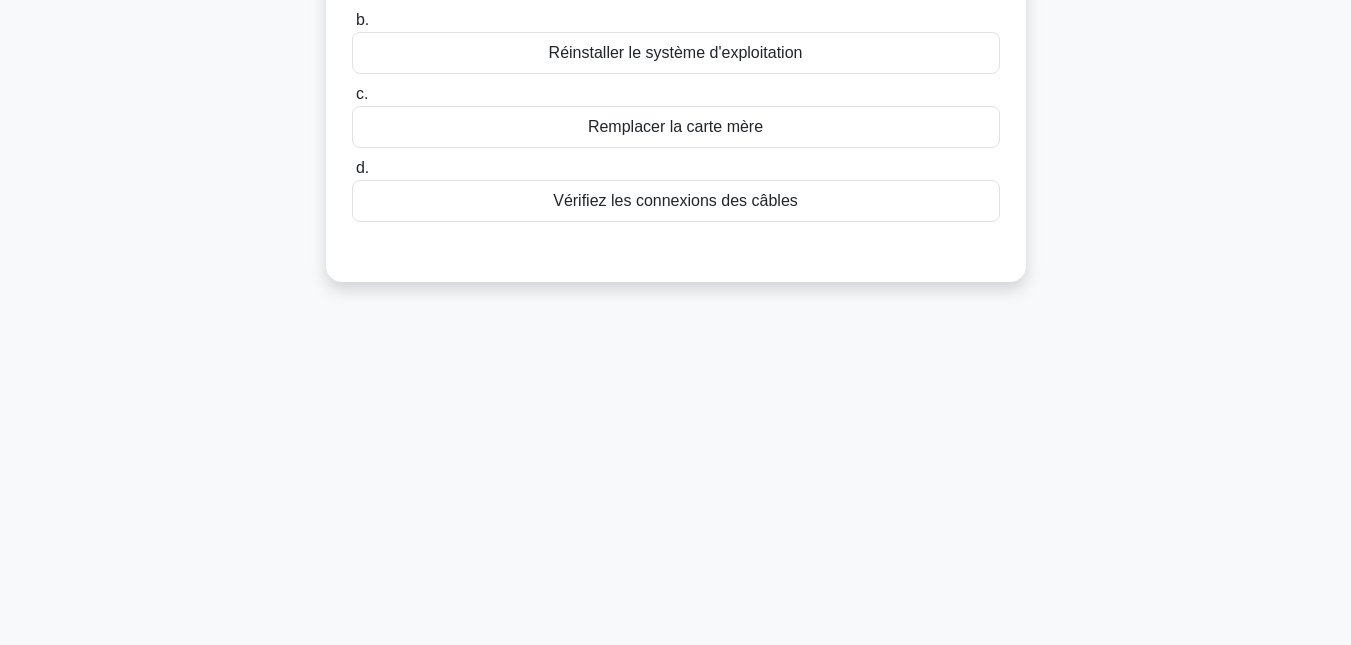scroll, scrollTop: 0, scrollLeft: 0, axis: both 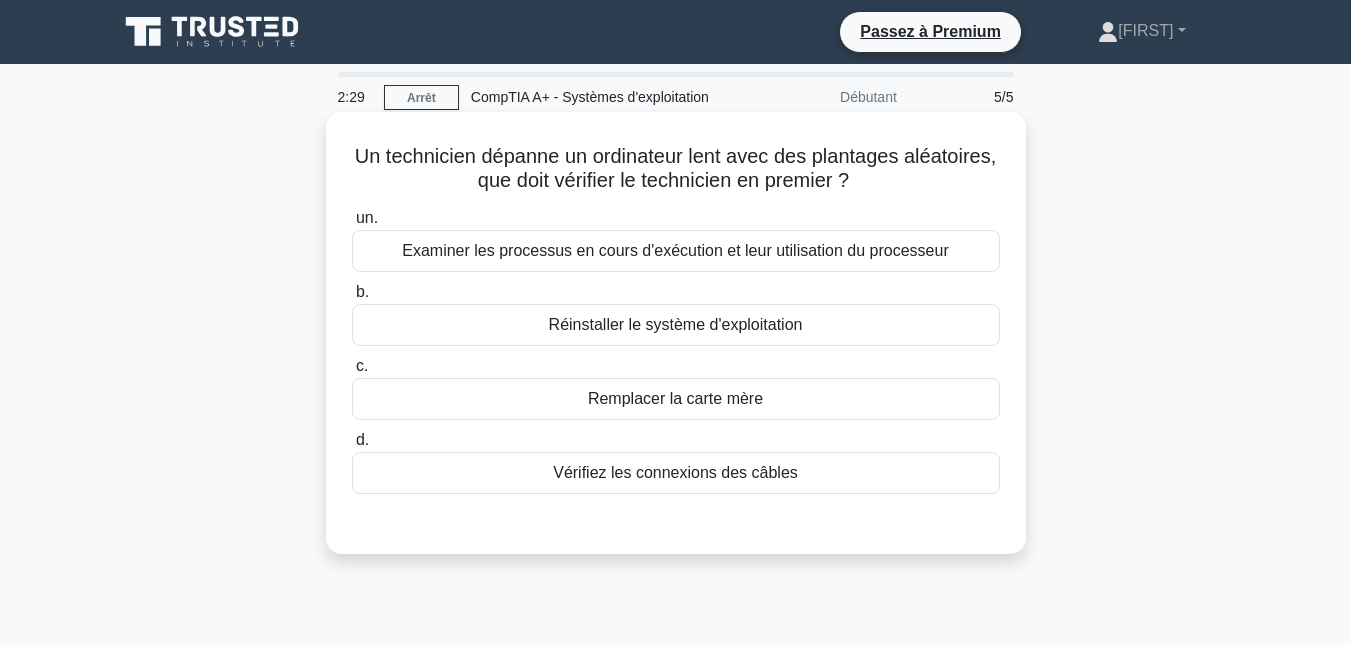 click on "Vérifiez les connexions des câbles" at bounding box center (675, 472) 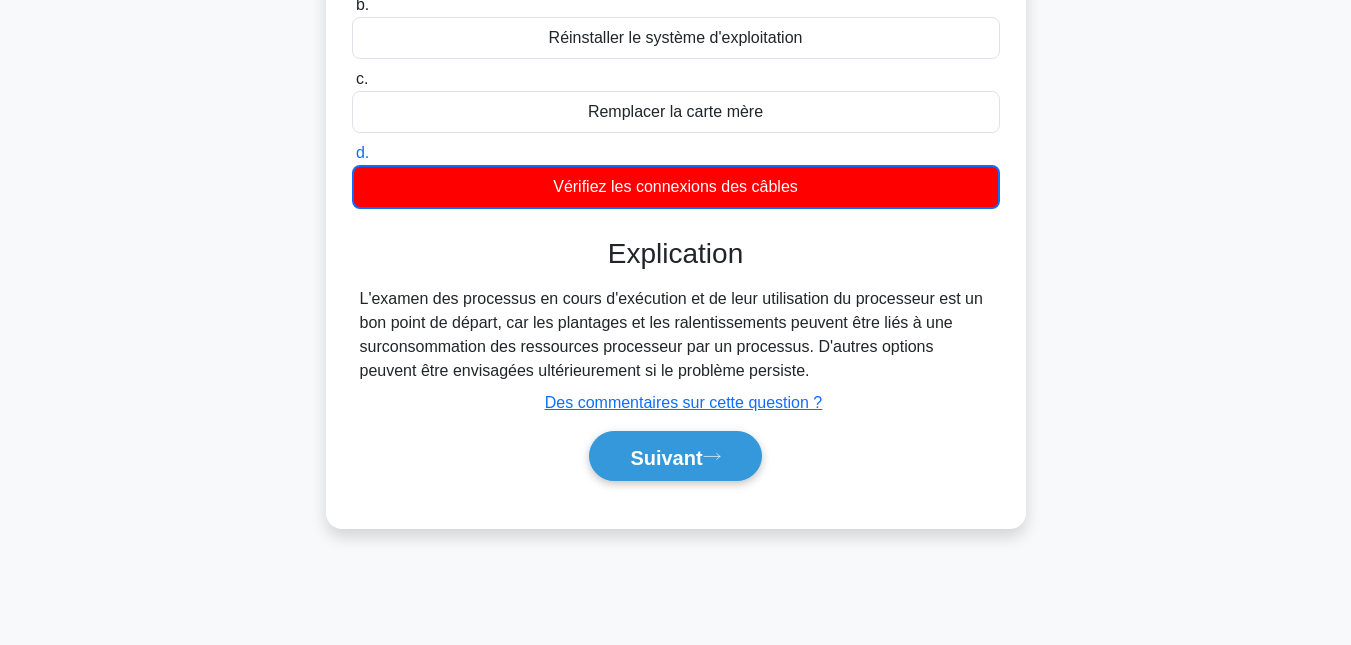 scroll, scrollTop: 435, scrollLeft: 0, axis: vertical 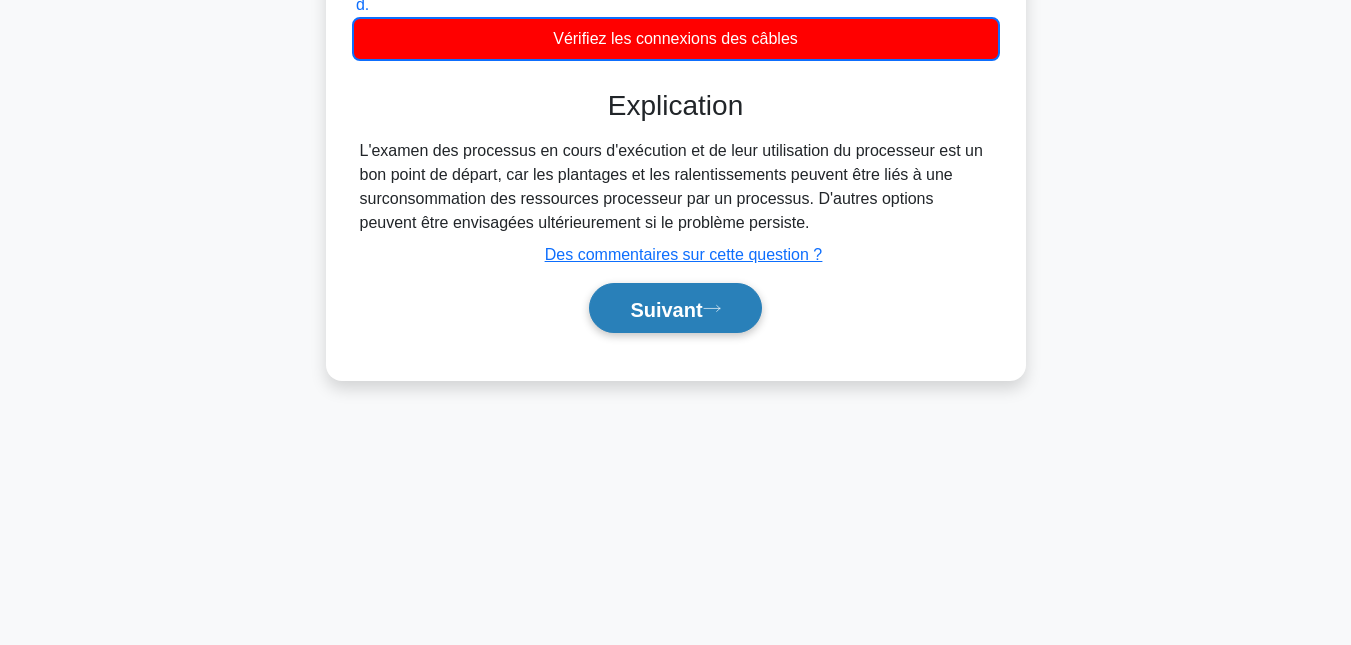 click on "Suivant" at bounding box center (666, 309) 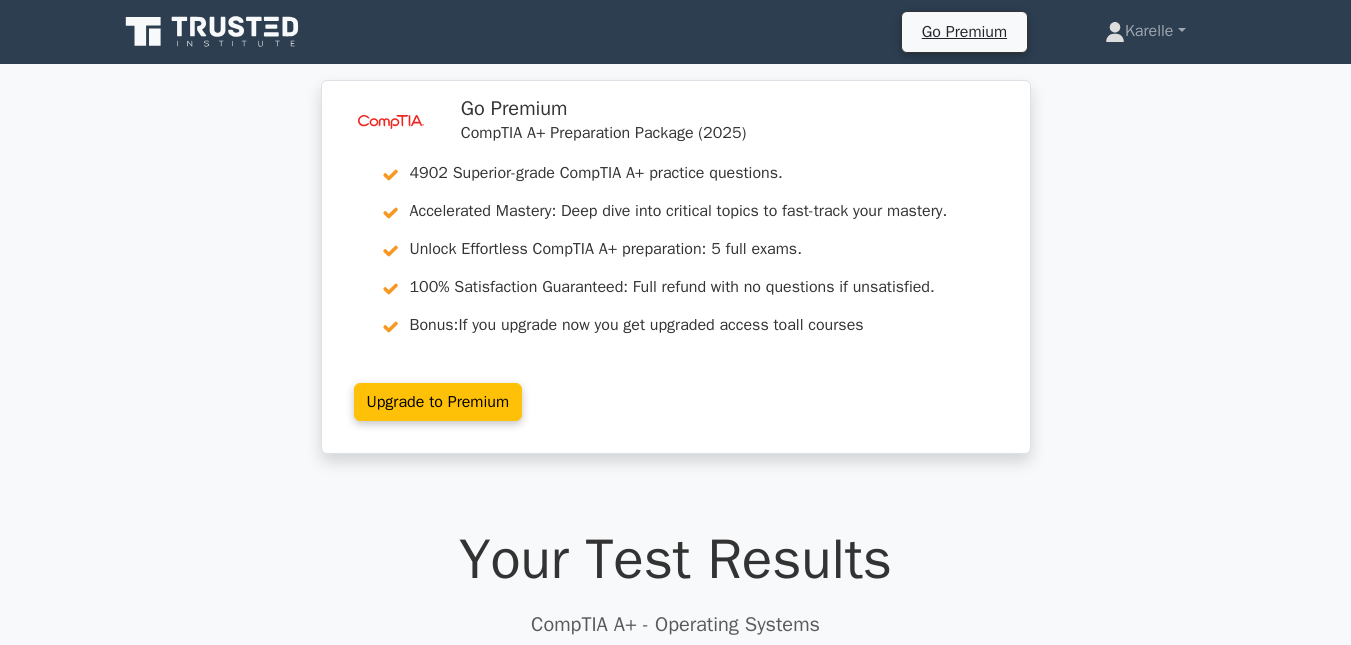 scroll, scrollTop: 0, scrollLeft: 0, axis: both 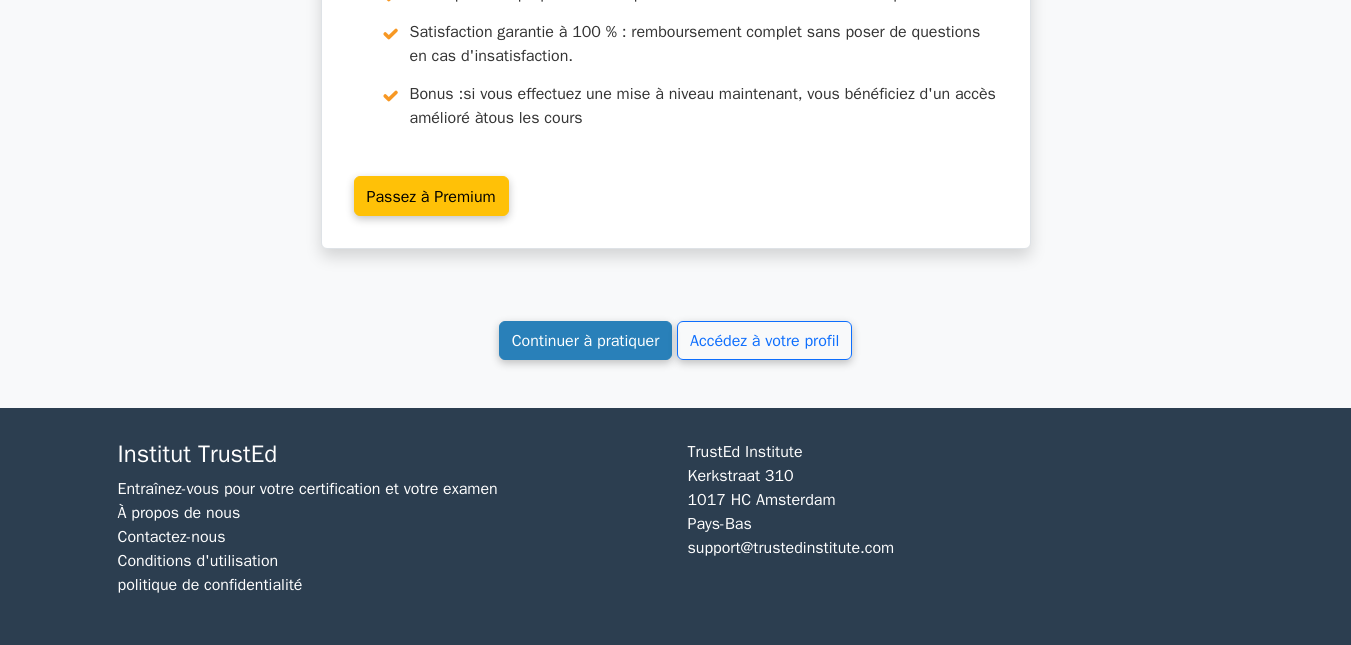 click on "Continuer à pratiquer" at bounding box center [586, 340] 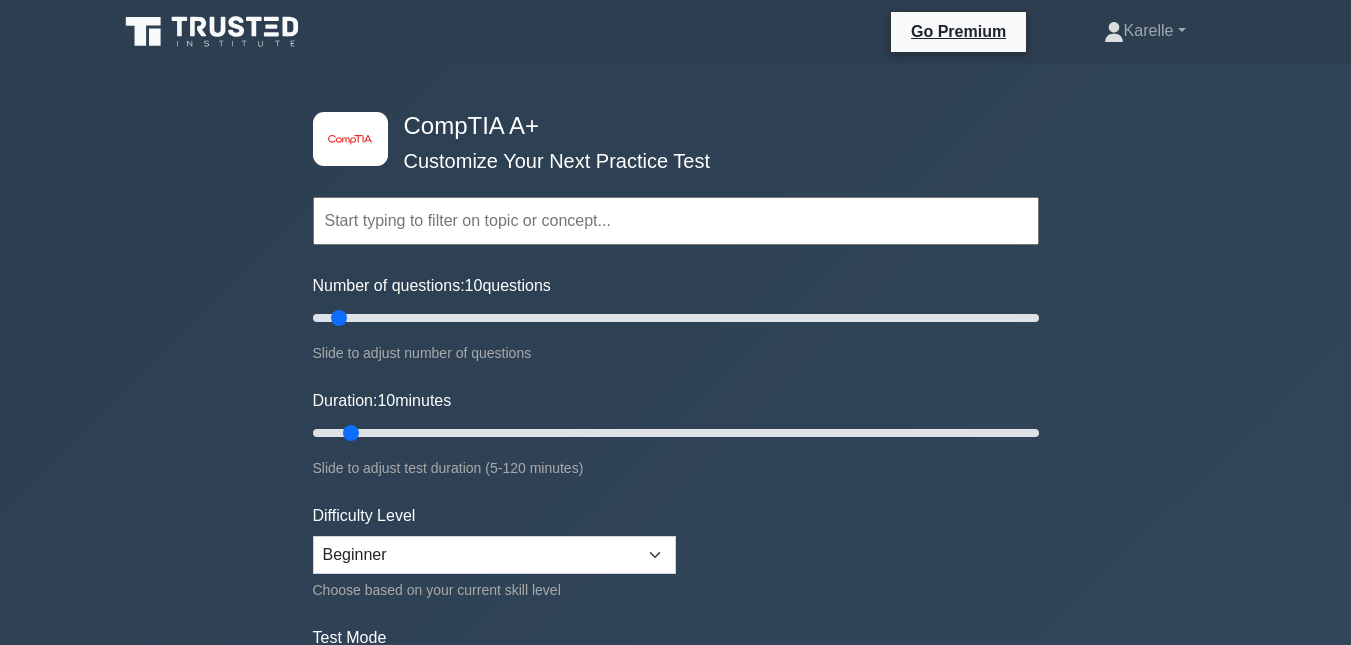 scroll, scrollTop: 1708, scrollLeft: 0, axis: vertical 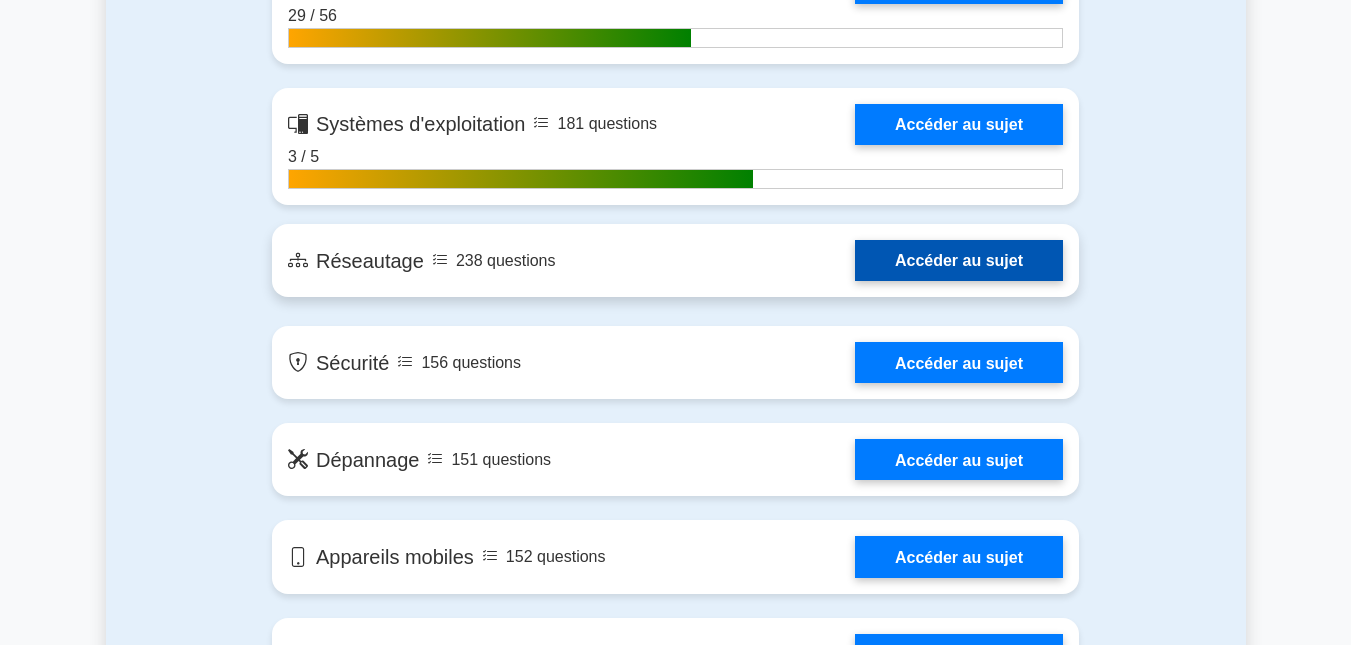 click on "Accéder au sujet" at bounding box center [959, 260] 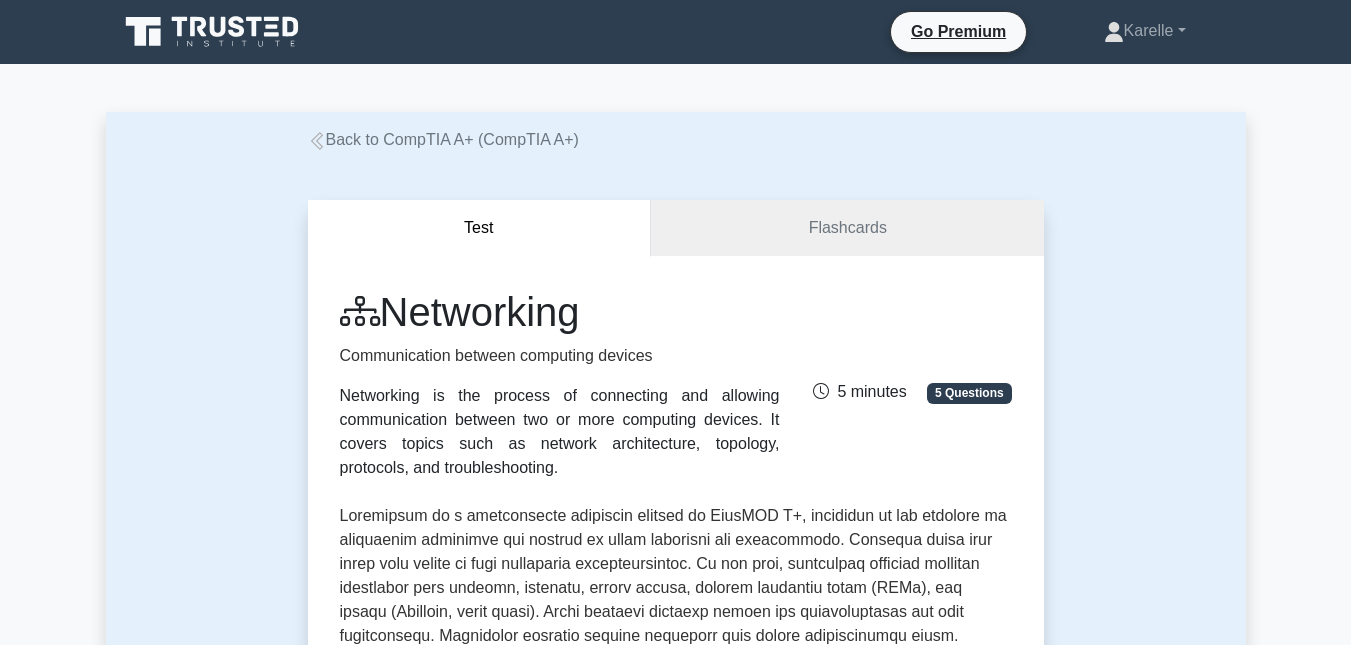 scroll, scrollTop: 0, scrollLeft: 0, axis: both 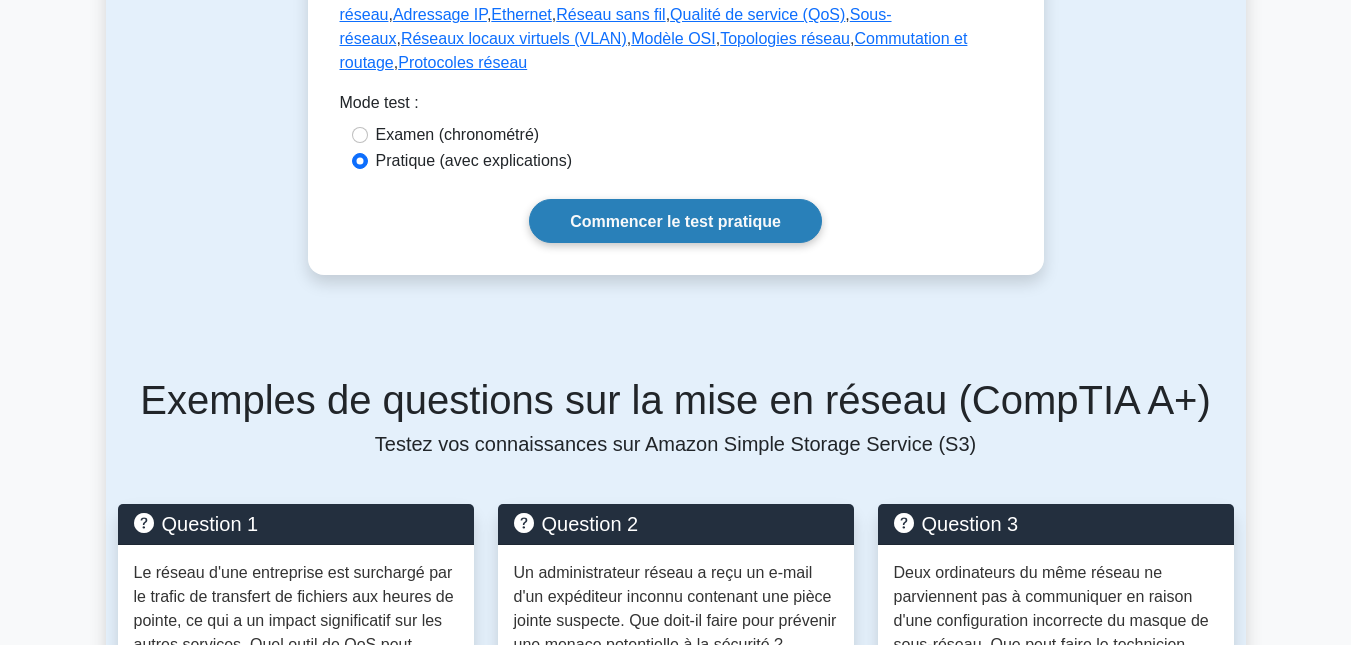 click on "Commencer le test pratique" at bounding box center (675, 221) 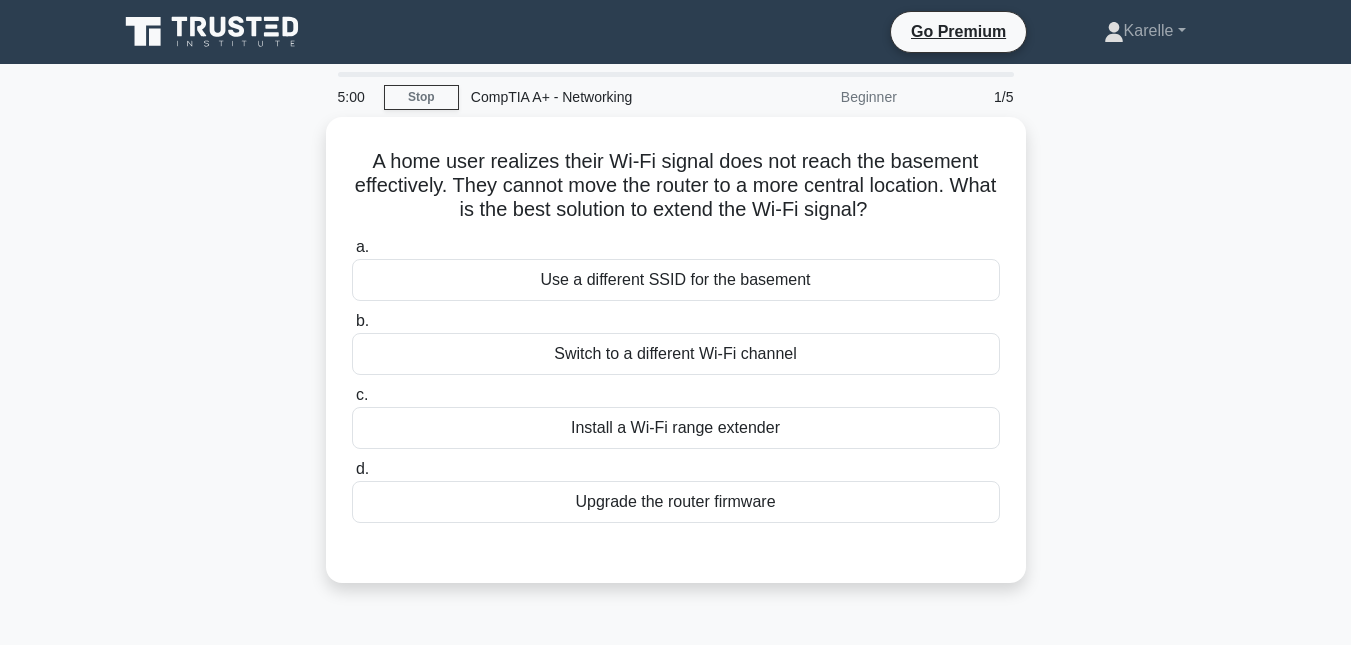 scroll, scrollTop: 0, scrollLeft: 0, axis: both 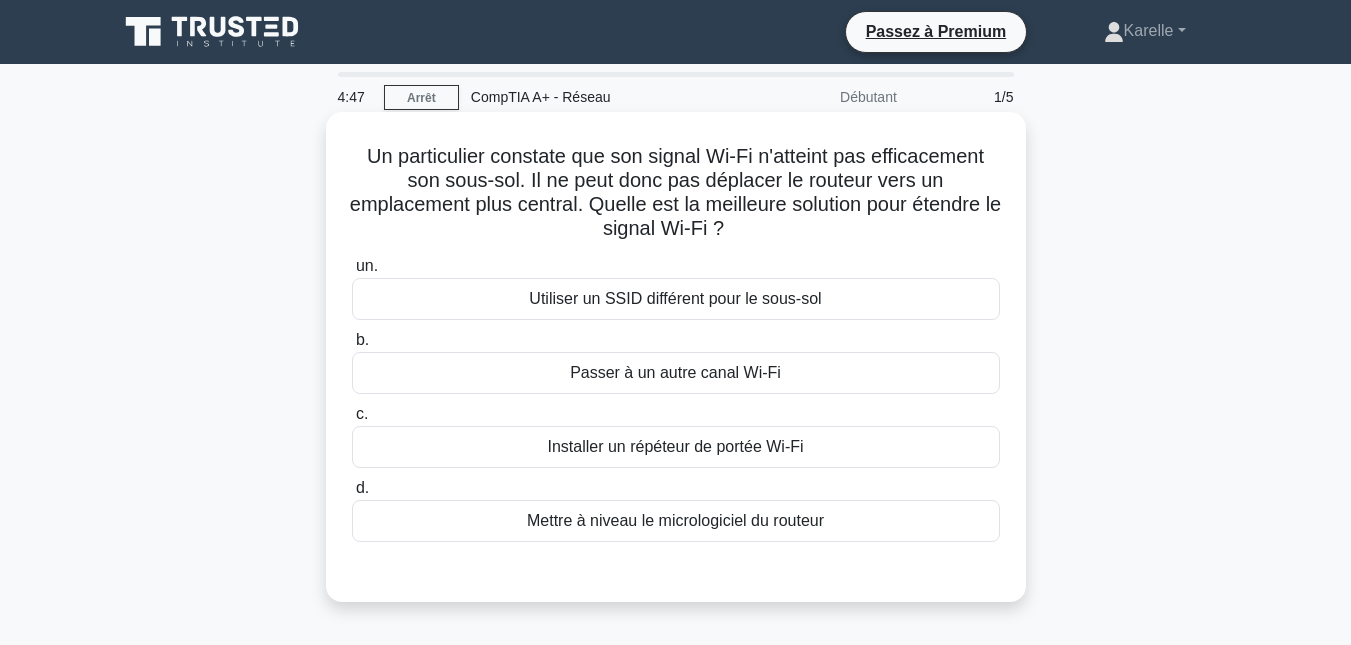 click on "Installer un répéteur de portée Wi-Fi" at bounding box center [676, 447] 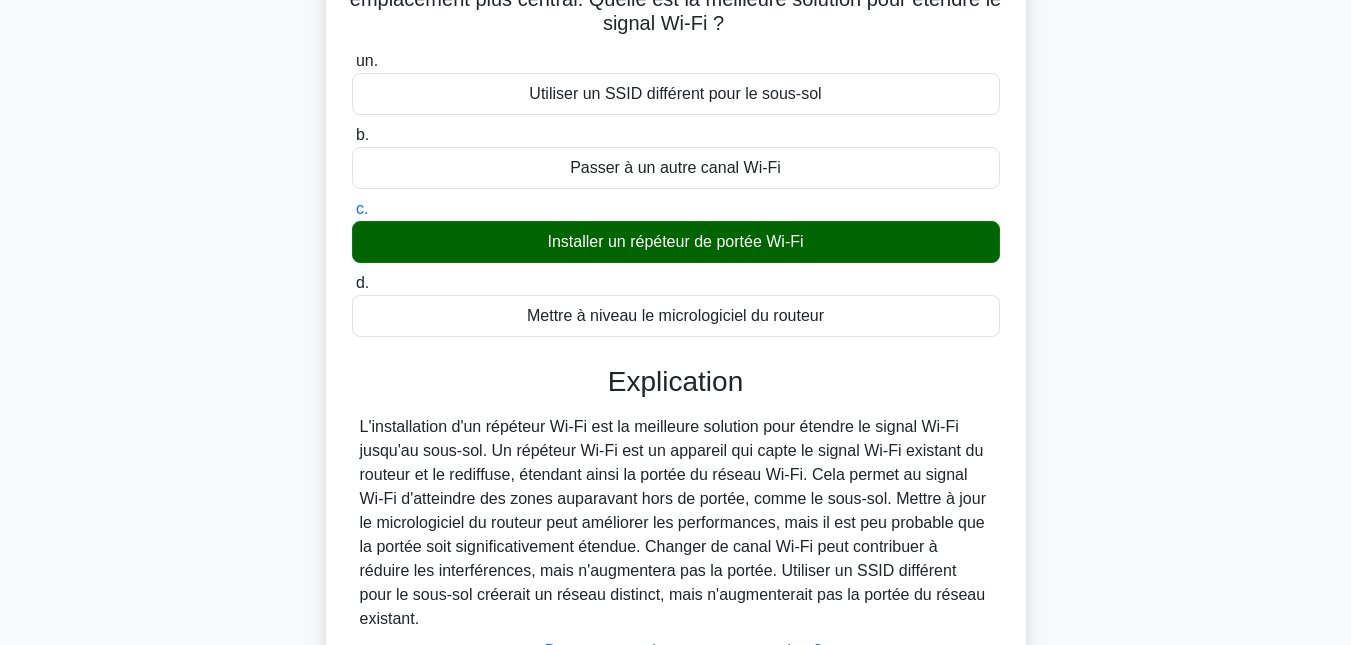 scroll, scrollTop: 435, scrollLeft: 0, axis: vertical 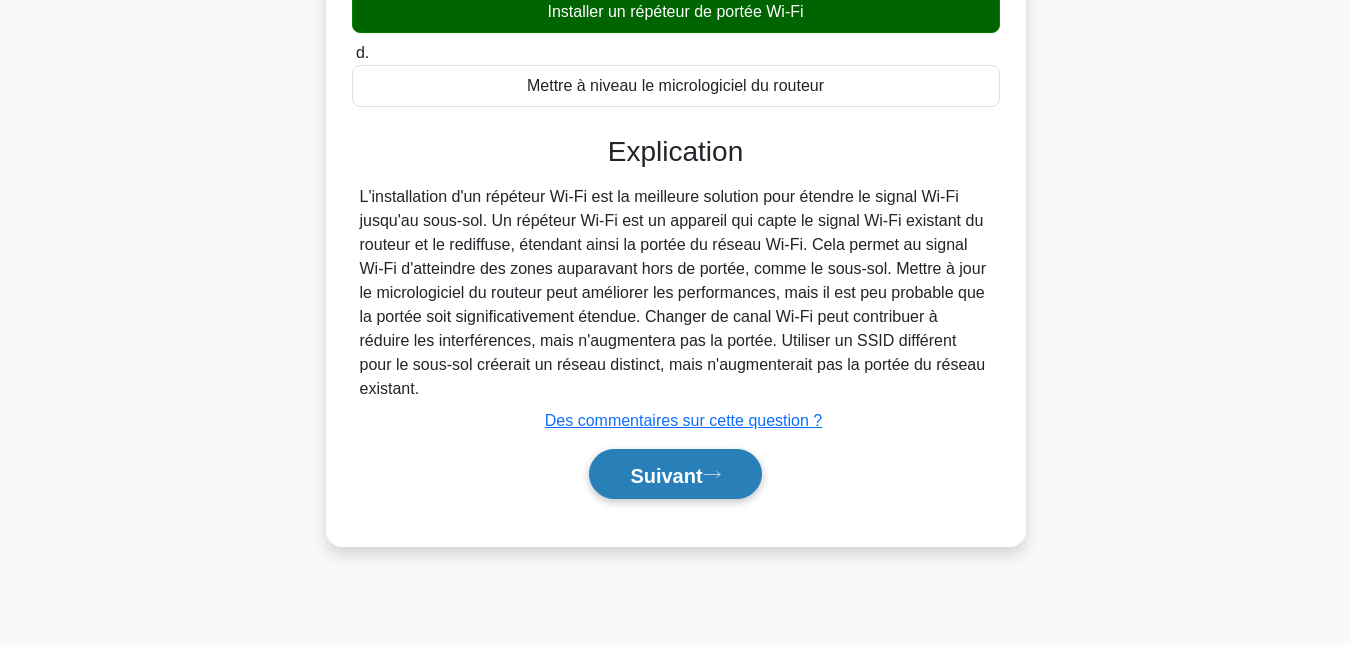click on "Suivant" at bounding box center (675, 474) 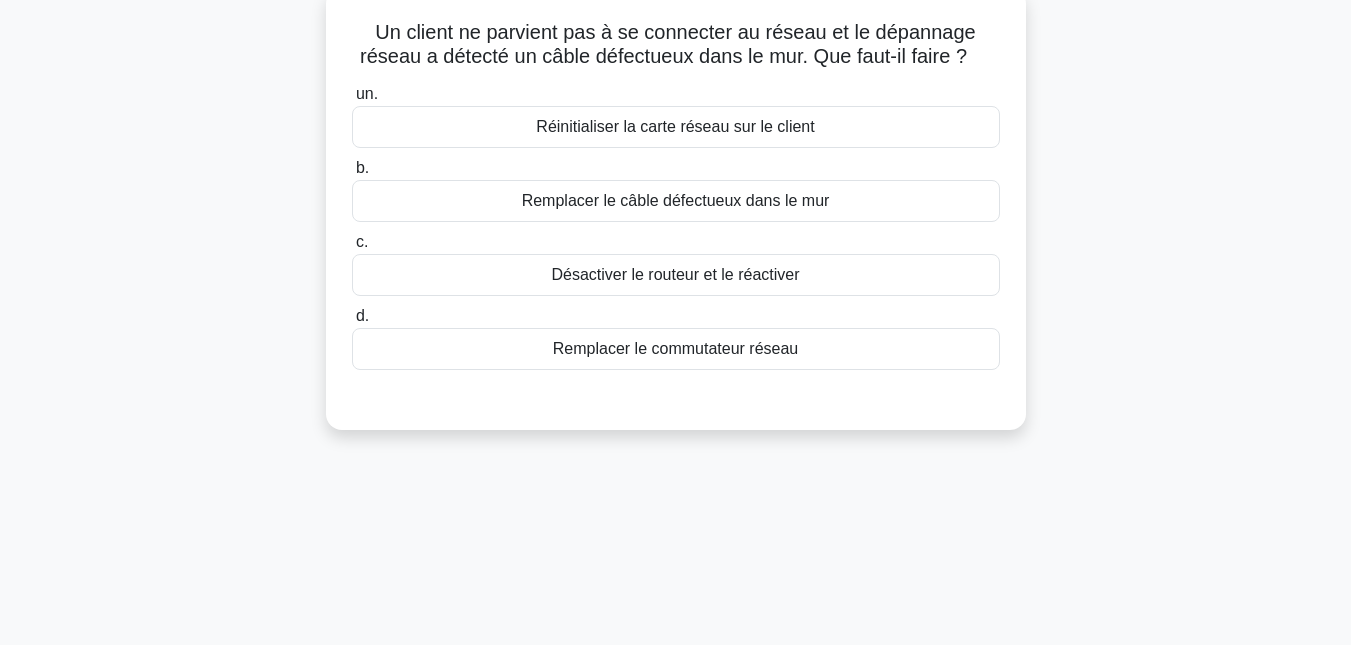 scroll, scrollTop: 122, scrollLeft: 0, axis: vertical 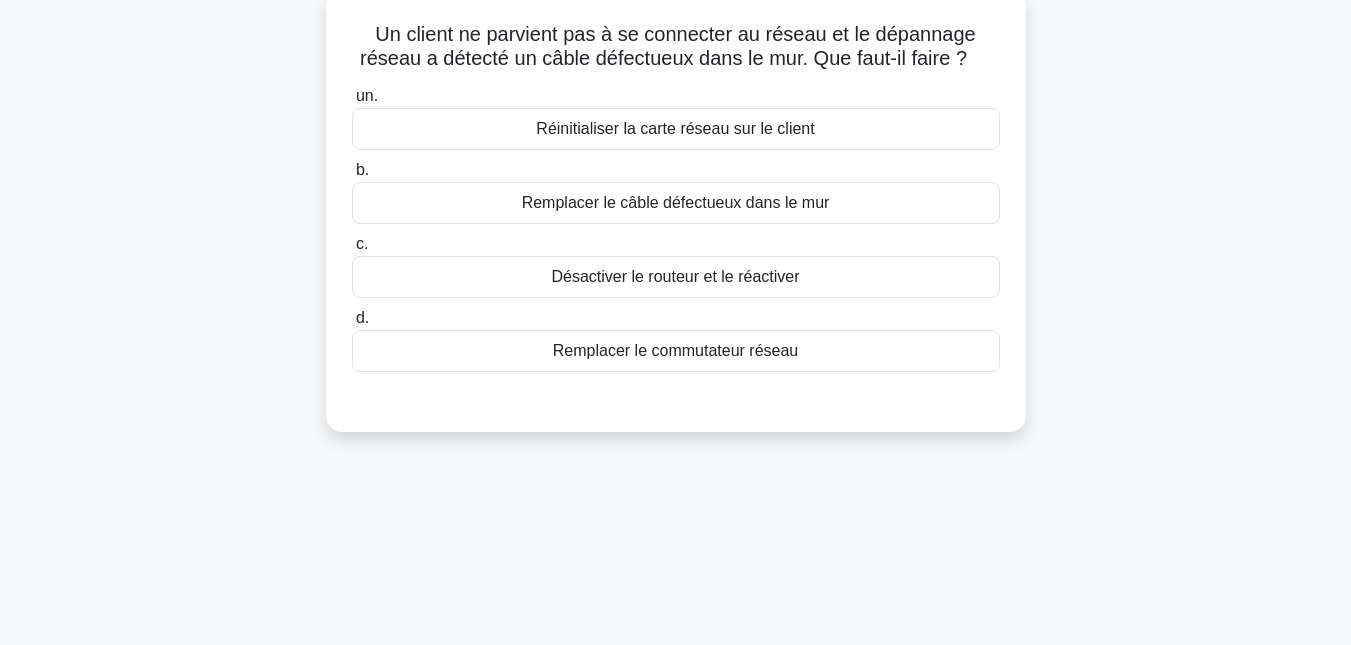 click on "Remplacer le câble défectueux dans le mur" at bounding box center (676, 202) 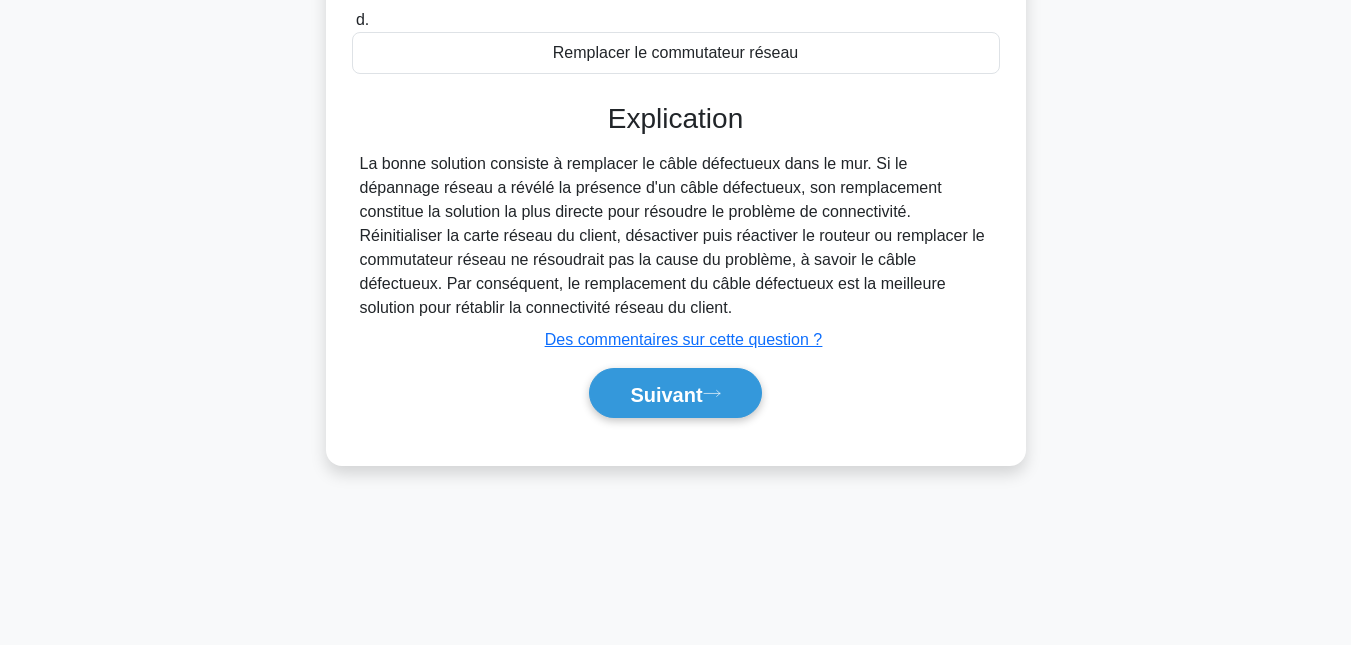 scroll, scrollTop: 435, scrollLeft: 0, axis: vertical 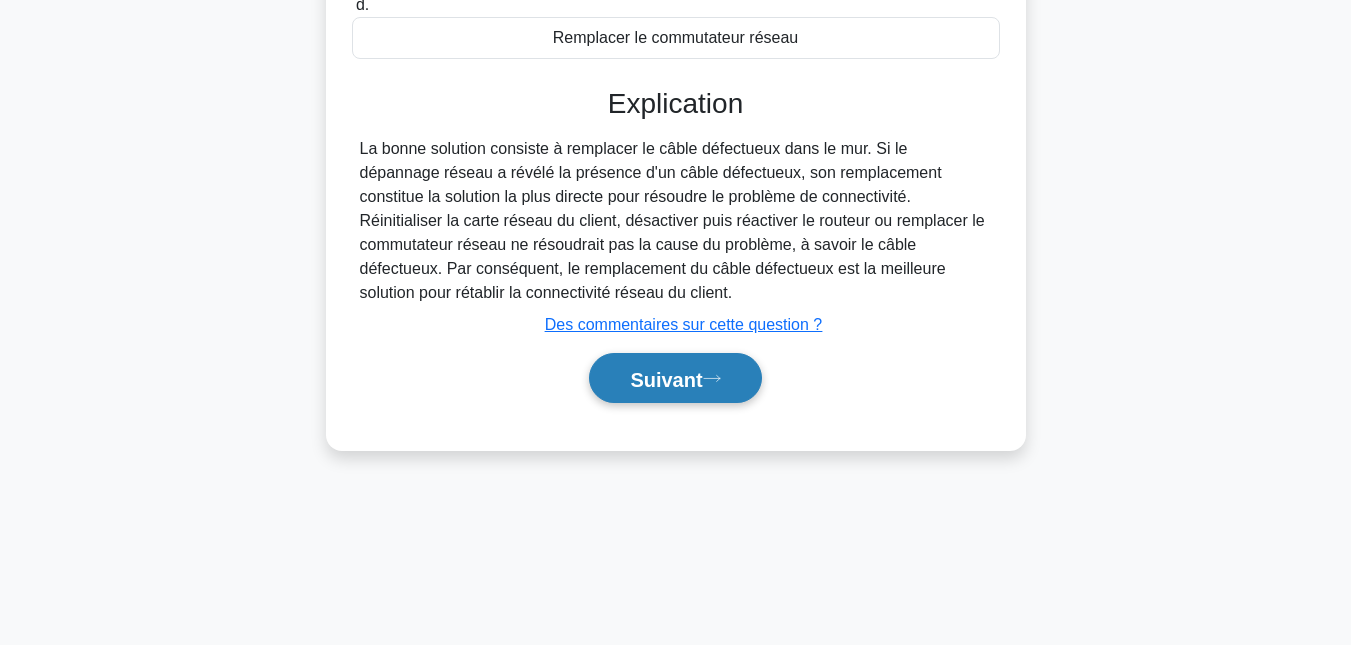 click on "Suivant" at bounding box center (666, 379) 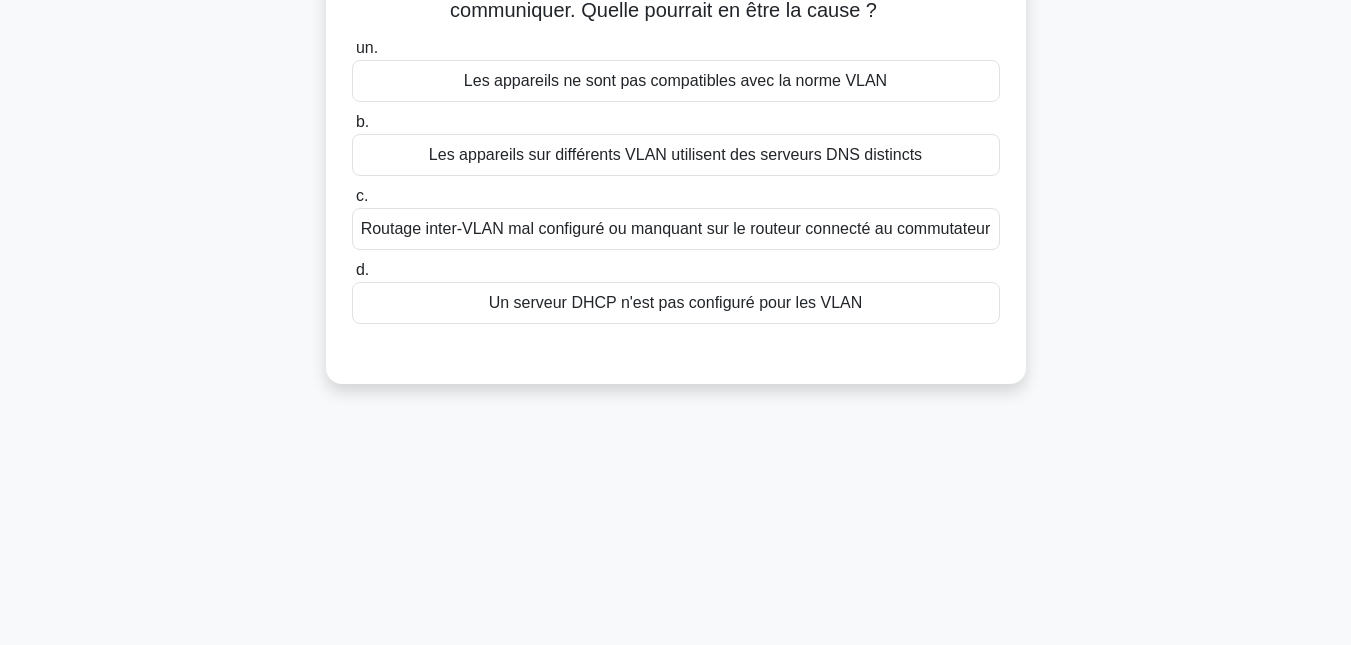 scroll, scrollTop: 0, scrollLeft: 0, axis: both 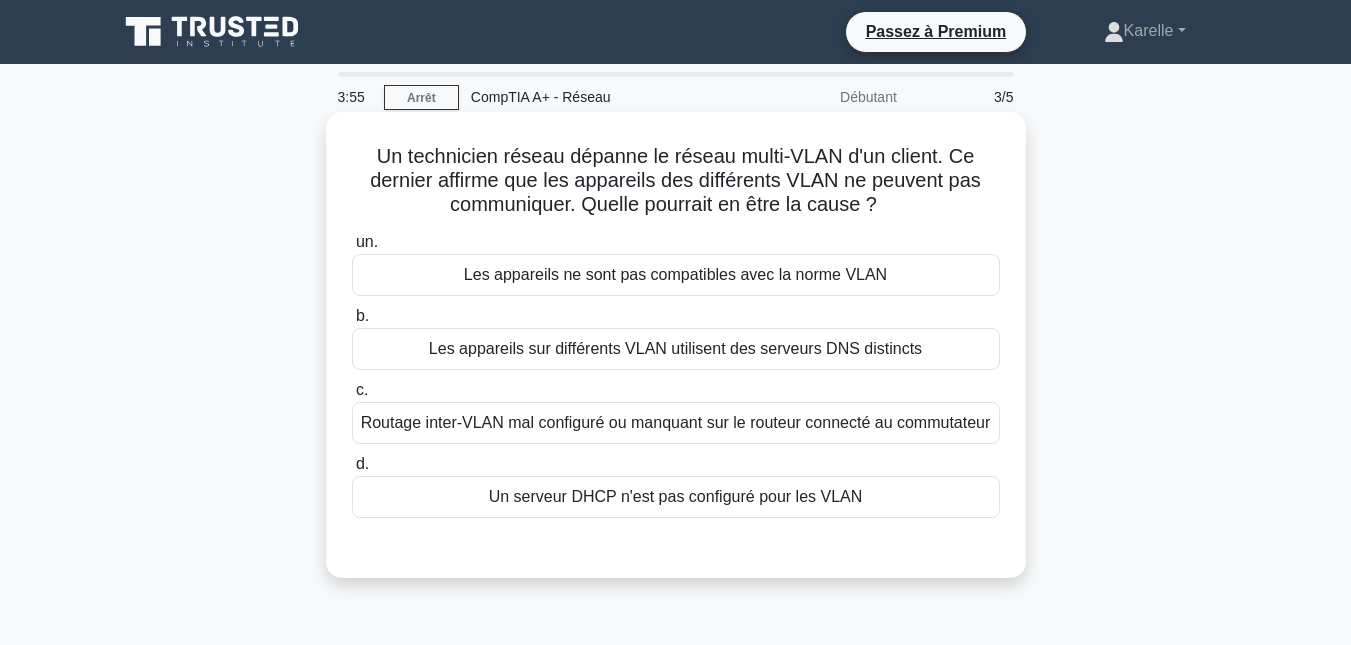 click on "Routage inter-VLAN mal configuré ou manquant sur le routeur connecté au commutateur" at bounding box center [676, 423] 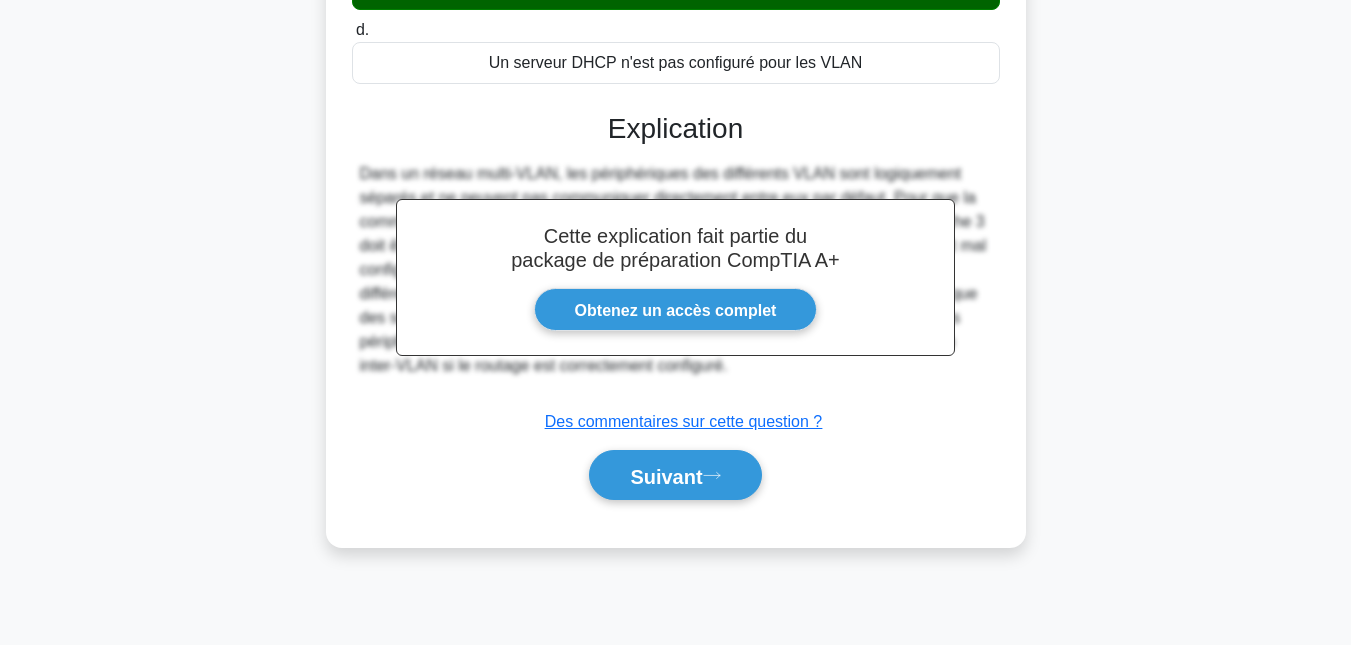 scroll, scrollTop: 435, scrollLeft: 0, axis: vertical 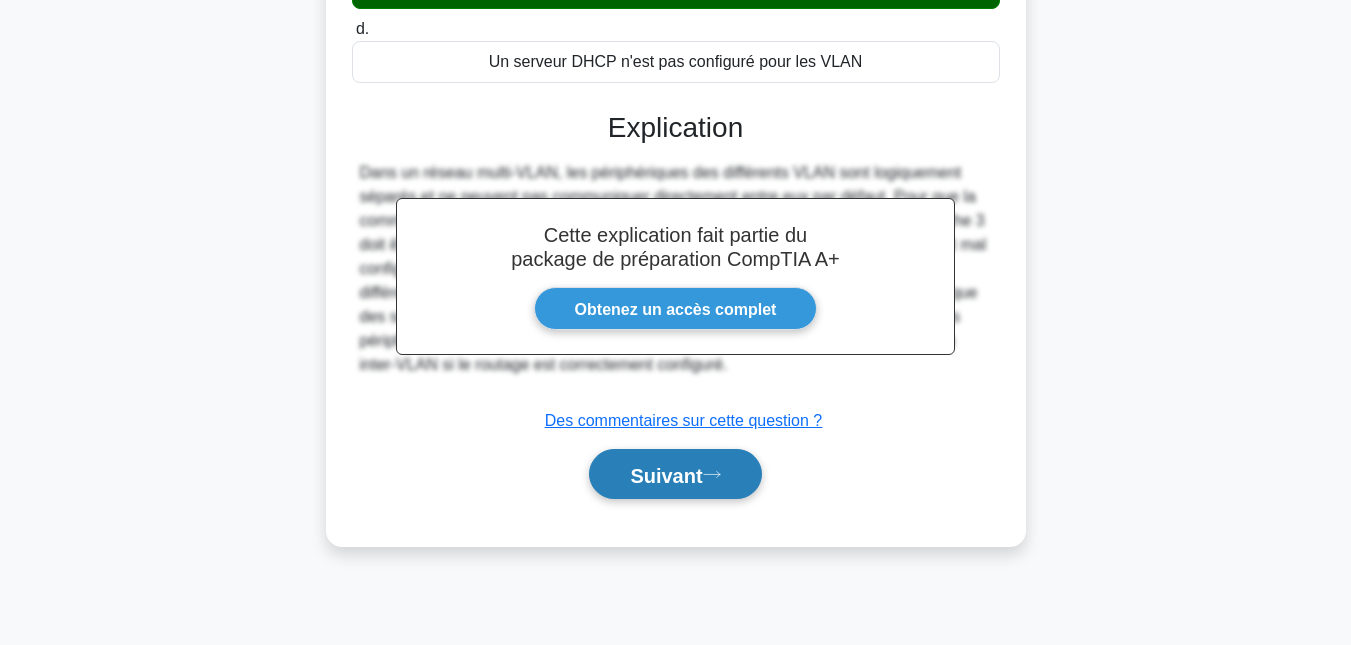 click on "Suivant" at bounding box center (675, 474) 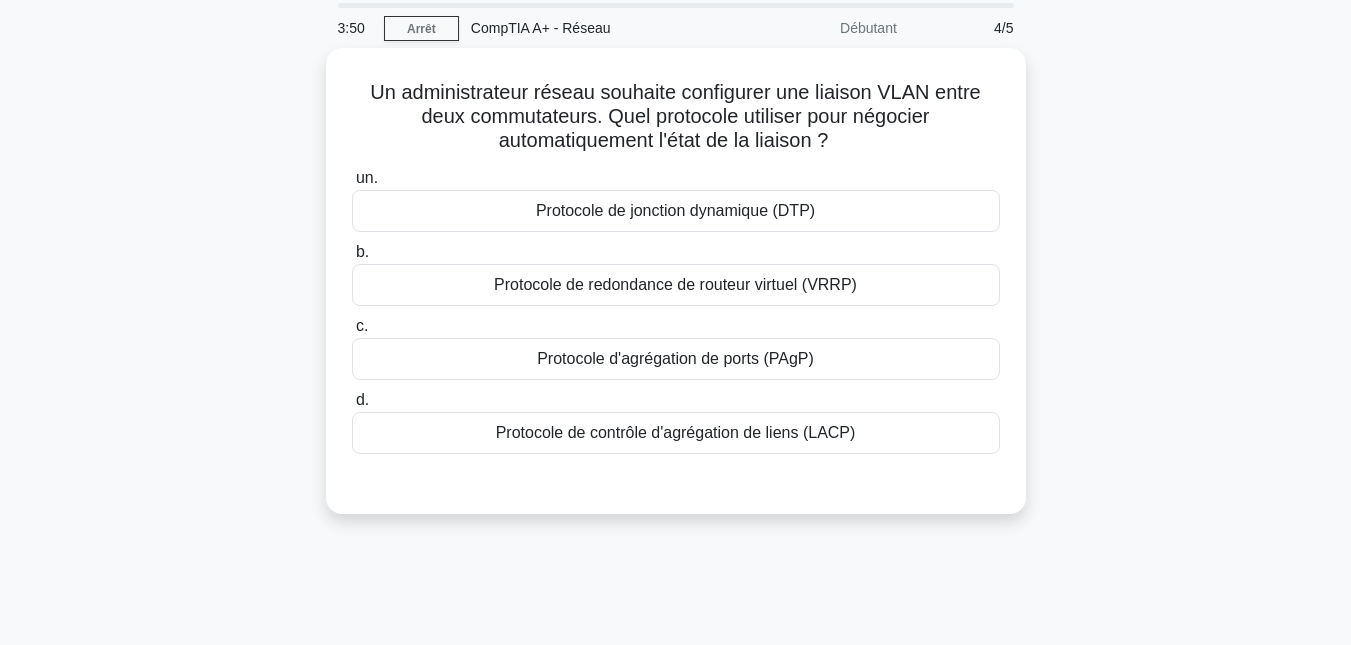 scroll, scrollTop: 0, scrollLeft: 0, axis: both 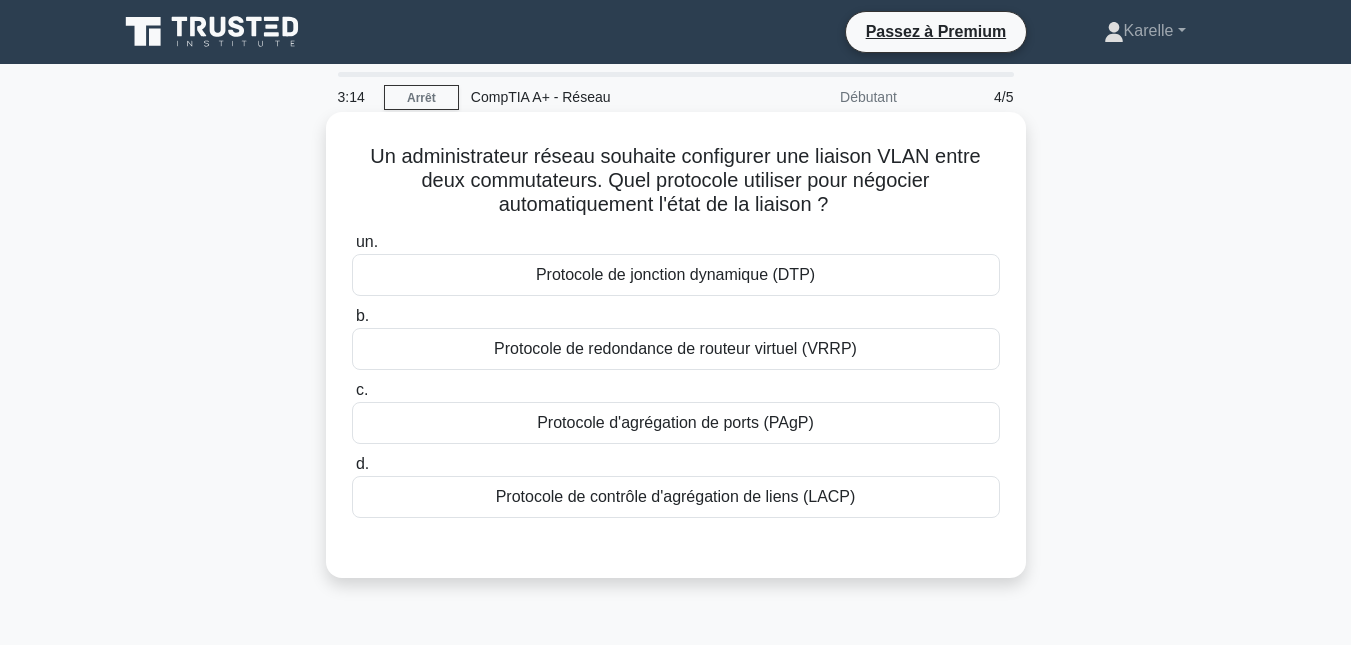 click on "Protocole de jonction dynamique (DTP)" at bounding box center [676, 275] 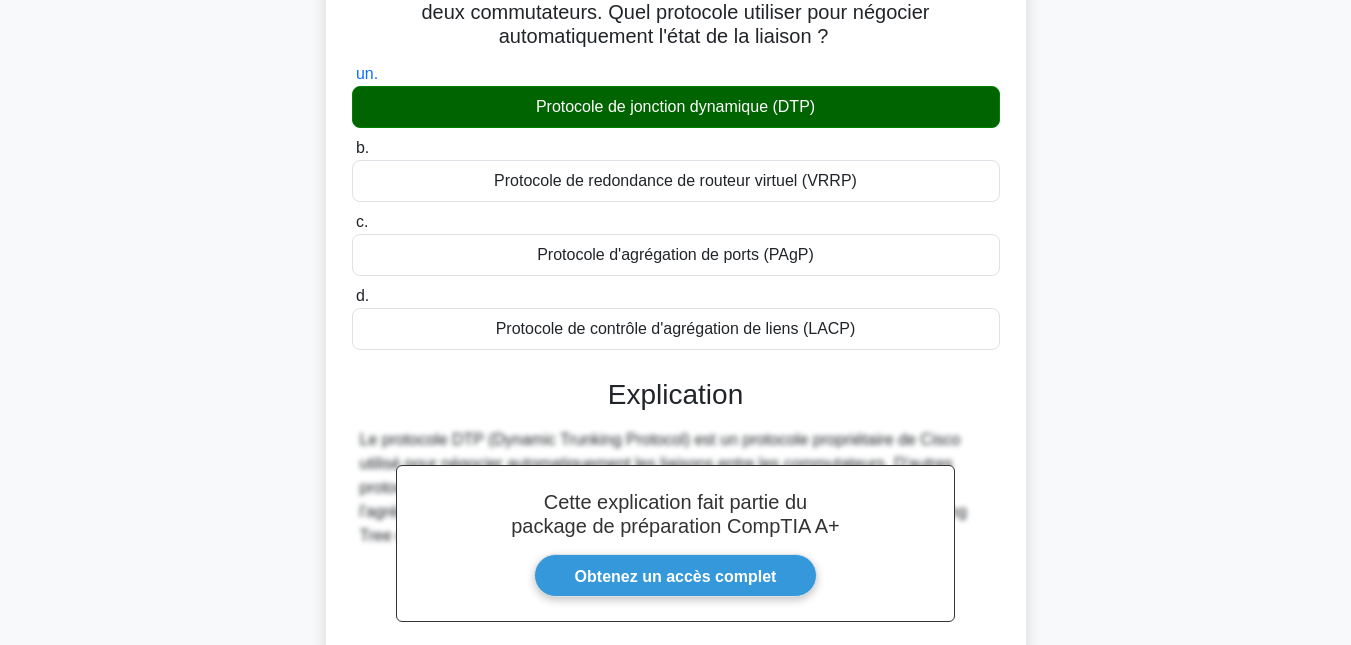 scroll, scrollTop: 435, scrollLeft: 0, axis: vertical 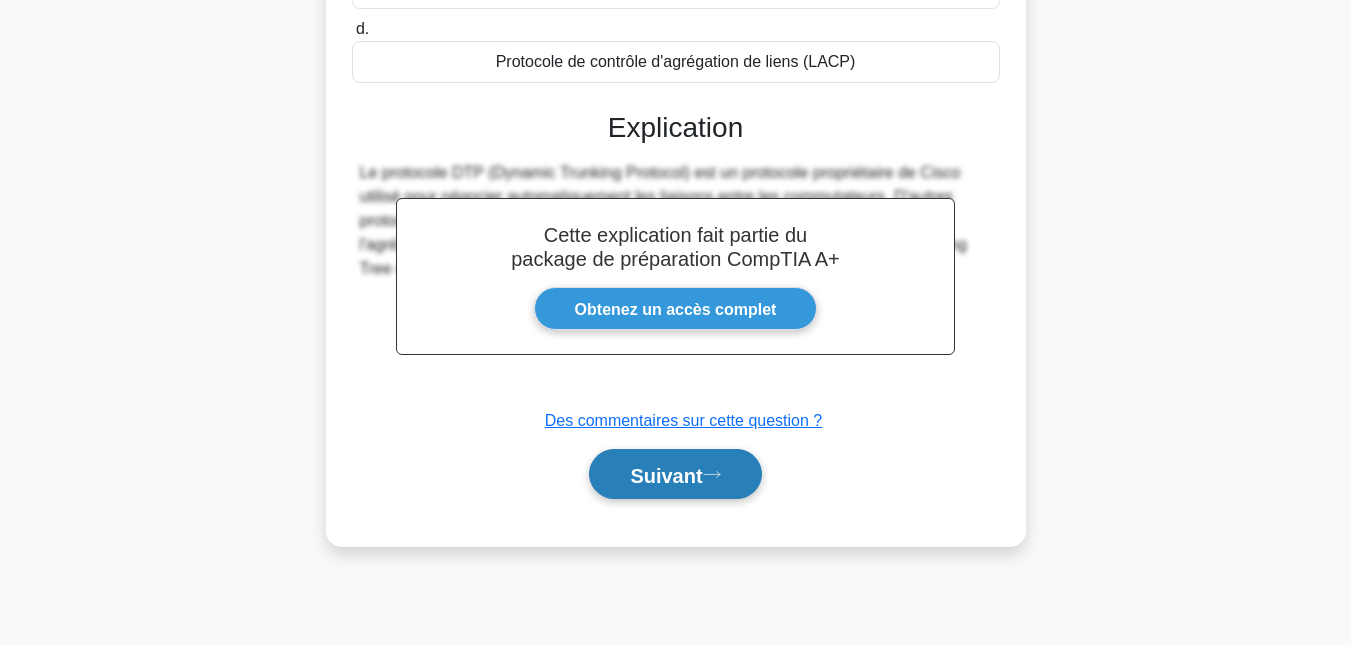 click on "Suivant" at bounding box center [666, 475] 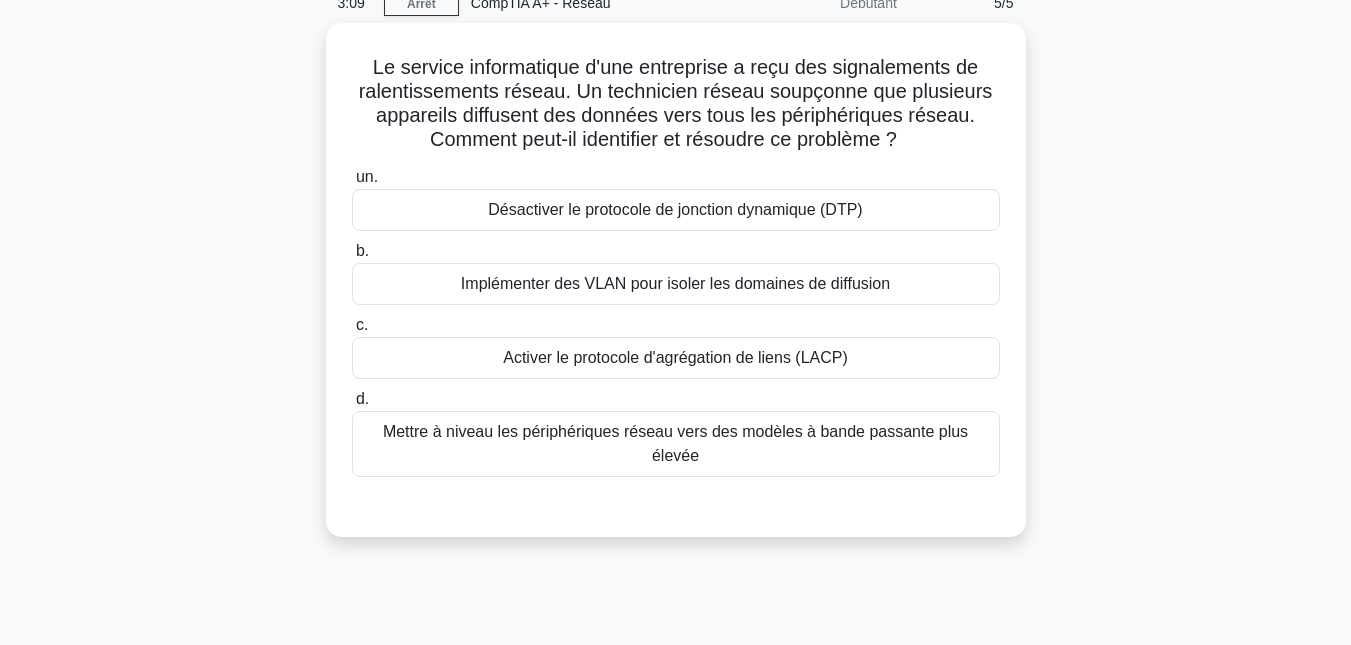 scroll, scrollTop: 0, scrollLeft: 0, axis: both 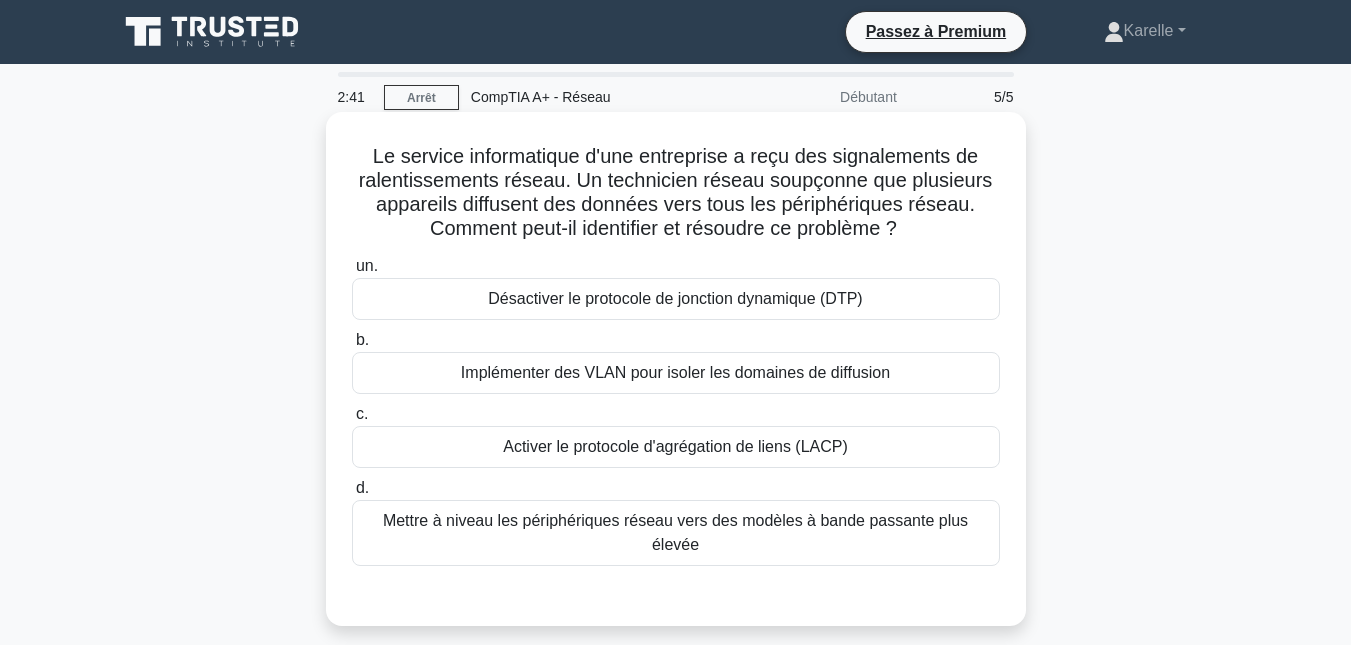 click on "Implémenter des VLAN pour isoler les domaines de diffusion" at bounding box center [675, 372] 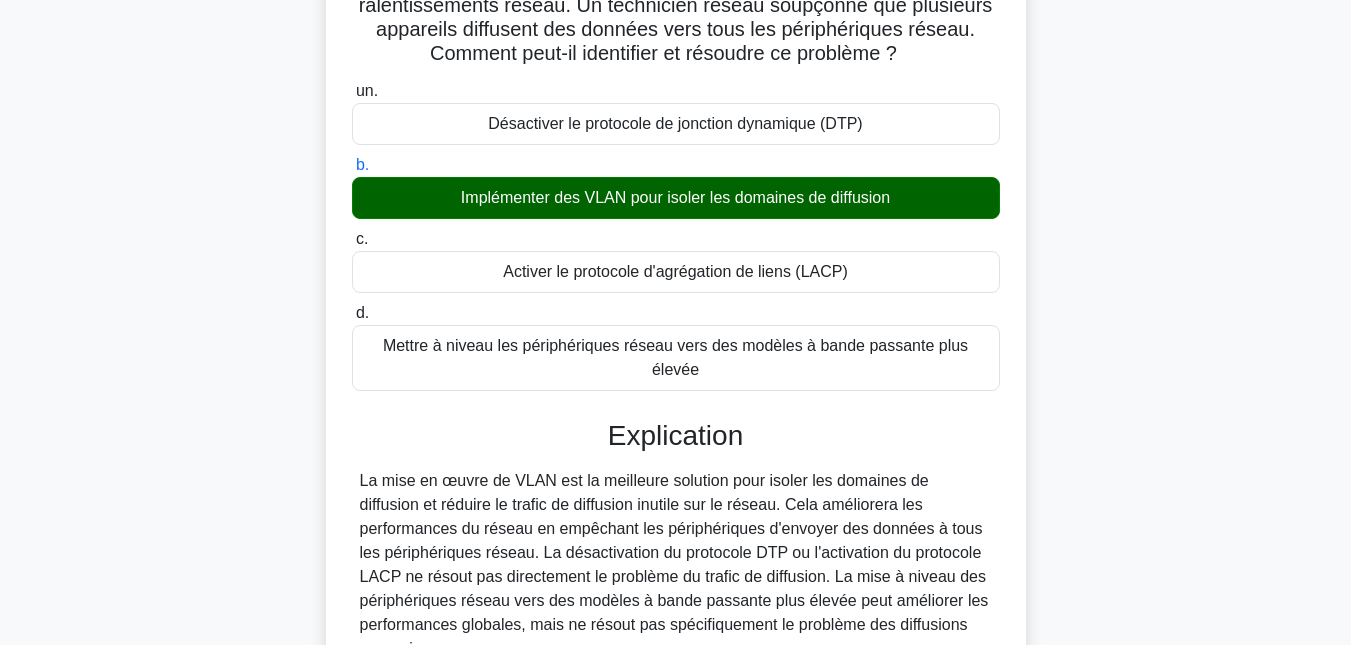 scroll, scrollTop: 435, scrollLeft: 0, axis: vertical 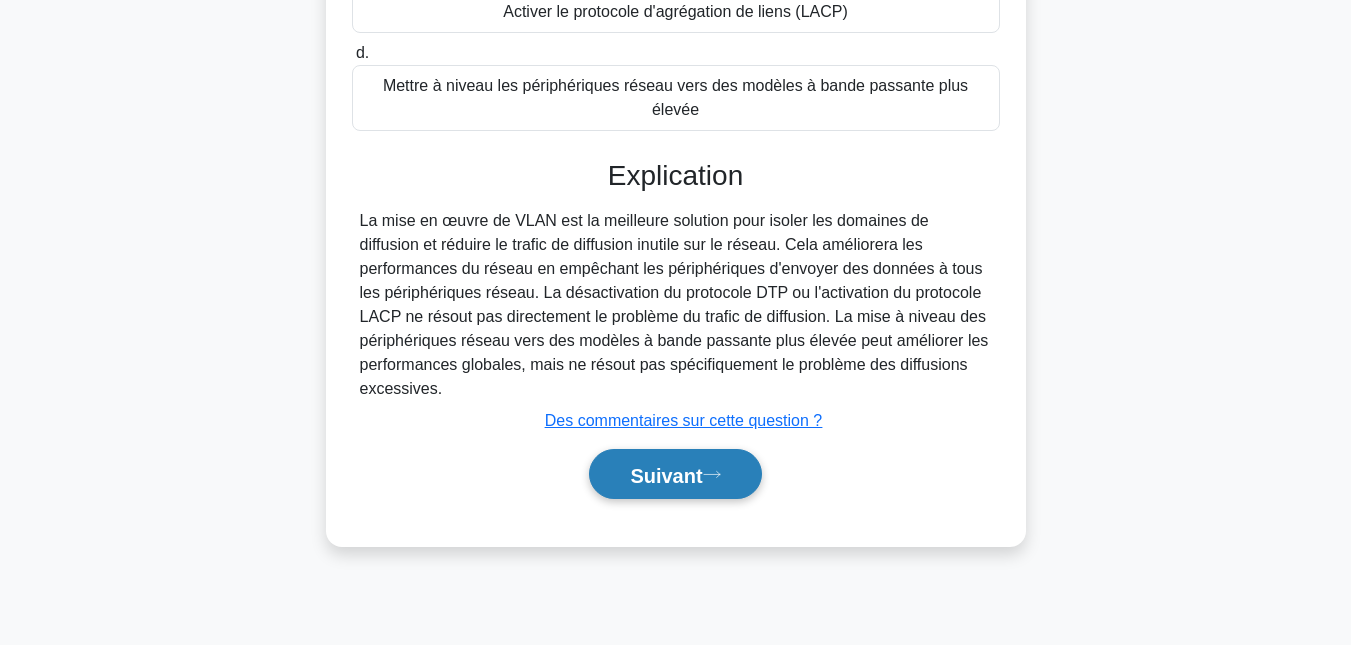click on "Suivant" at bounding box center (666, 475) 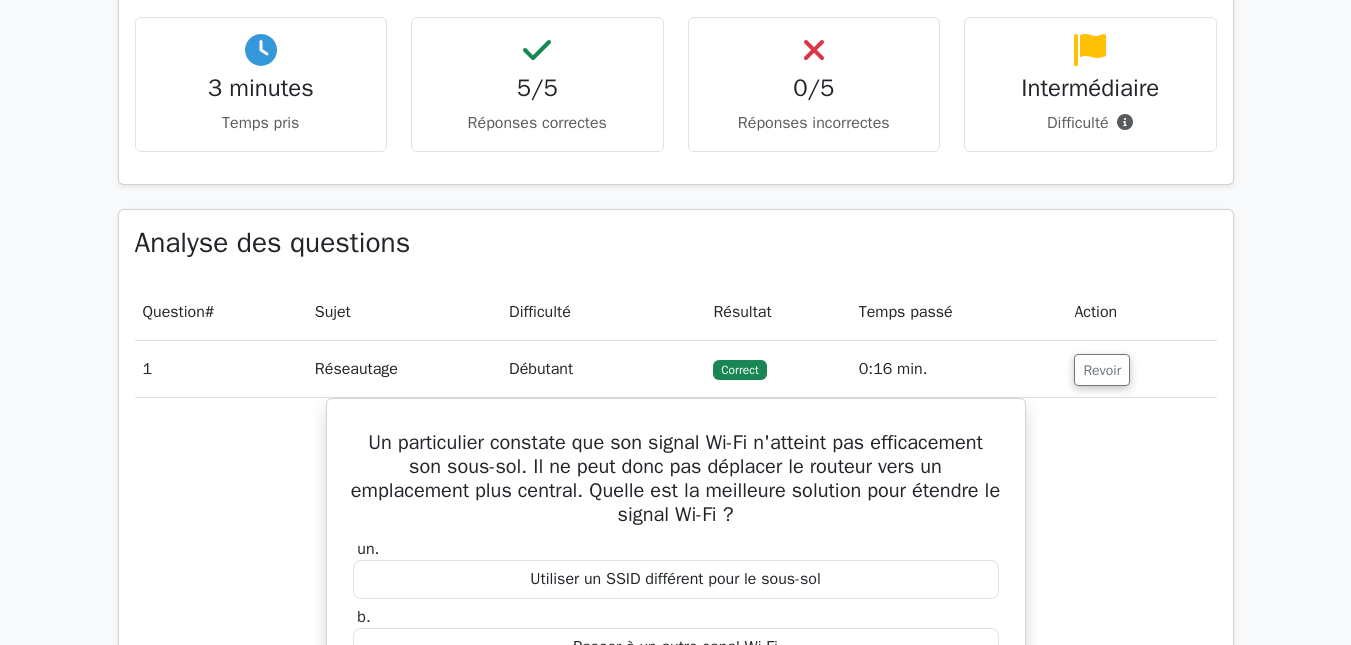 scroll, scrollTop: 0, scrollLeft: 0, axis: both 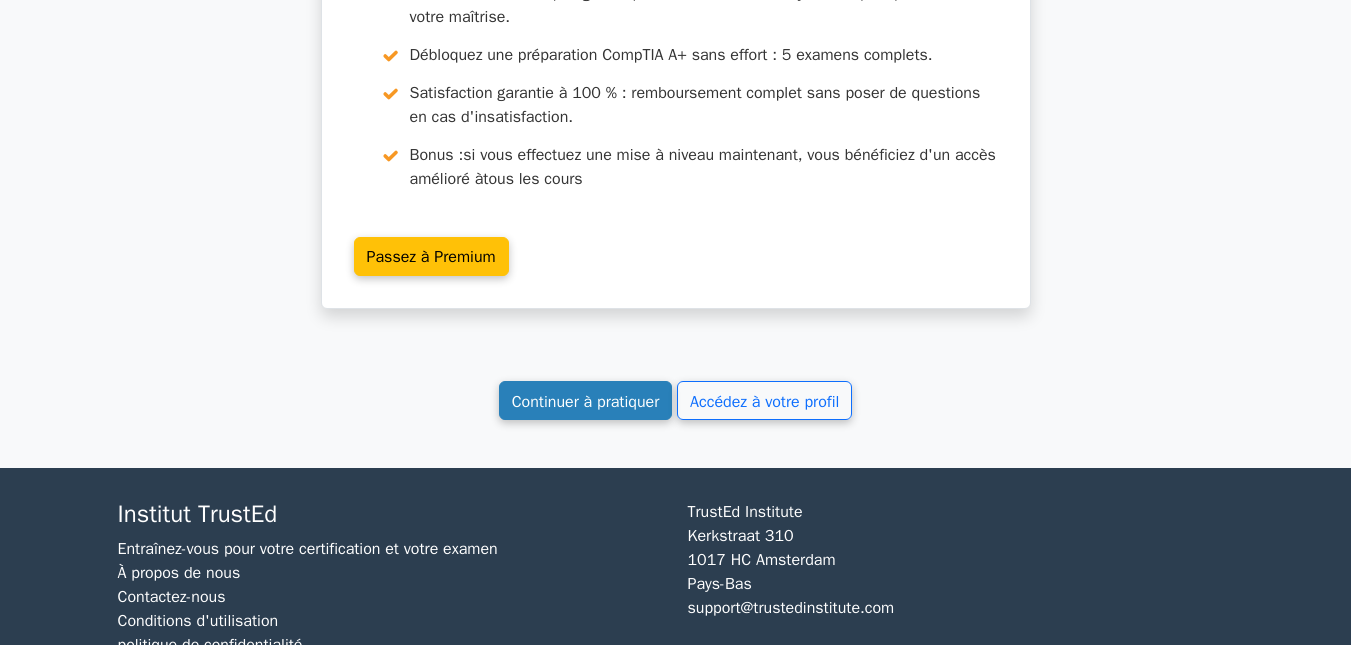 click on "Continuer à pratiquer" at bounding box center (586, 401) 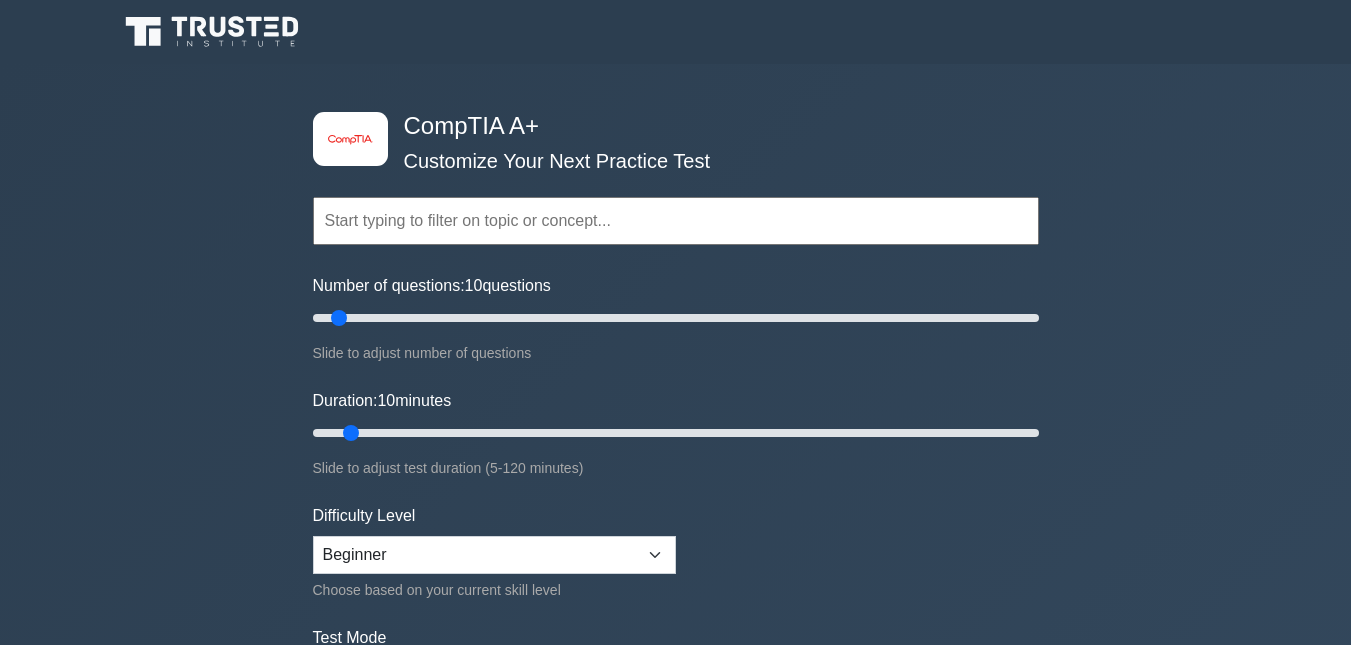 scroll, scrollTop: 0, scrollLeft: 0, axis: both 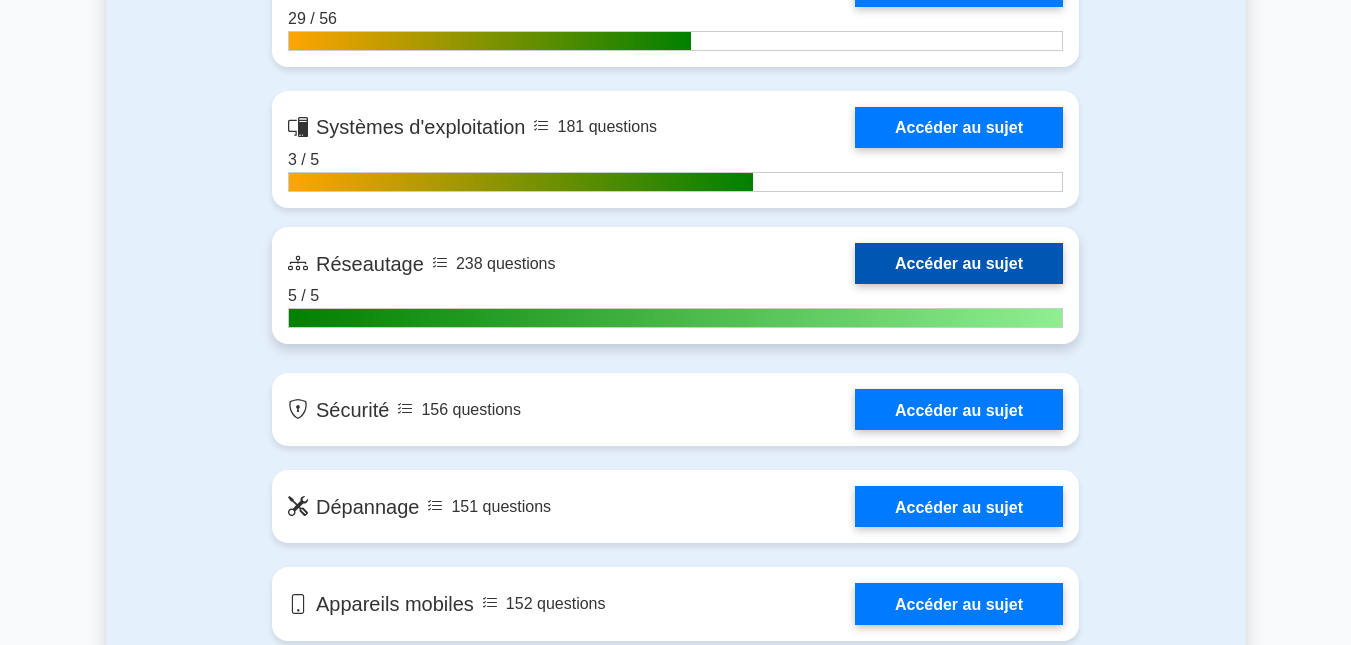 click on "Accéder au sujet" at bounding box center (959, 263) 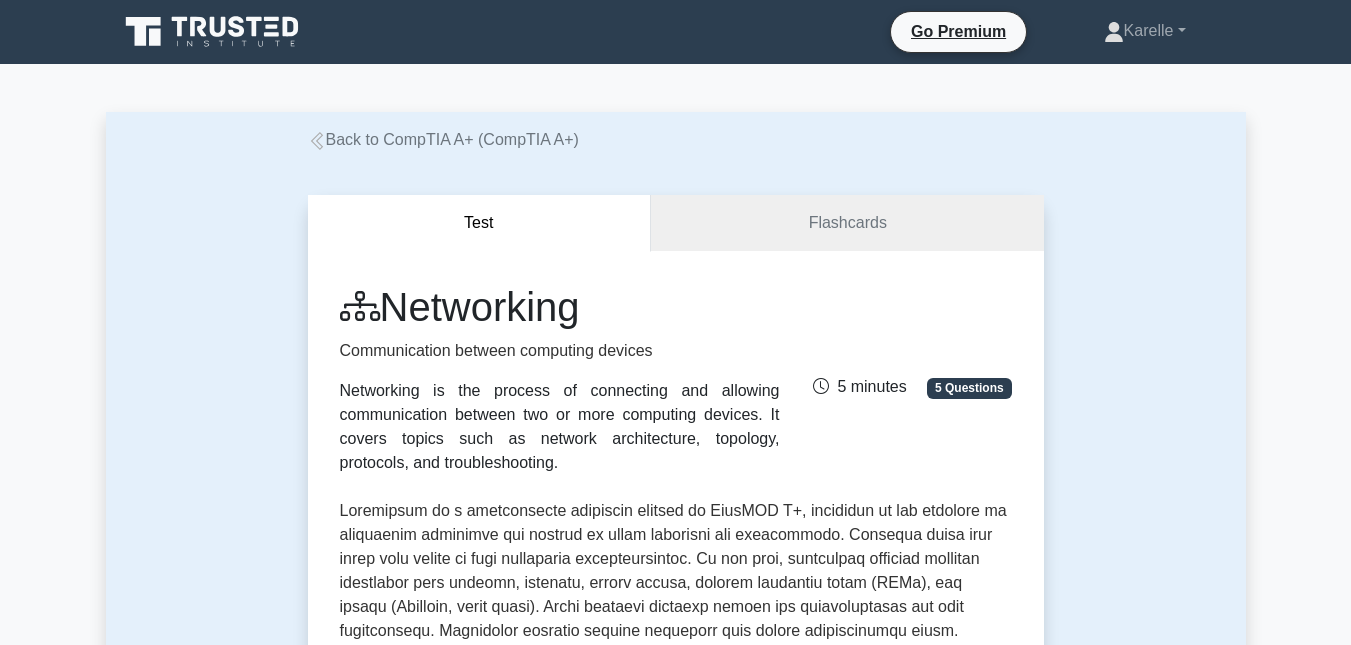 scroll, scrollTop: 0, scrollLeft: 0, axis: both 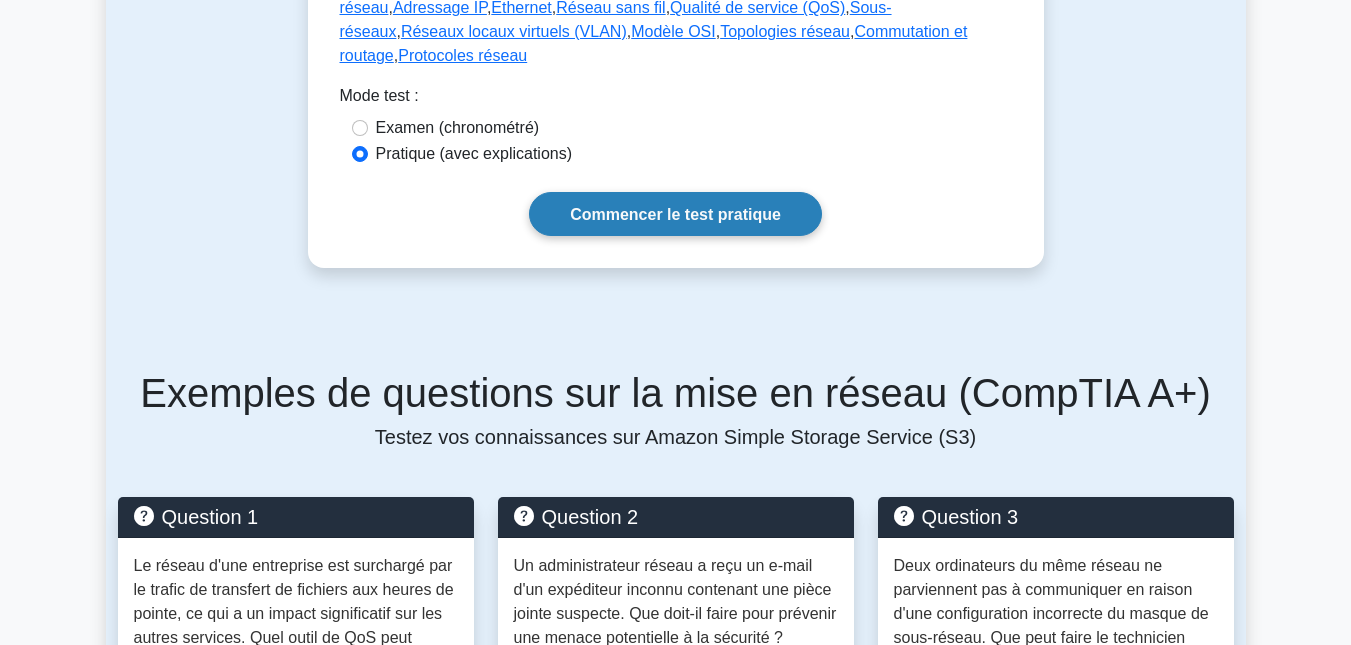 click on "Commencer le test pratique" at bounding box center [675, 214] 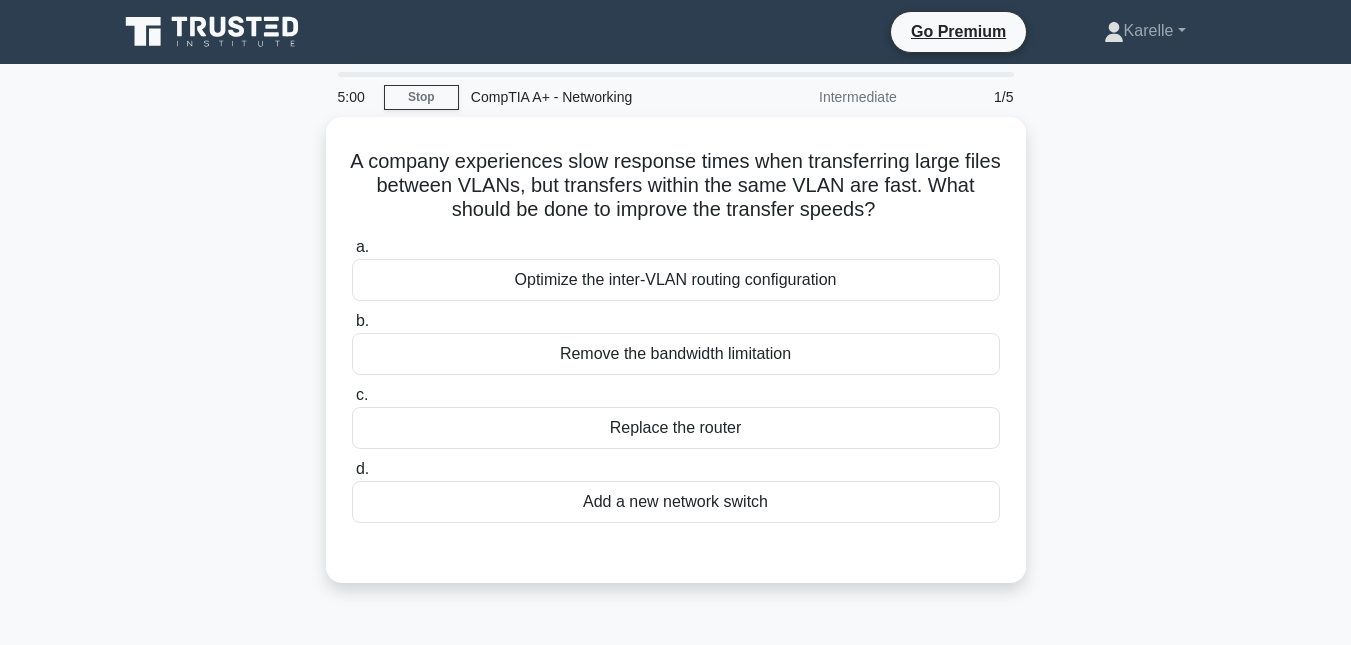 scroll, scrollTop: 0, scrollLeft: 0, axis: both 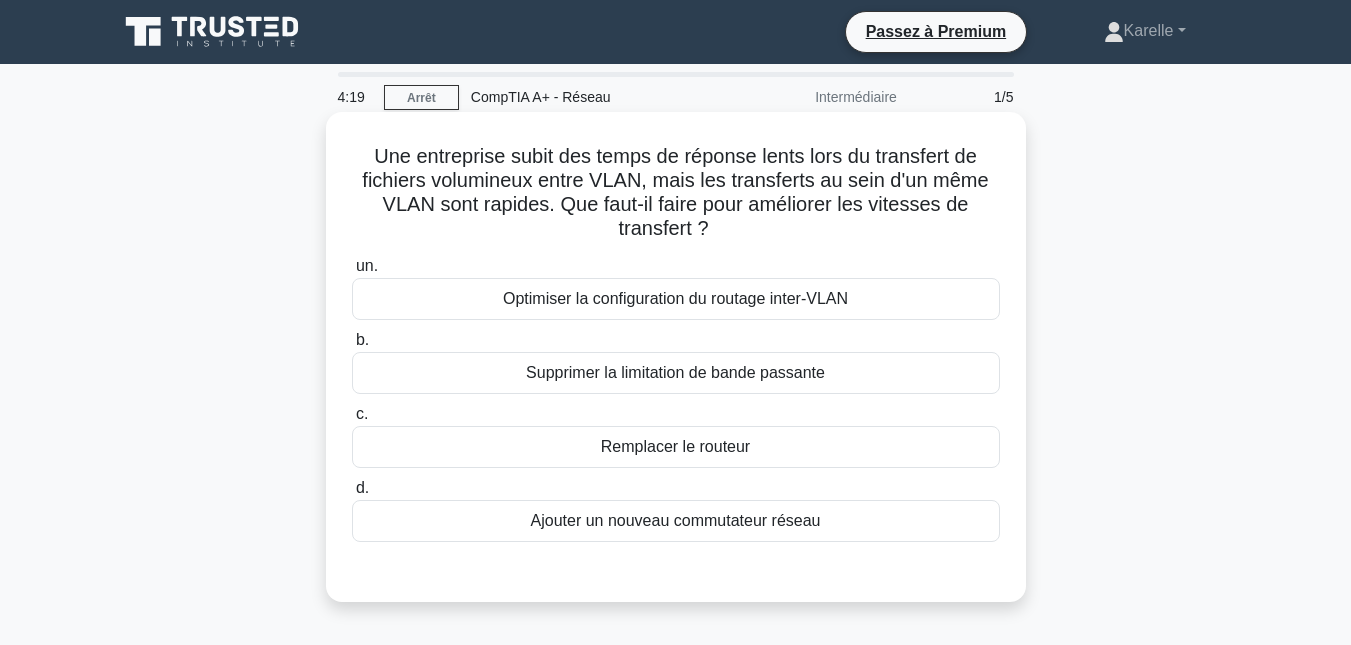 click on "Optimiser la configuration du routage inter-VLAN" at bounding box center (676, 299) 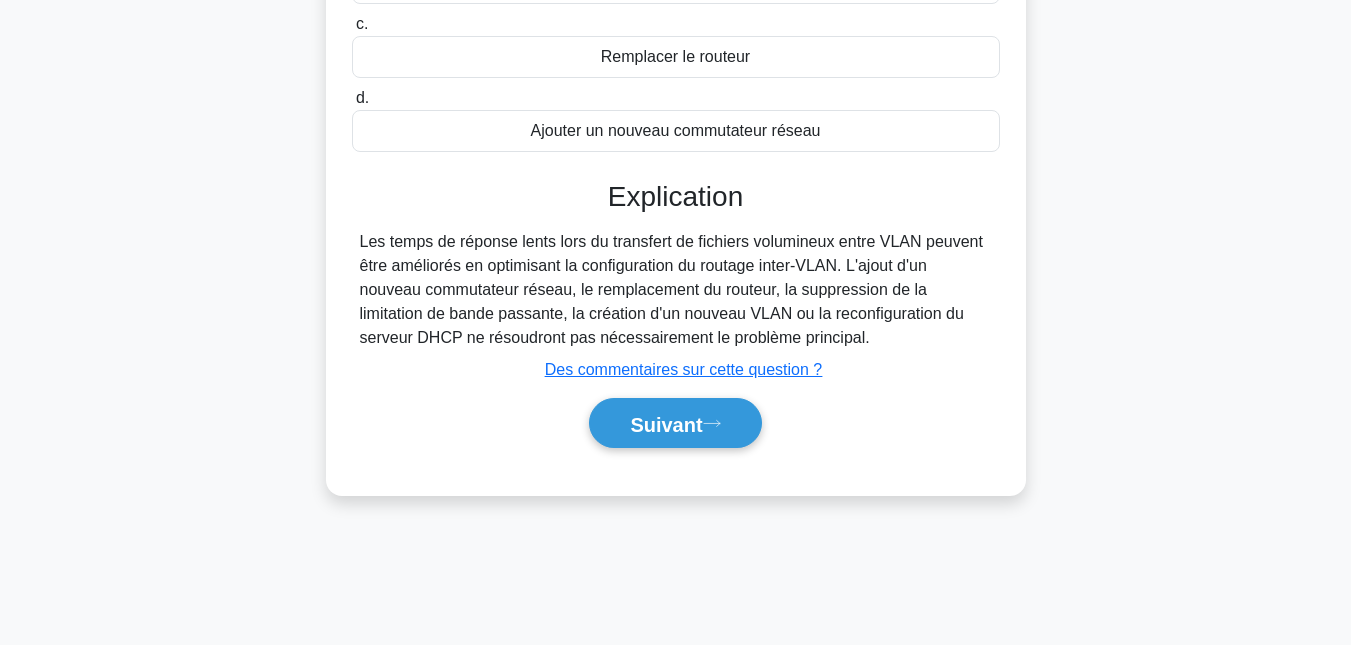 scroll, scrollTop: 435, scrollLeft: 0, axis: vertical 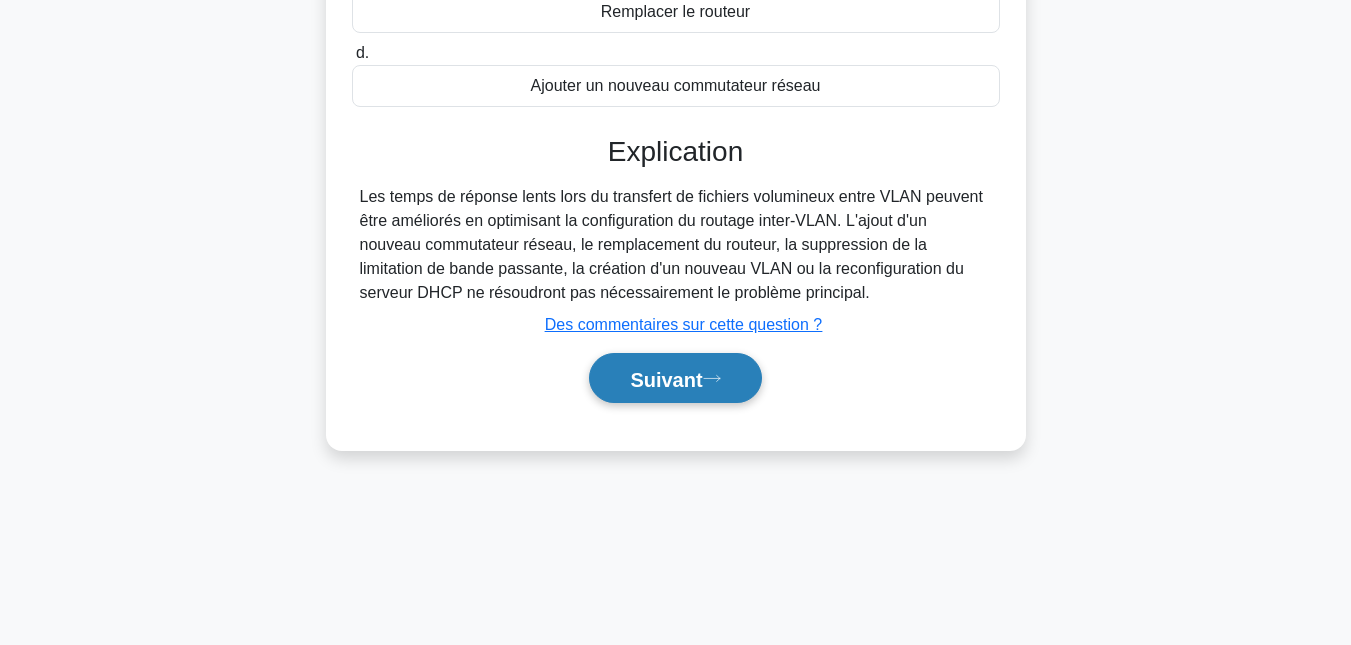 click 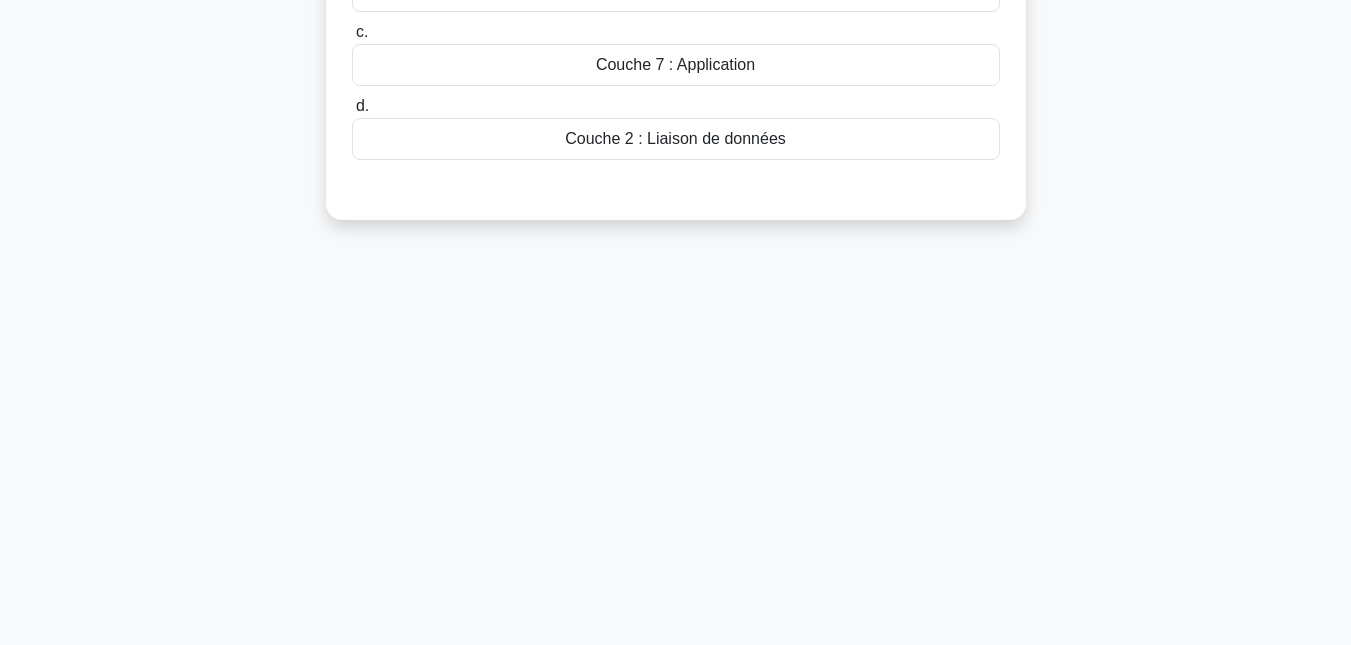scroll, scrollTop: 0, scrollLeft: 0, axis: both 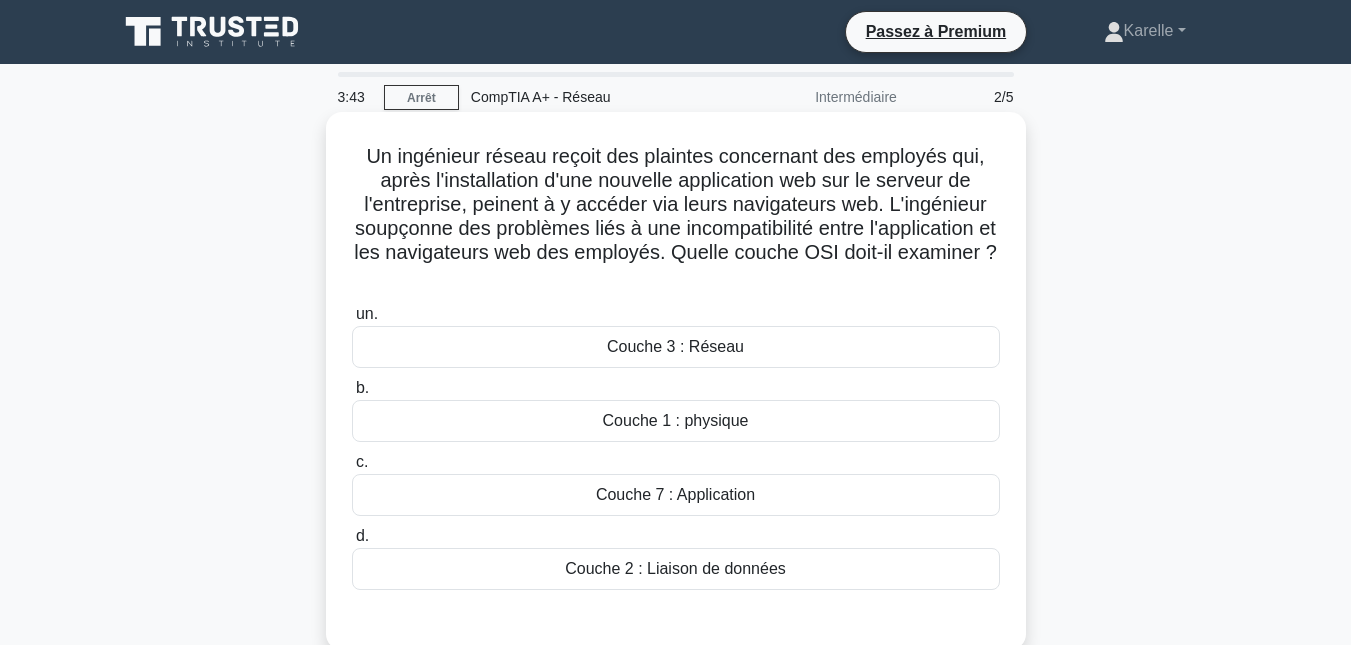 click on "Couche 3 : Réseau" at bounding box center (675, 346) 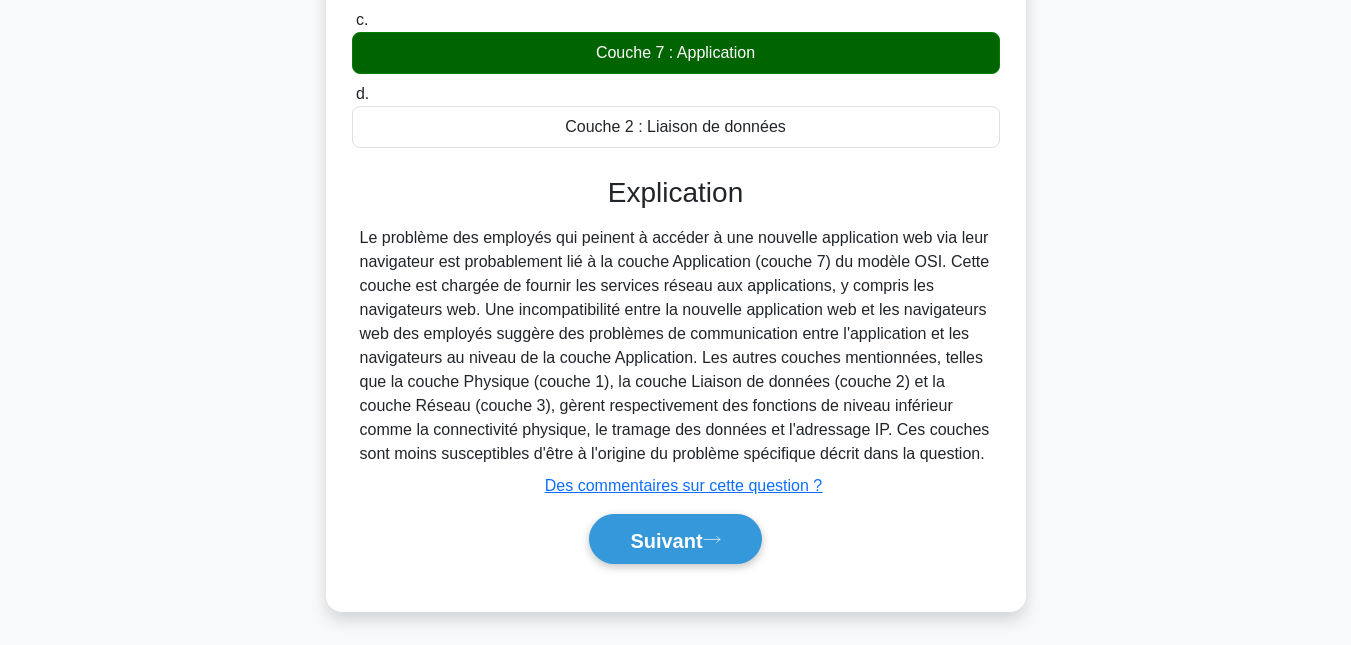 scroll, scrollTop: 450, scrollLeft: 0, axis: vertical 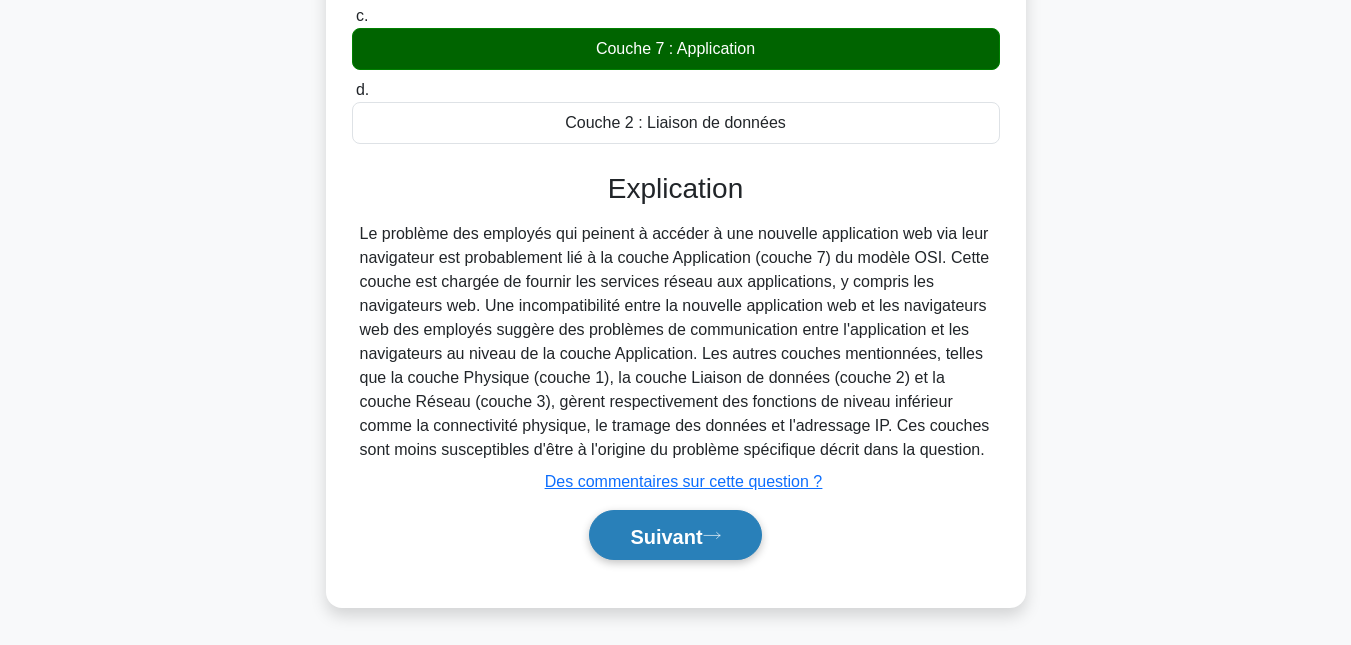 click on "Suivant" at bounding box center (666, 536) 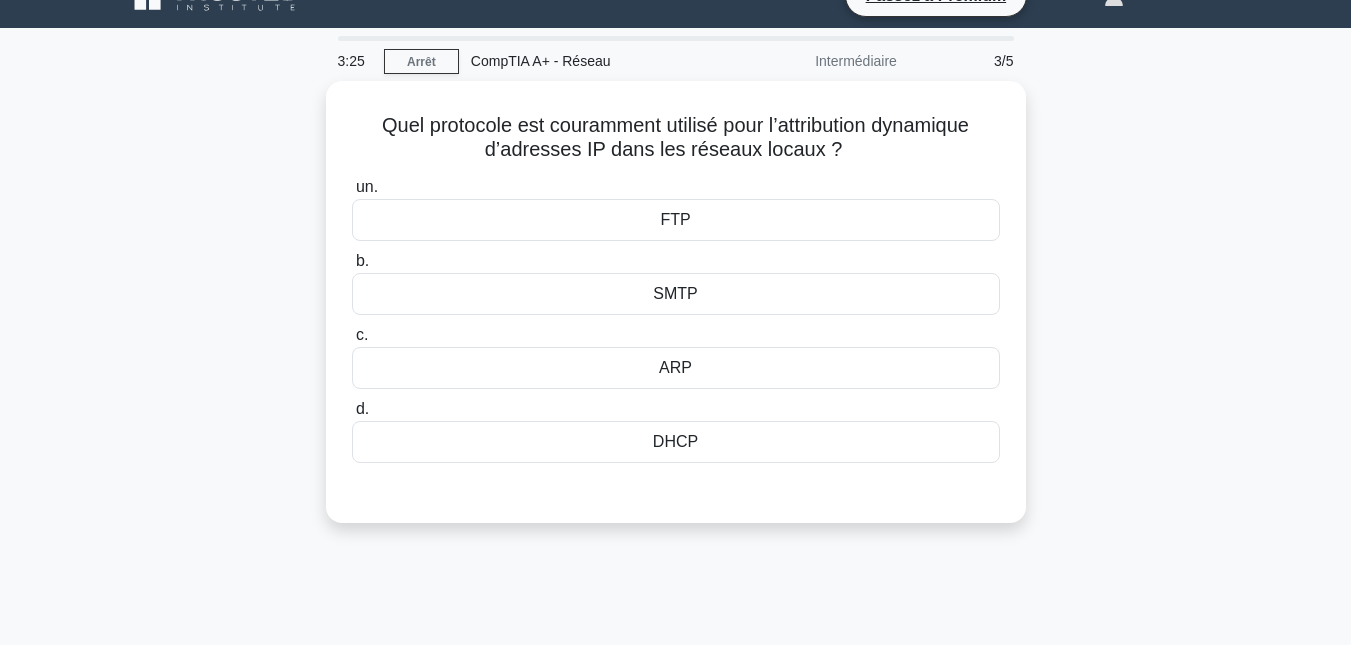 scroll, scrollTop: 0, scrollLeft: 0, axis: both 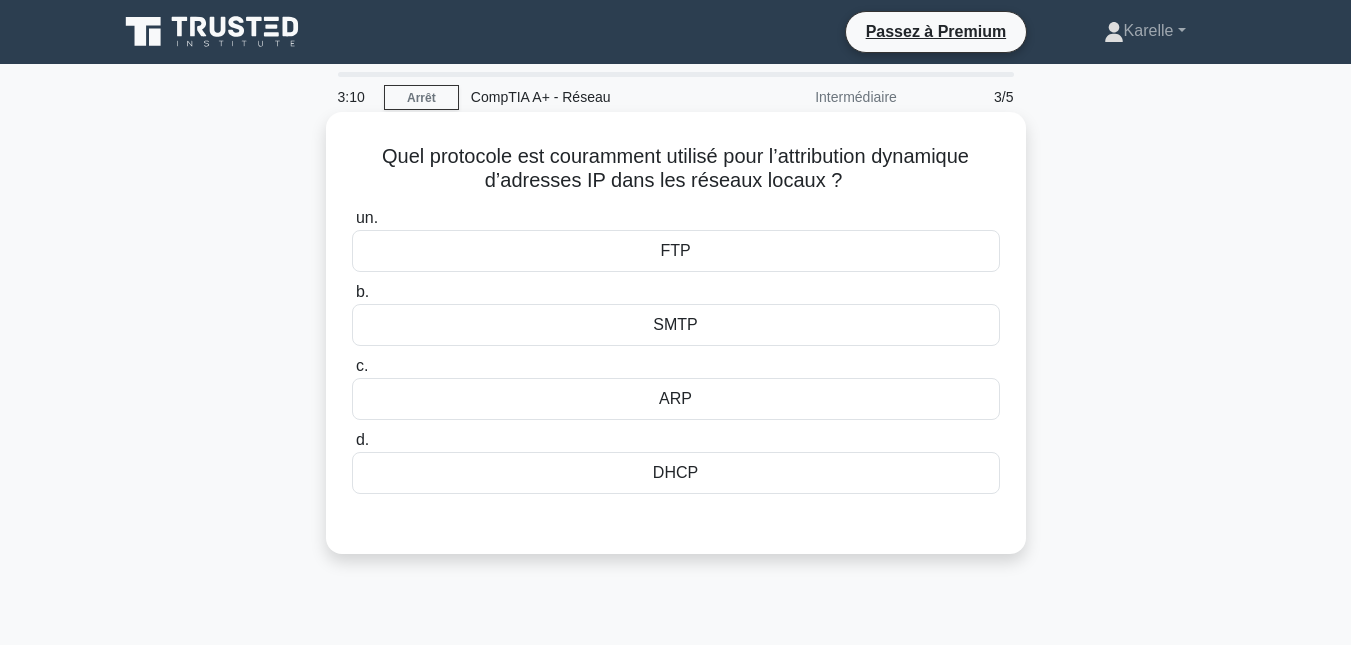 click on "DHCP" at bounding box center [675, 472] 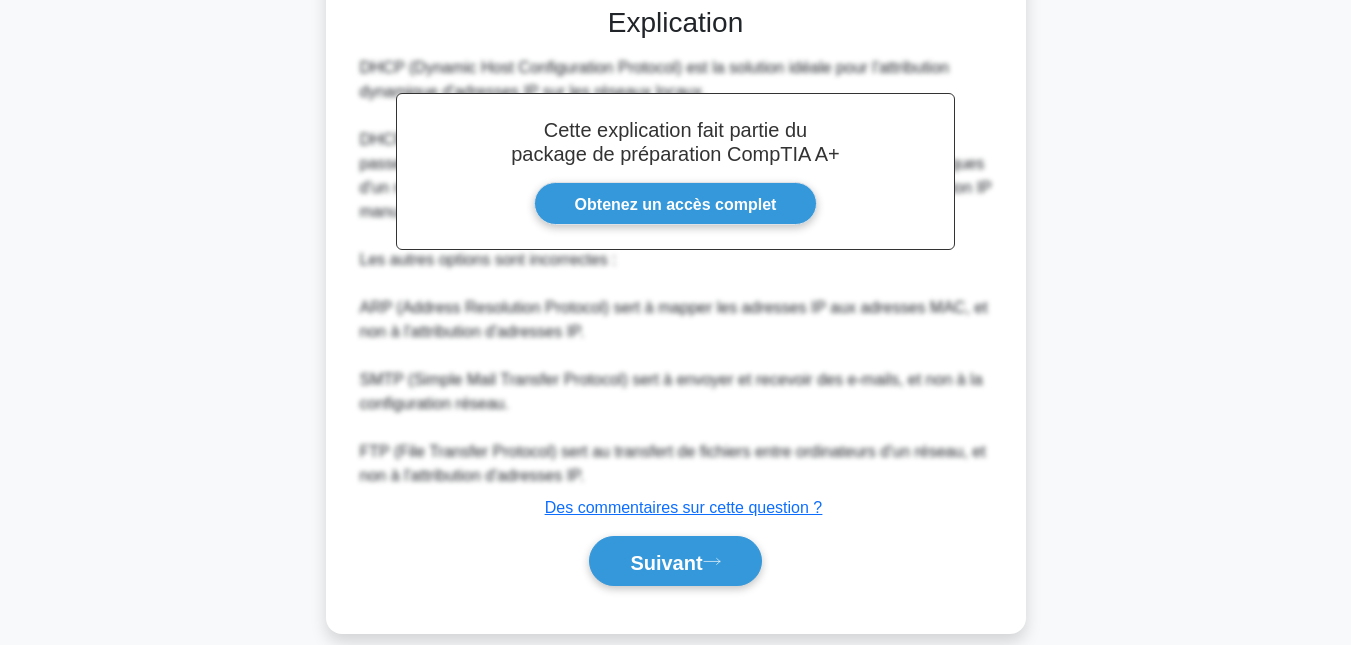 scroll, scrollTop: 544, scrollLeft: 0, axis: vertical 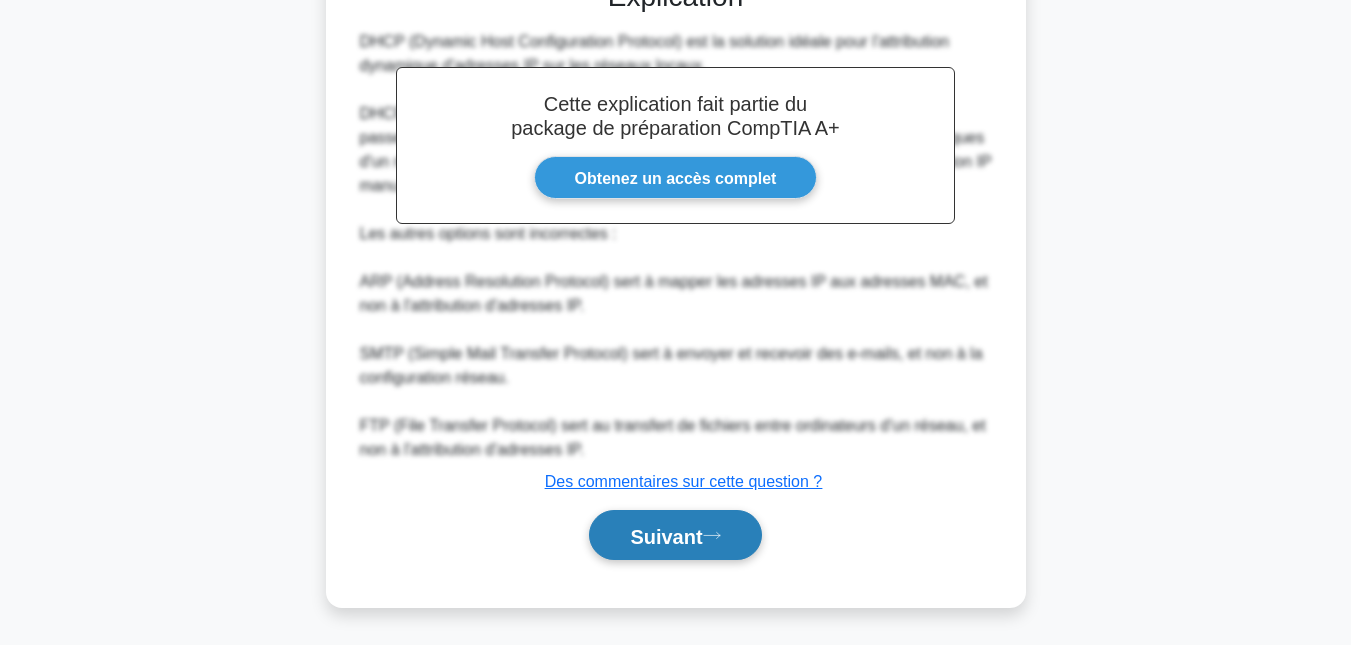 click on "Suivant" at bounding box center [666, 536] 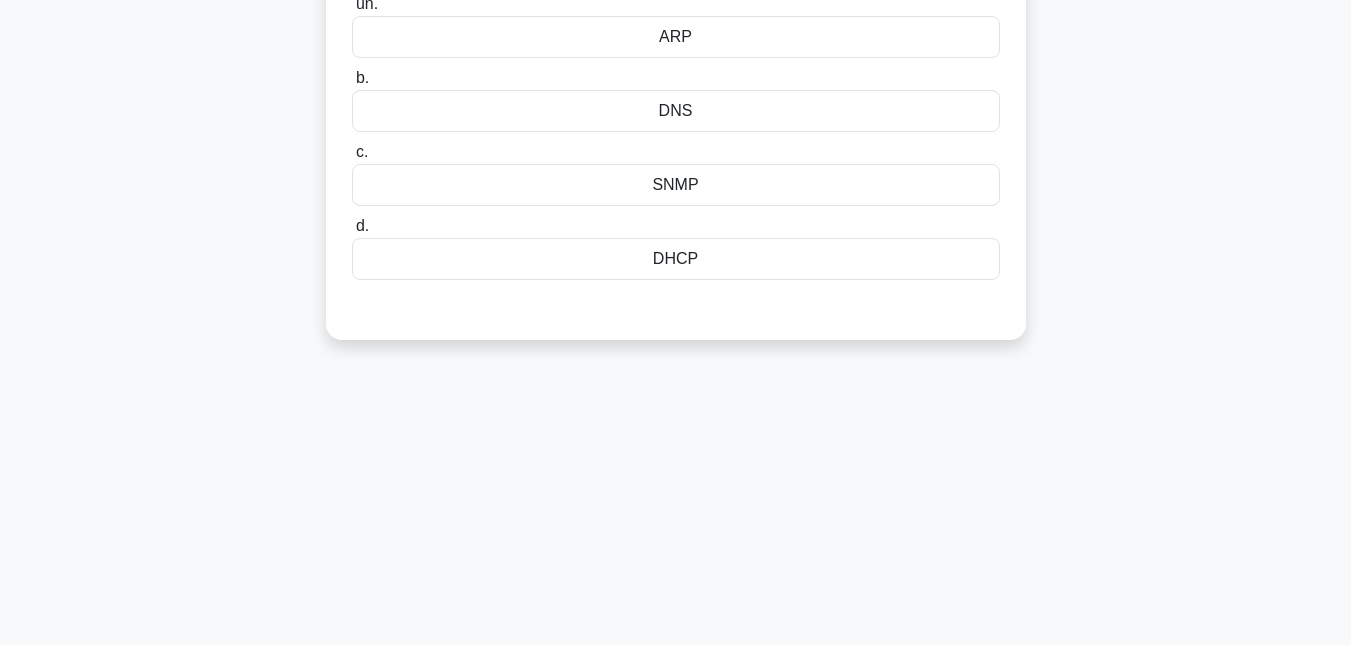 scroll, scrollTop: 0, scrollLeft: 0, axis: both 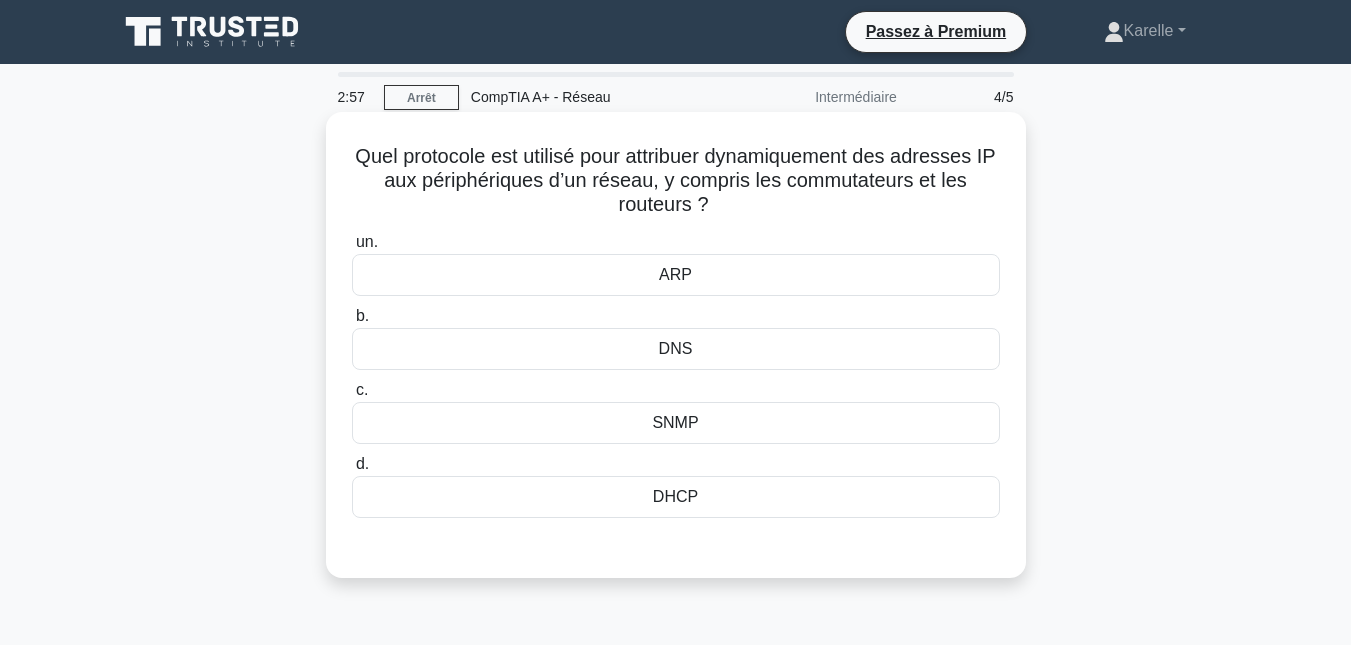 click on "DHCP" at bounding box center (676, 497) 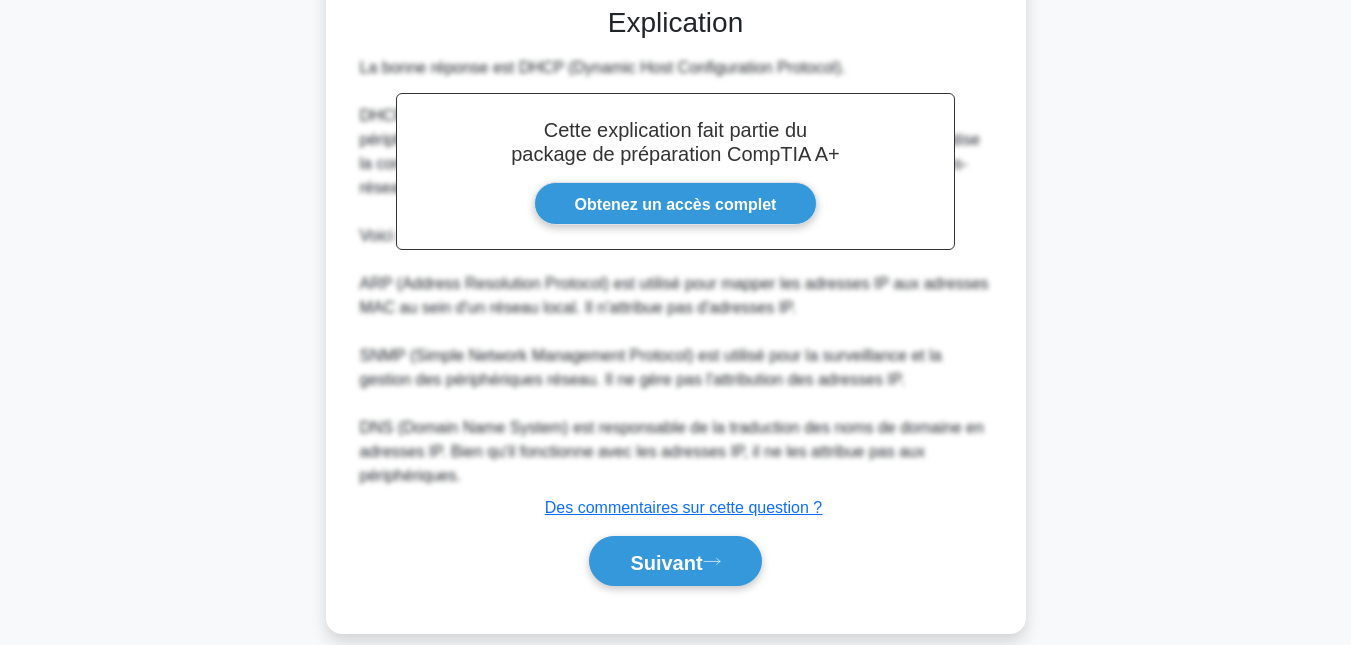 scroll, scrollTop: 568, scrollLeft: 0, axis: vertical 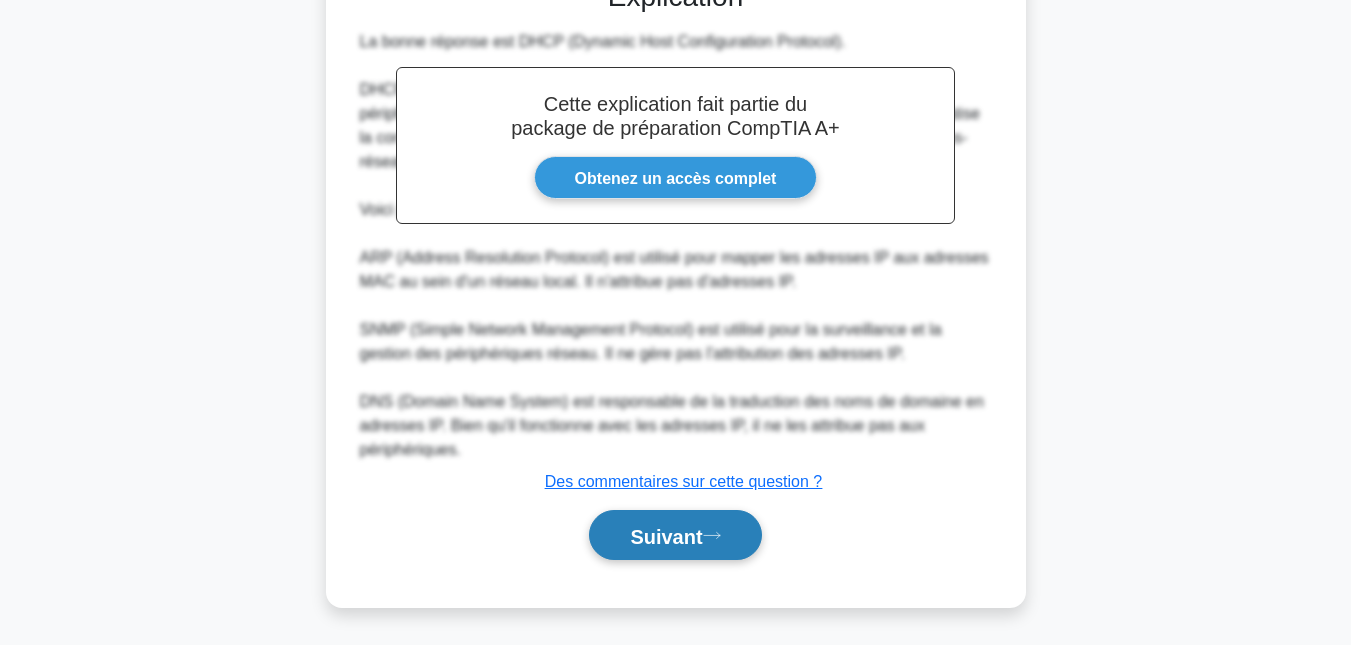 click on "Suivant" at bounding box center (666, 536) 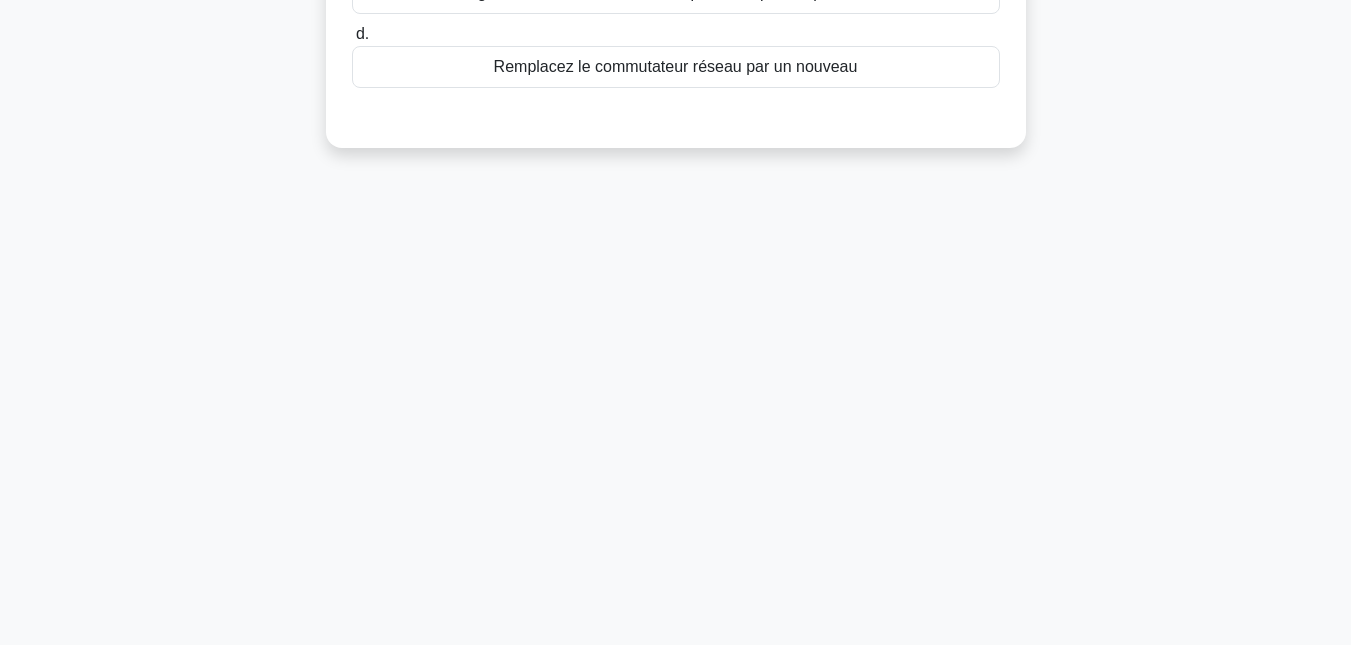 scroll, scrollTop: 0, scrollLeft: 0, axis: both 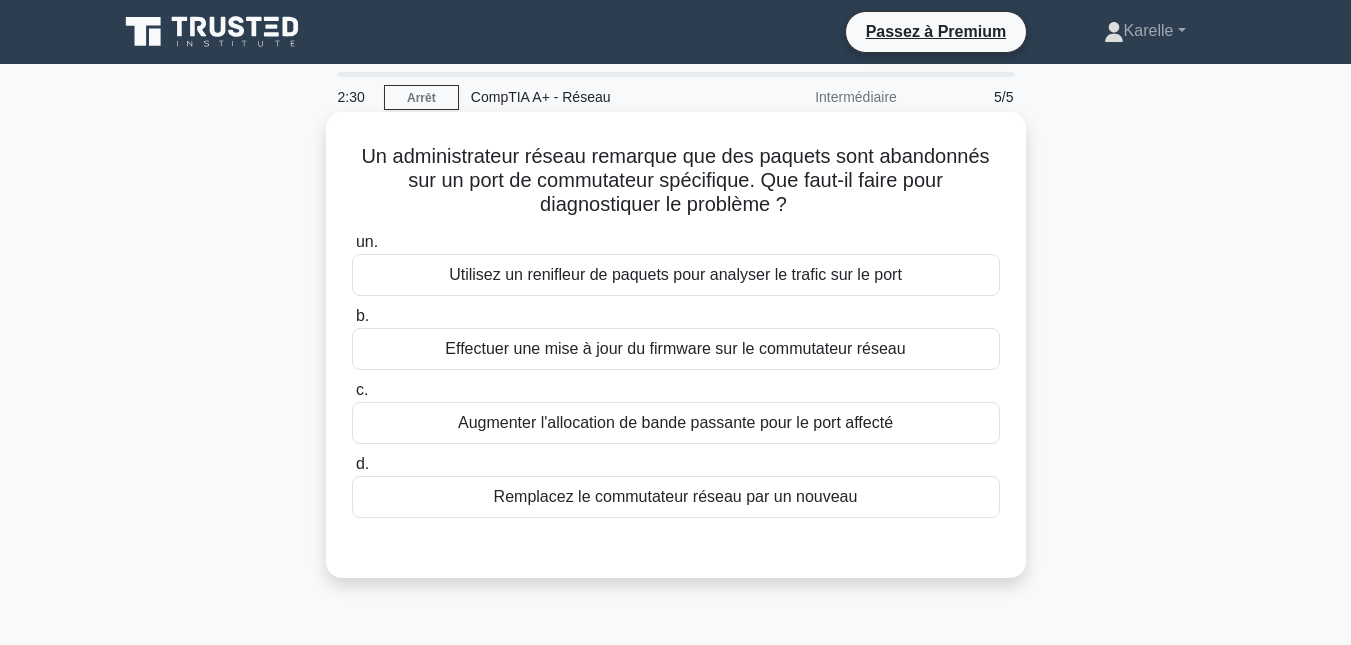 click on "Utilisez un renifleur de paquets pour analyser le trafic sur le port" at bounding box center [675, 274] 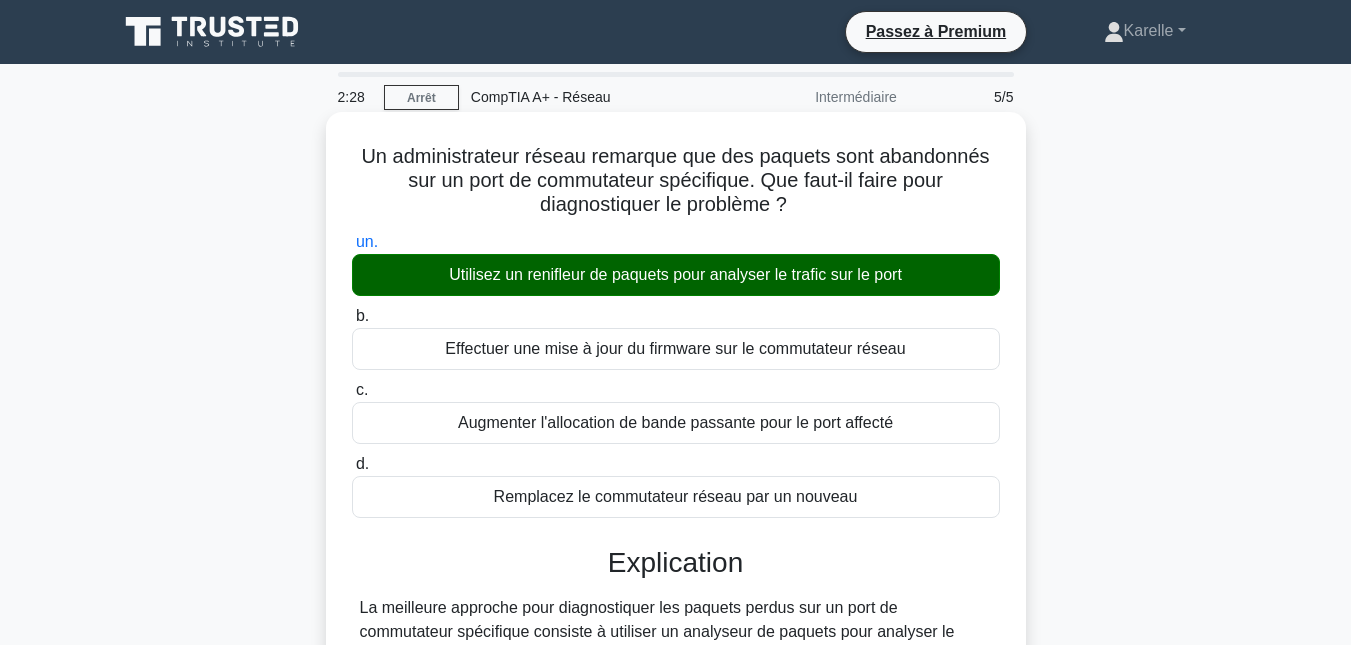 scroll, scrollTop: 760, scrollLeft: 0, axis: vertical 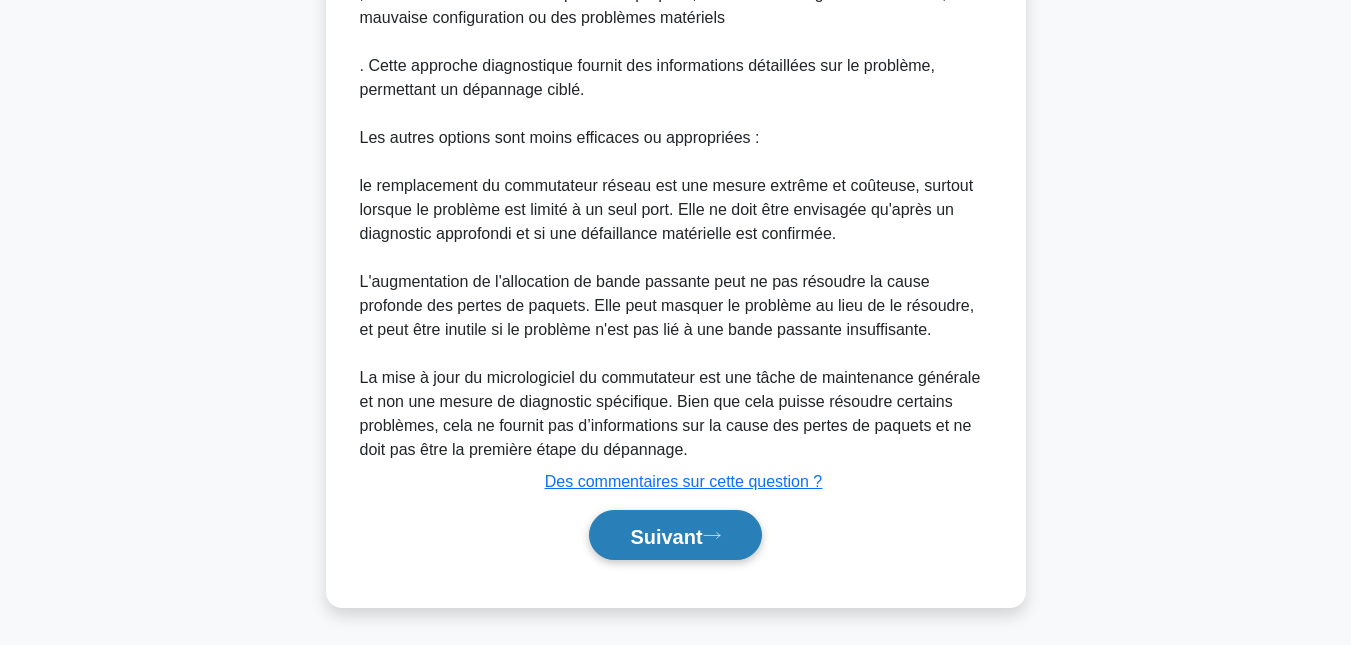click on "Suivant" at bounding box center (666, 536) 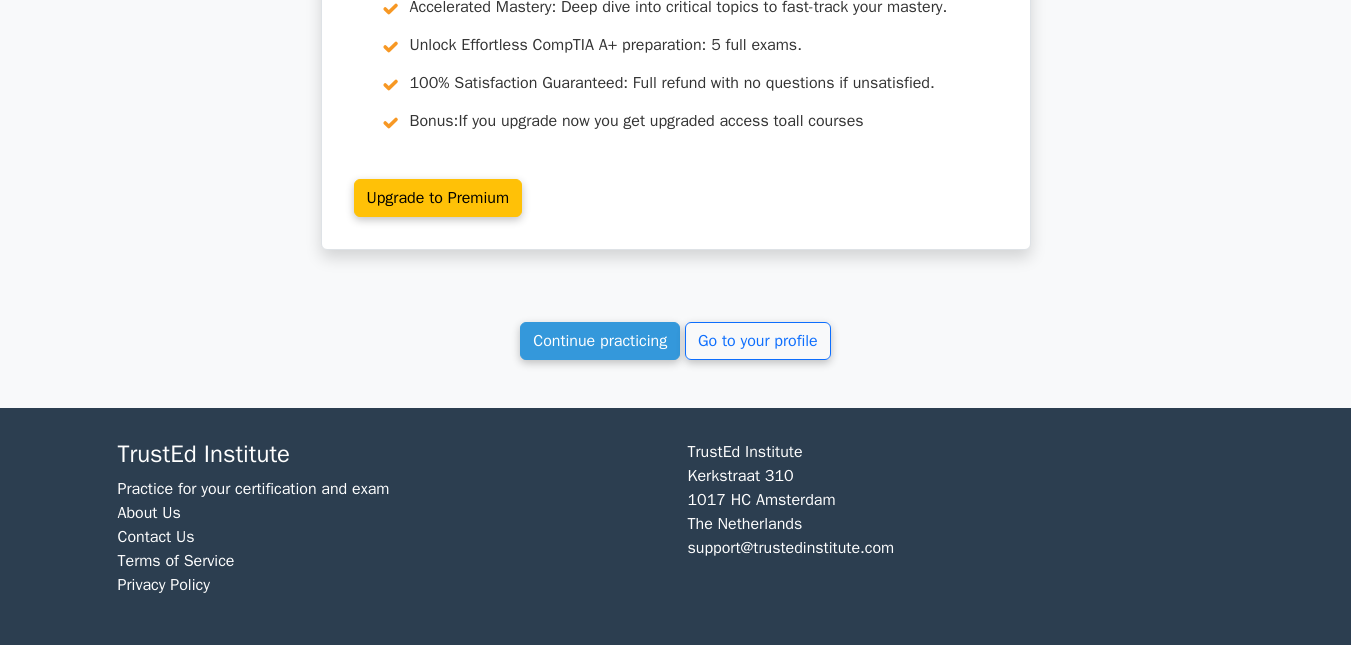 scroll, scrollTop: 2768, scrollLeft: 0, axis: vertical 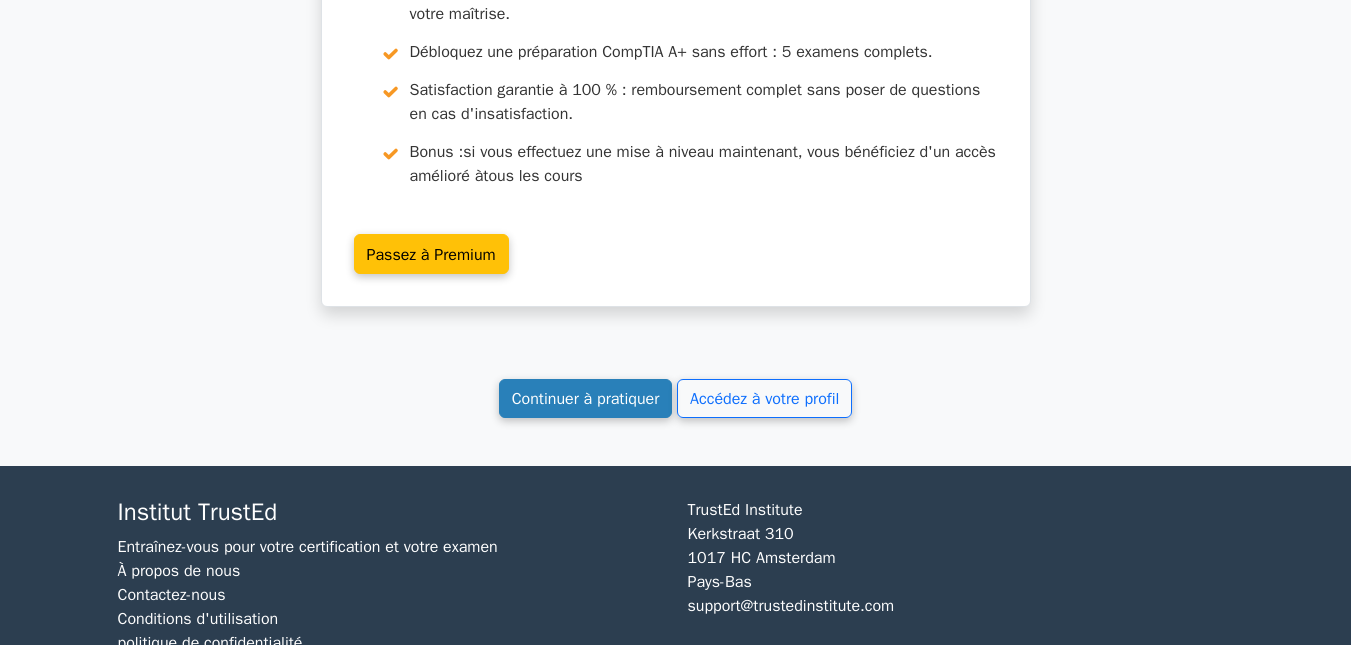 click on "Continuer à pratiquer" at bounding box center (586, 399) 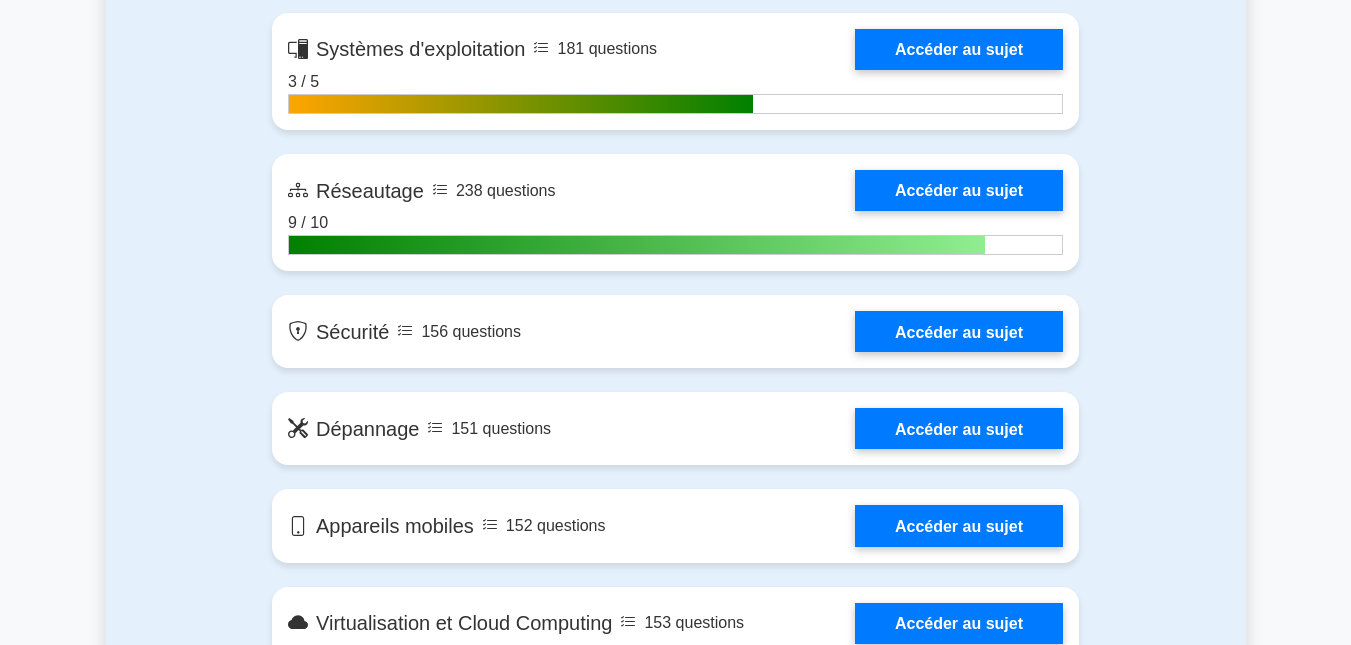 scroll, scrollTop: 0, scrollLeft: 0, axis: both 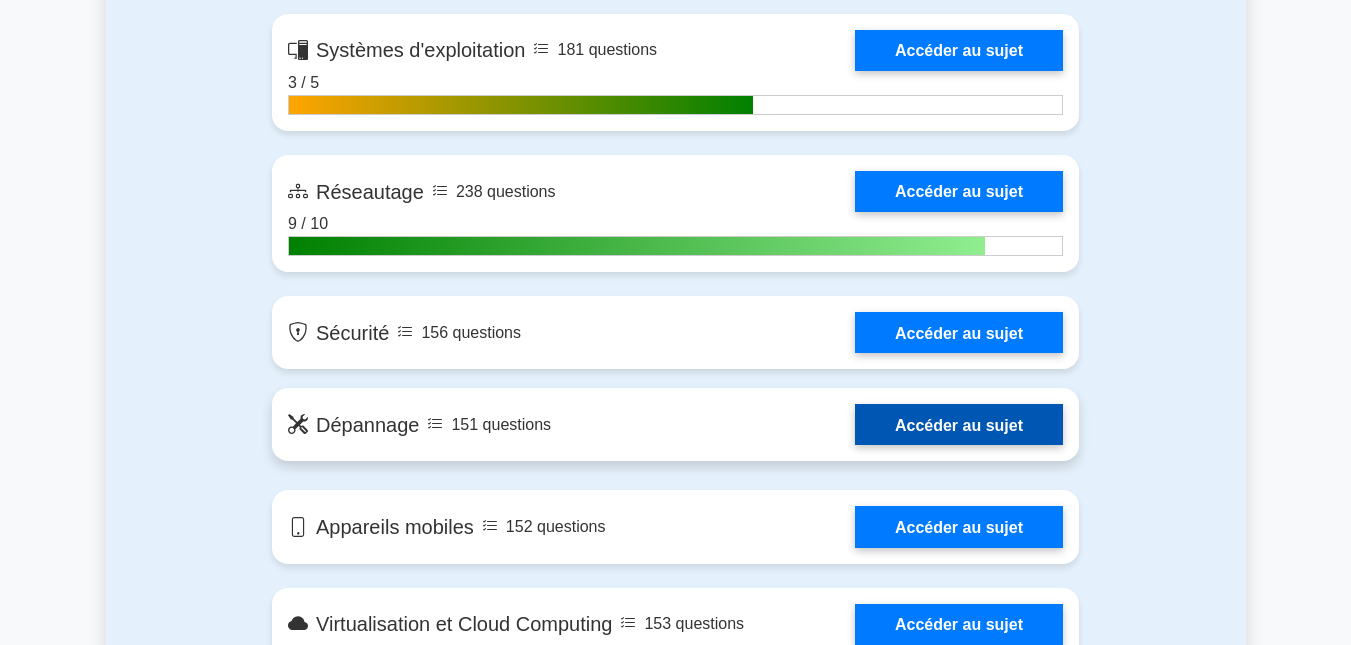 click on "Accéder au sujet" at bounding box center [959, 424] 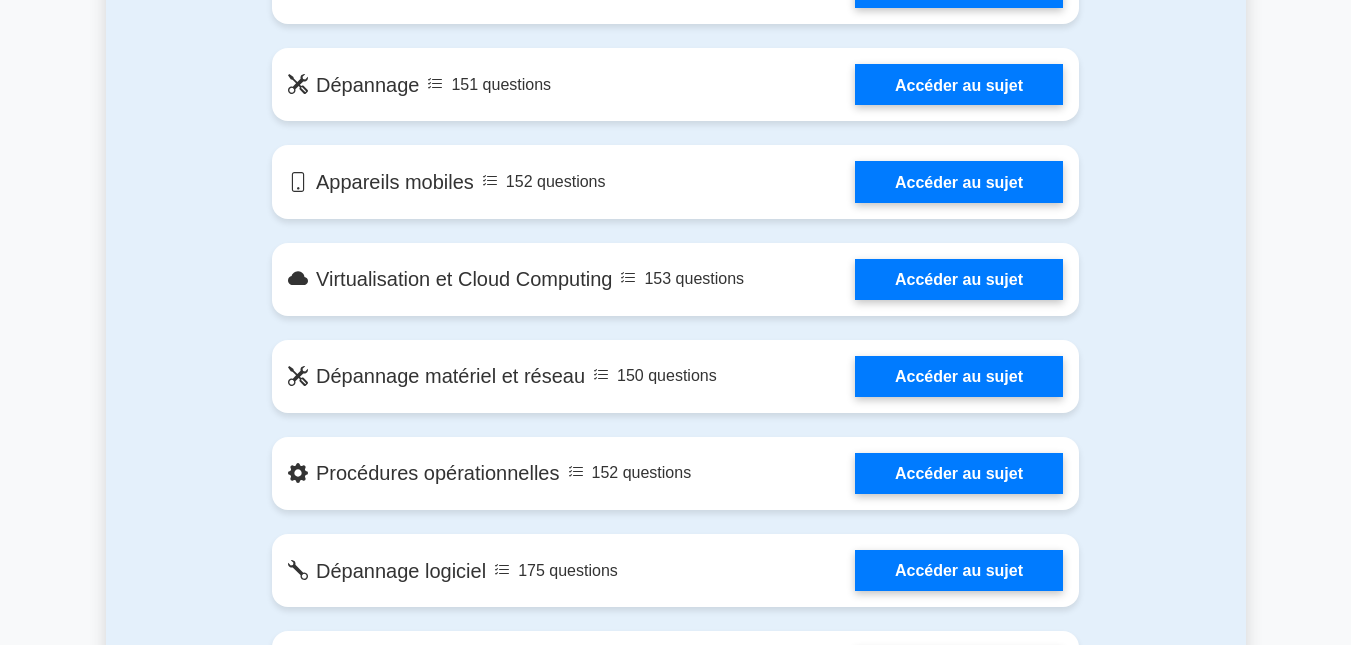 scroll, scrollTop: 1951, scrollLeft: 0, axis: vertical 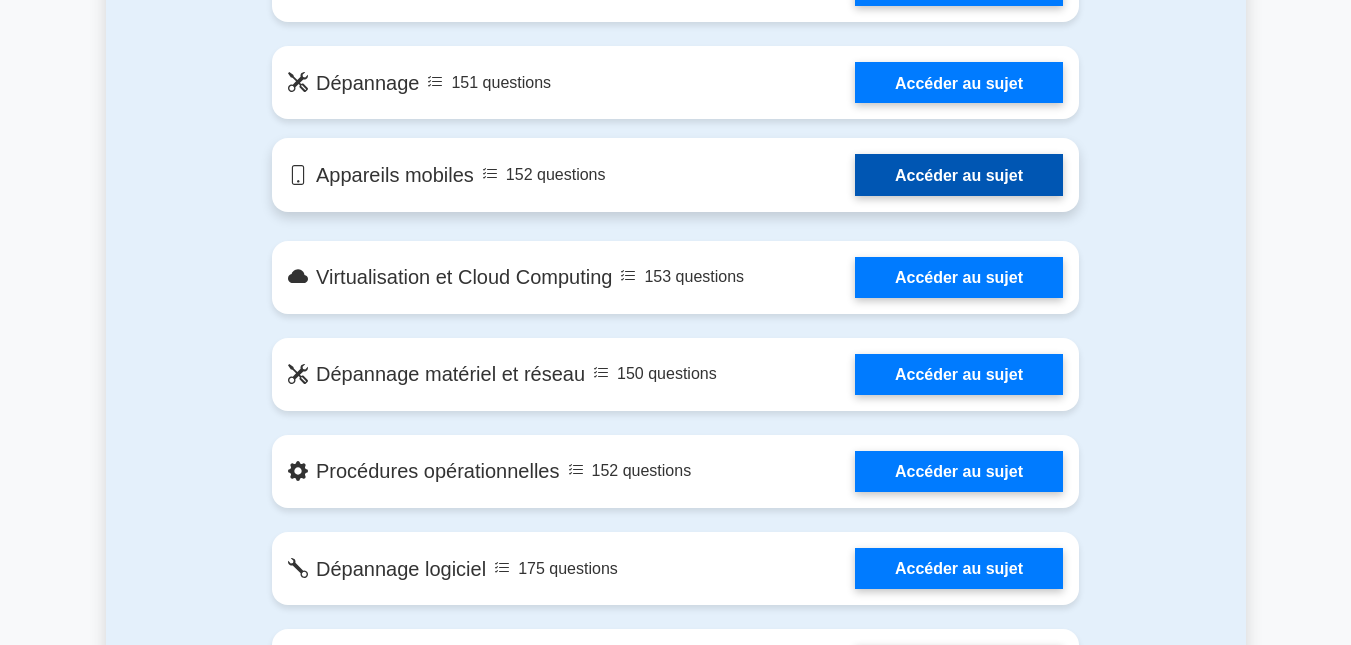 click on "Accéder au sujet" at bounding box center (959, 174) 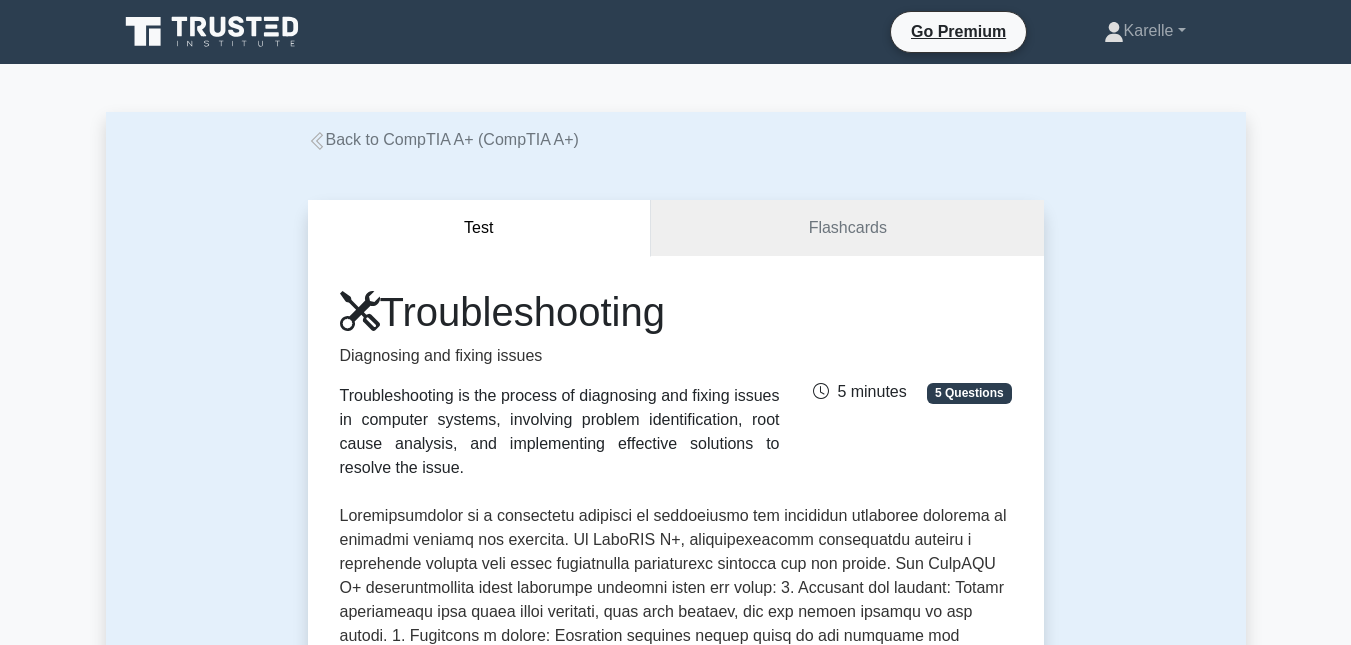 scroll, scrollTop: 0, scrollLeft: 0, axis: both 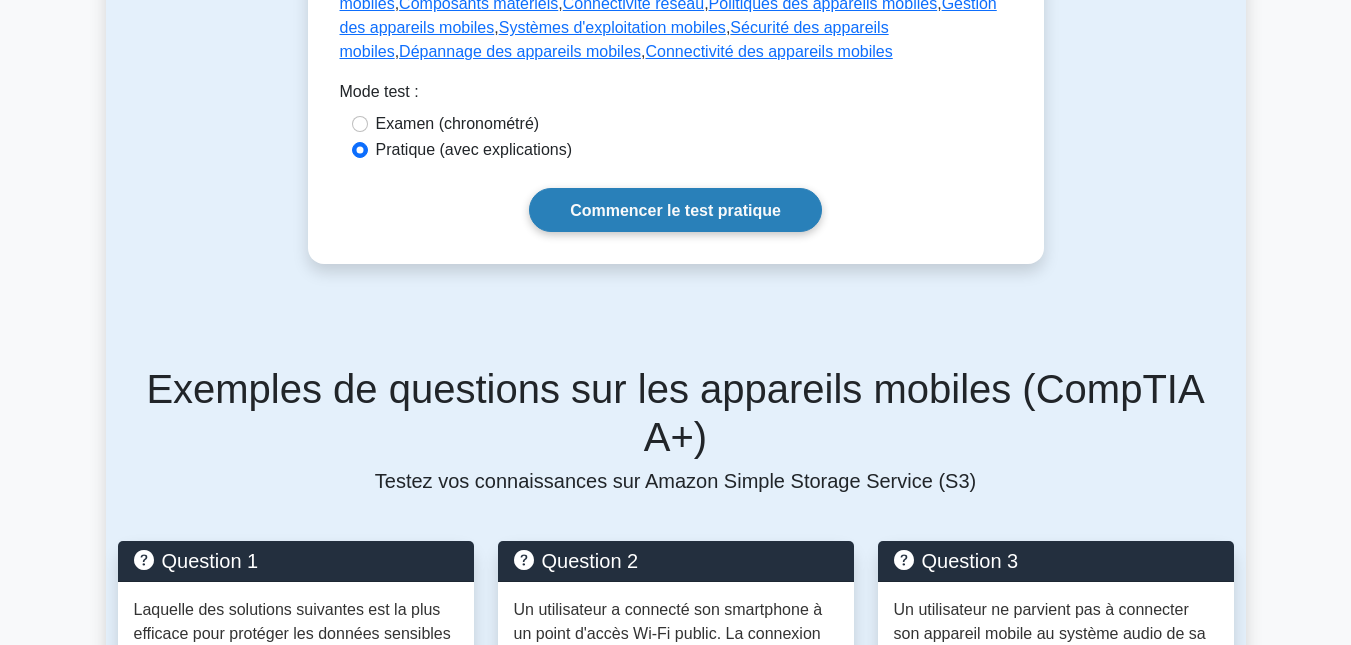 click on "Commencer le test pratique" at bounding box center [675, 209] 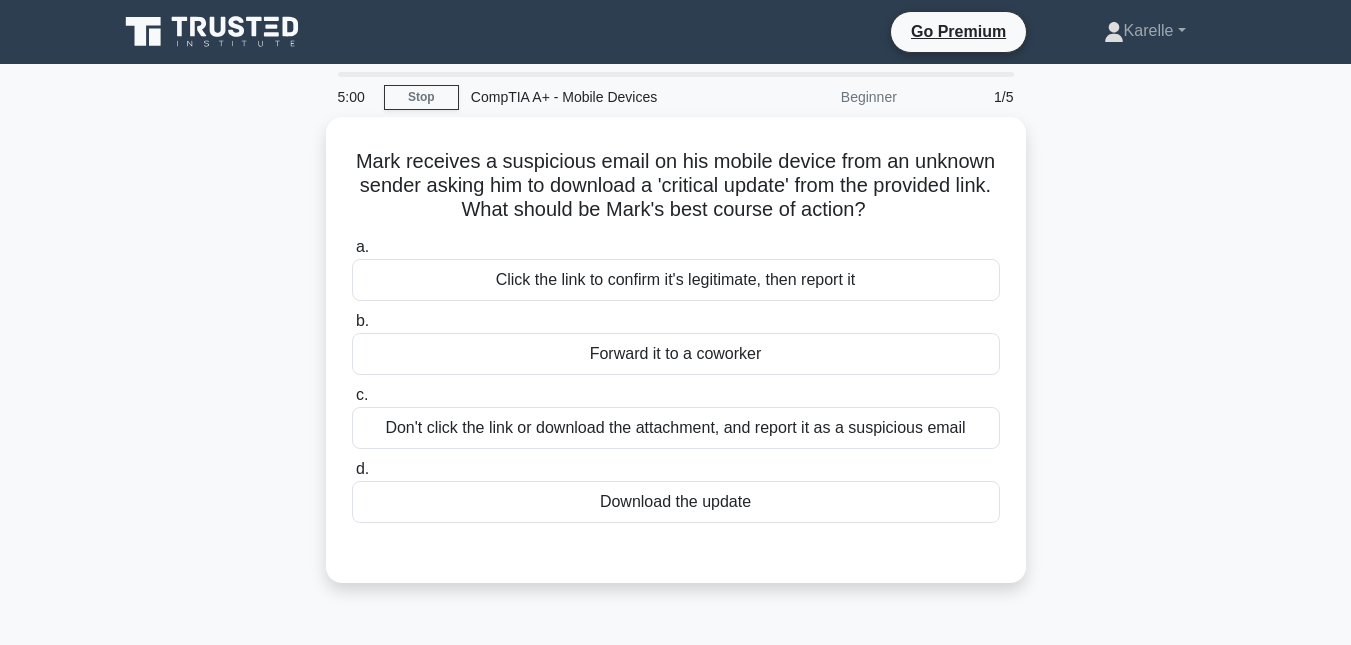 scroll, scrollTop: 0, scrollLeft: 0, axis: both 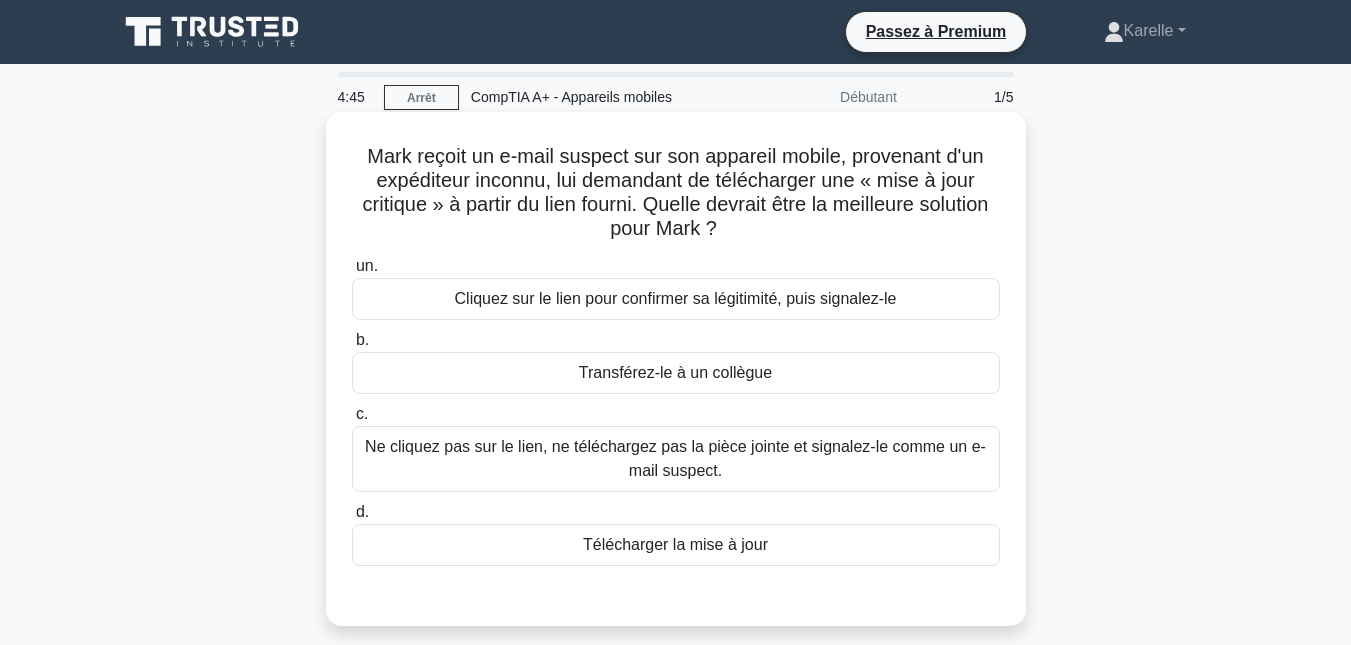 click on "Ne cliquez pas sur le lien, ne téléchargez pas la pièce jointe et signalez-le comme un e-mail suspect." at bounding box center (676, 459) 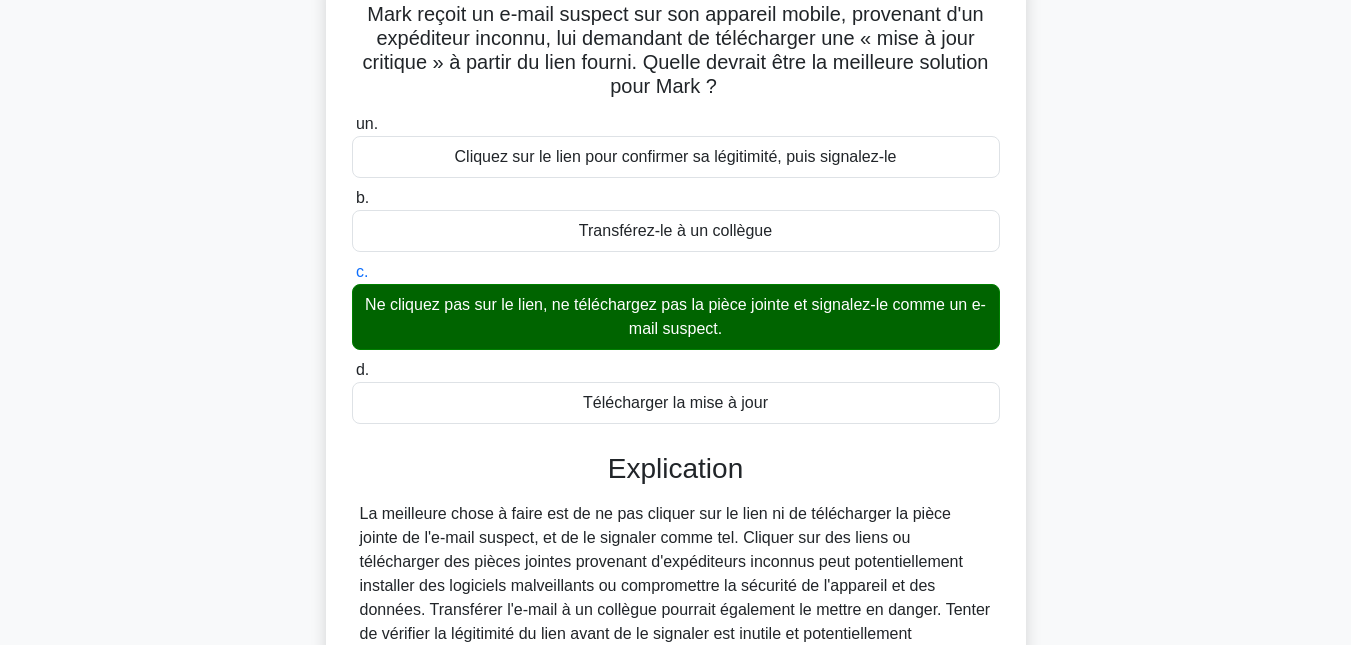 scroll, scrollTop: 435, scrollLeft: 0, axis: vertical 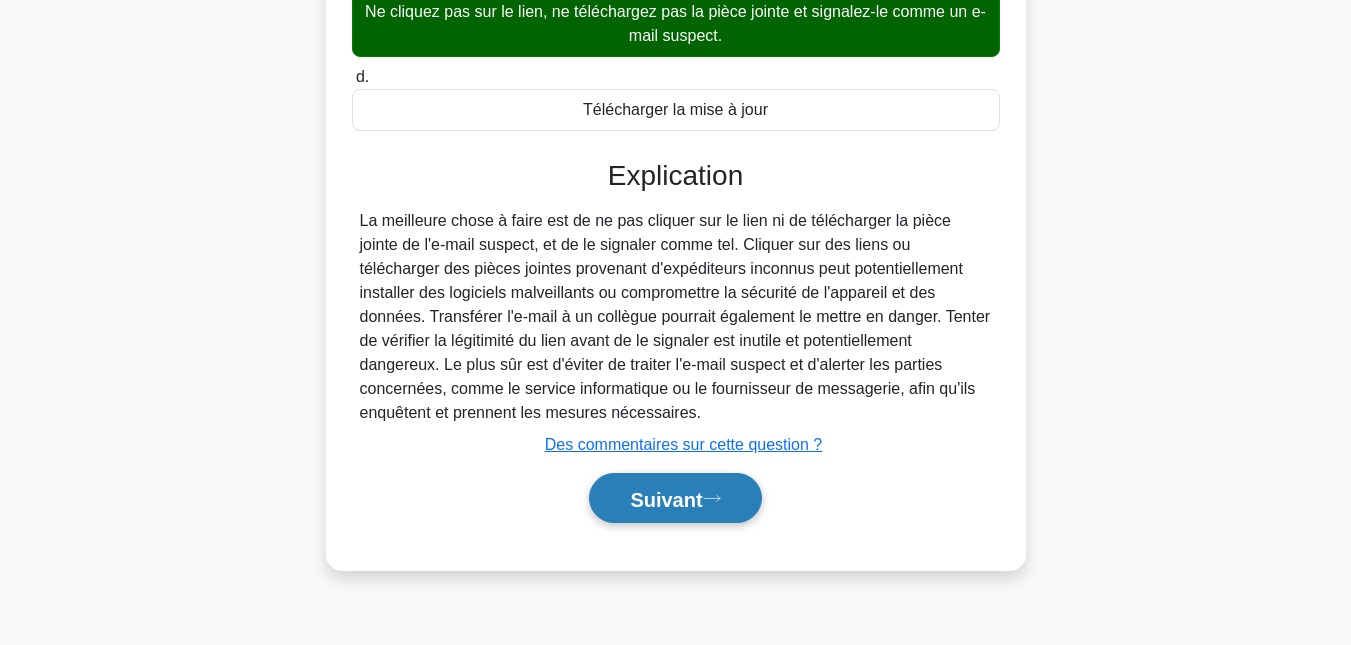 click 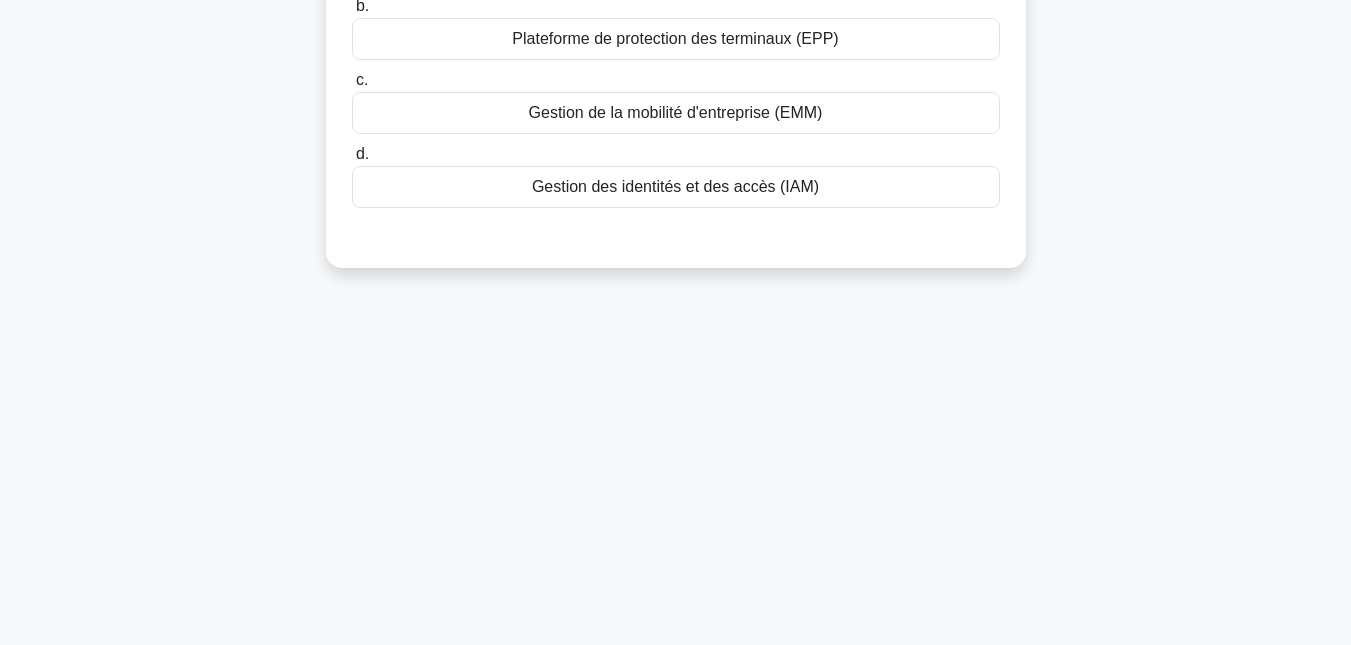 scroll, scrollTop: 0, scrollLeft: 0, axis: both 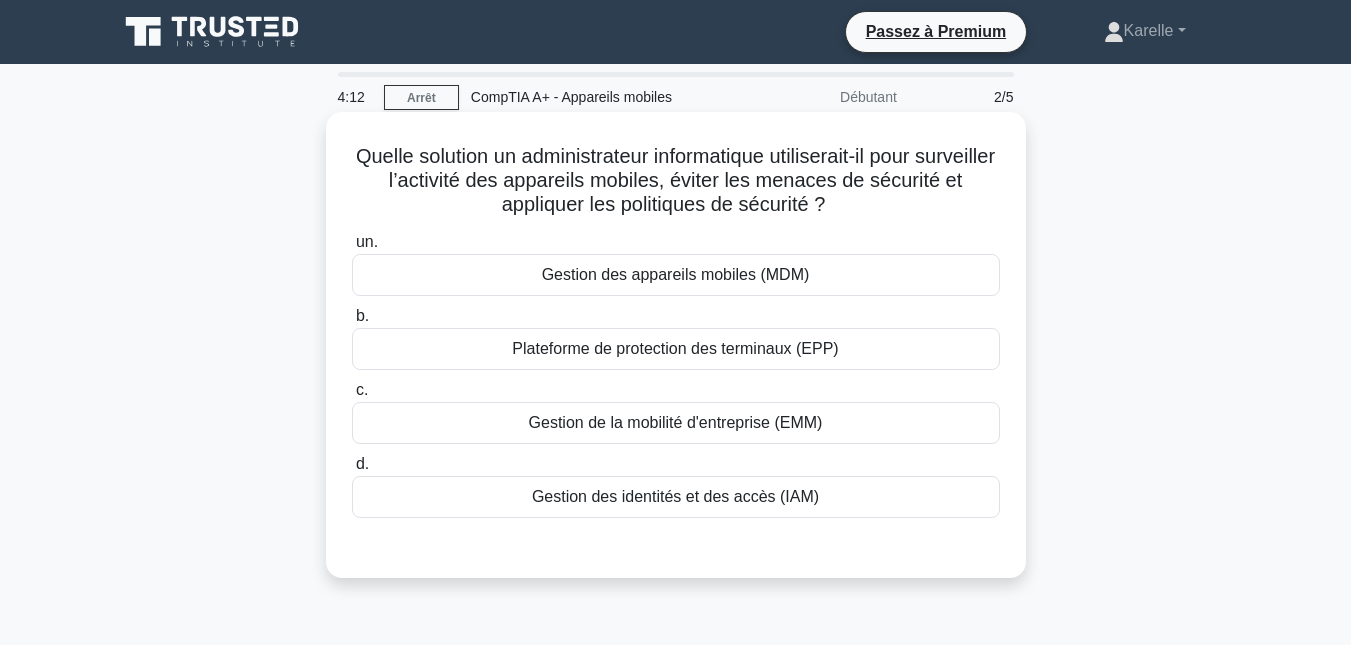 click on "Gestion des appareils mobiles (MDM)" at bounding box center [676, 275] 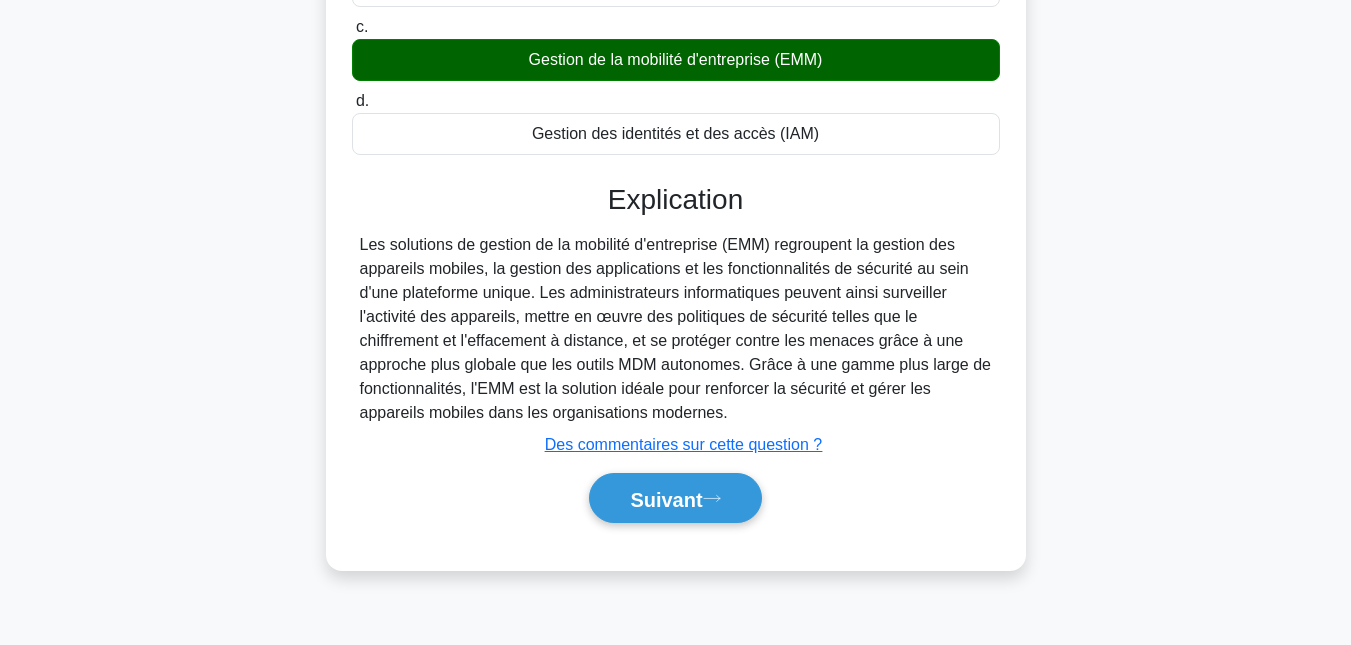 scroll, scrollTop: 435, scrollLeft: 0, axis: vertical 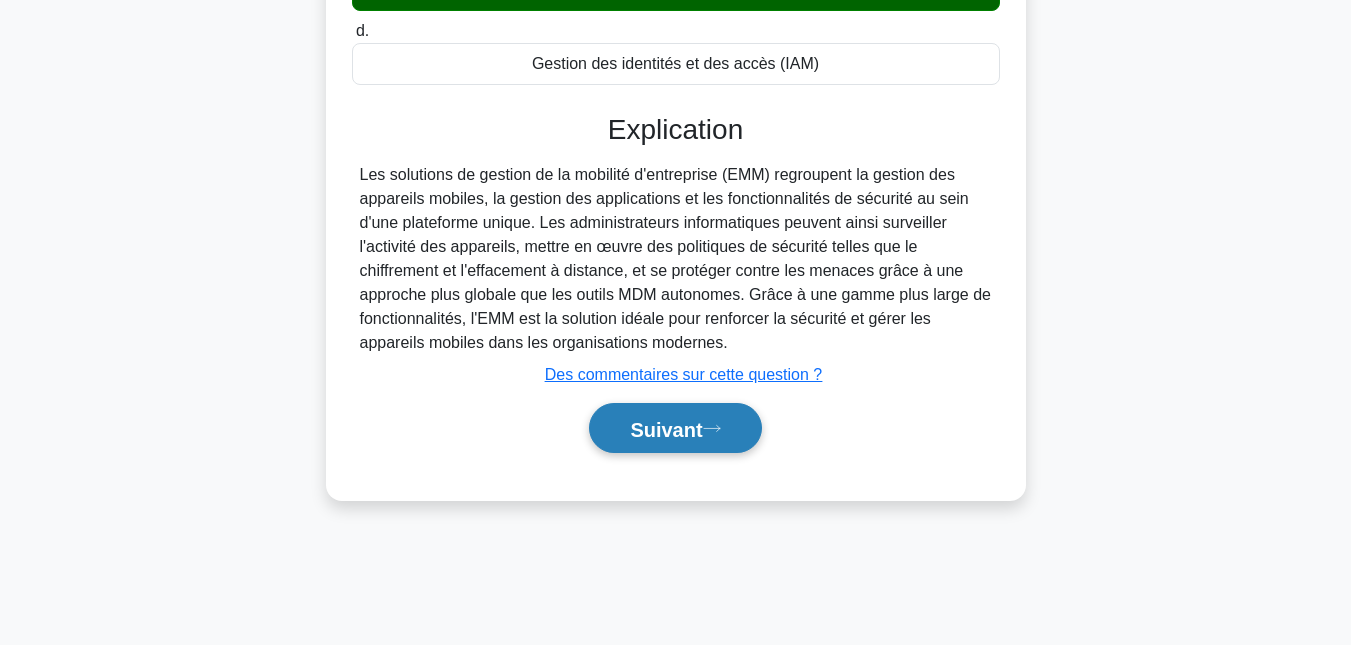 click on "Suivant" at bounding box center (675, 428) 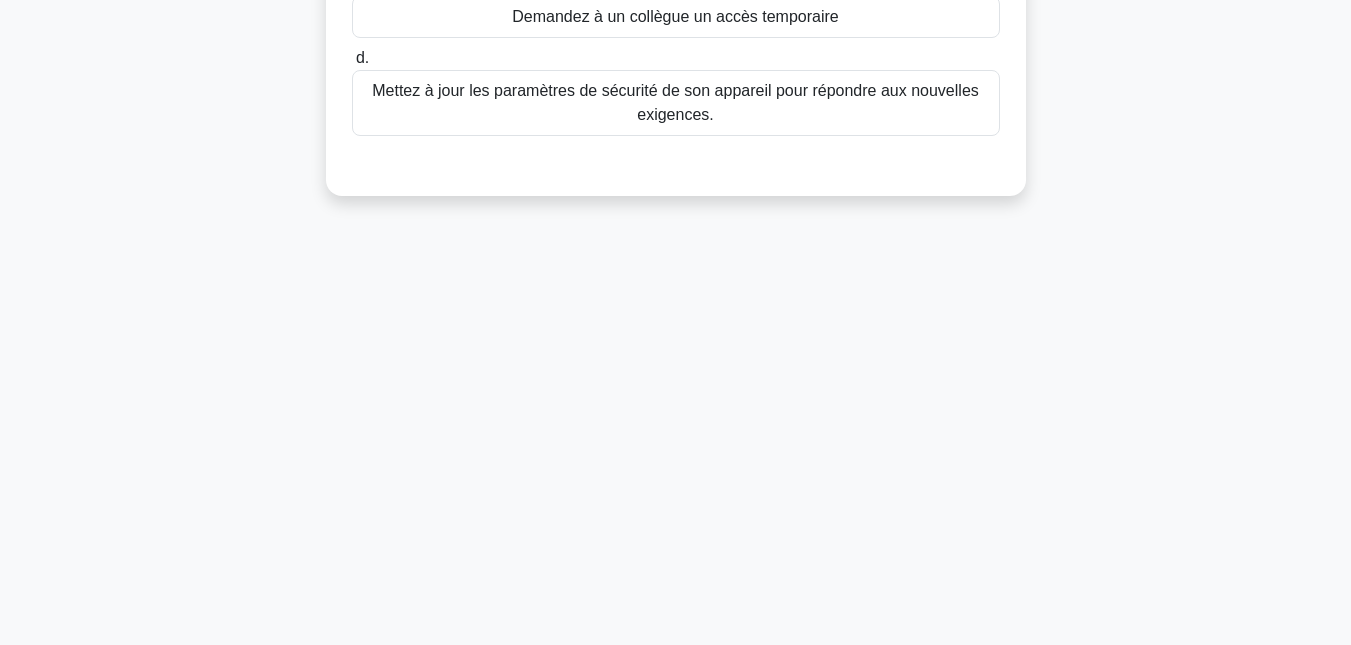 scroll, scrollTop: 0, scrollLeft: 0, axis: both 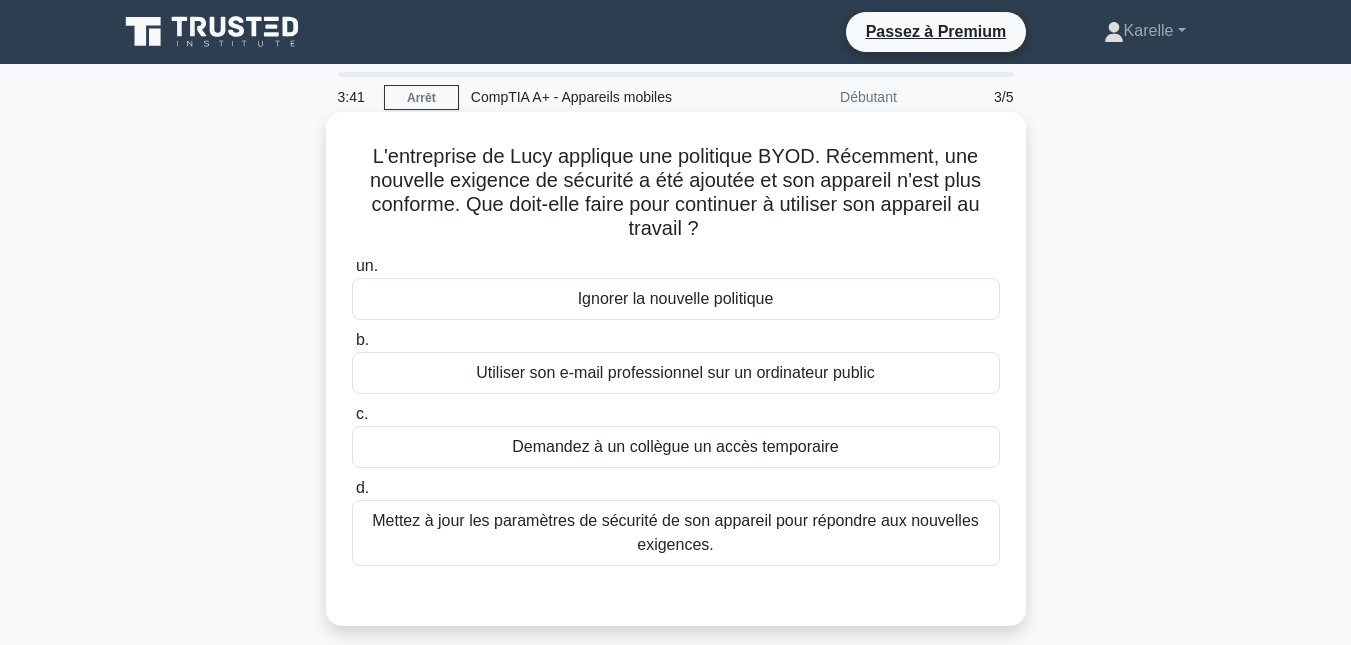 click on "Mettez à jour les paramètres de sécurité de son appareil pour répondre aux nouvelles exigences." at bounding box center (676, 533) 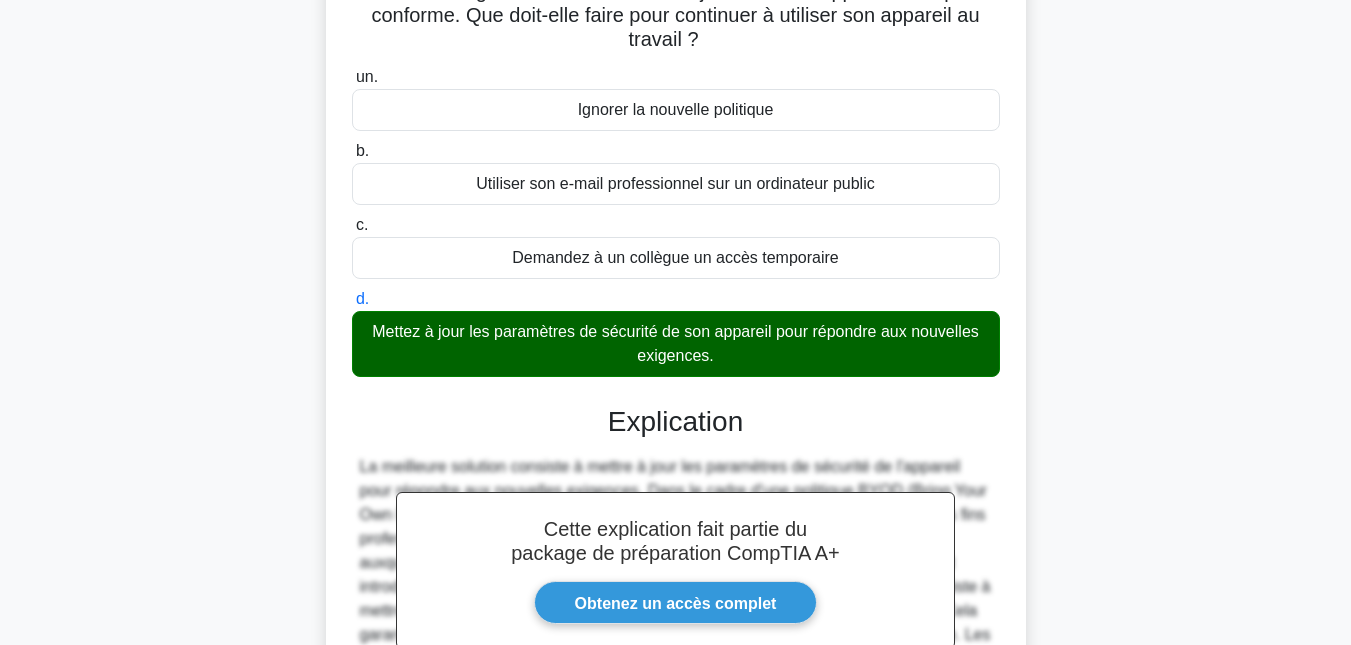 scroll, scrollTop: 448, scrollLeft: 0, axis: vertical 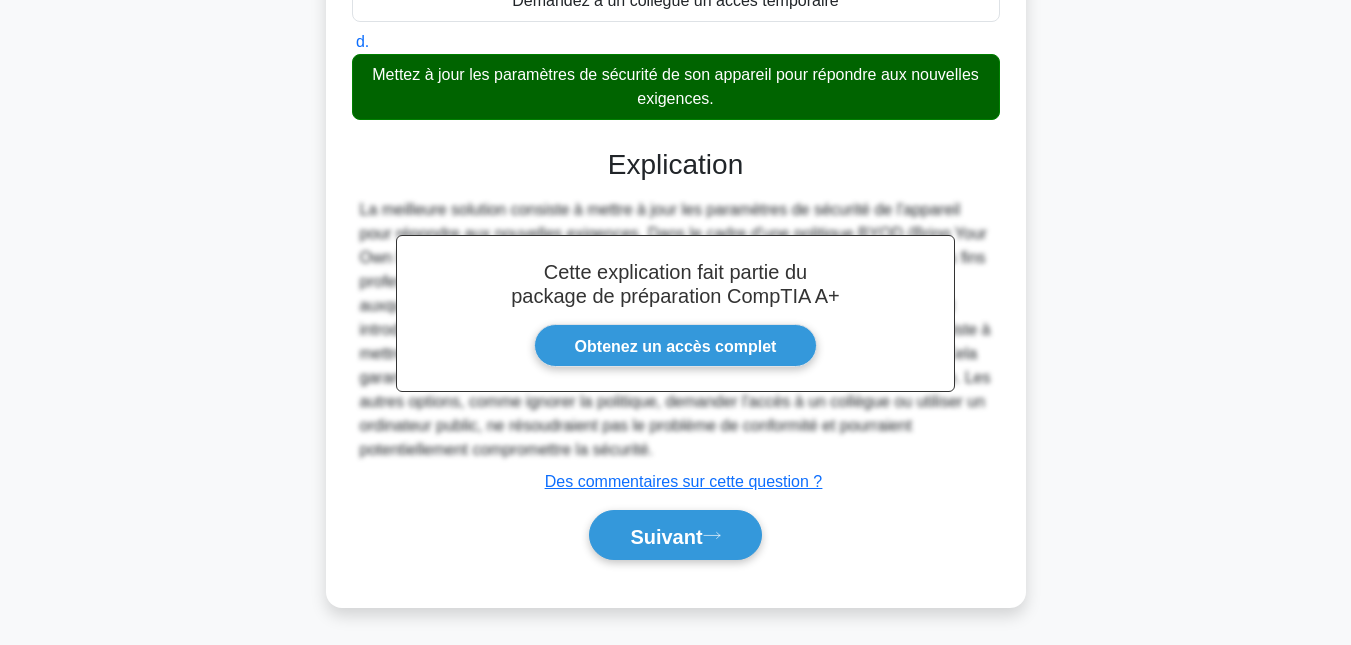 click on "Suivant" at bounding box center (675, 535) 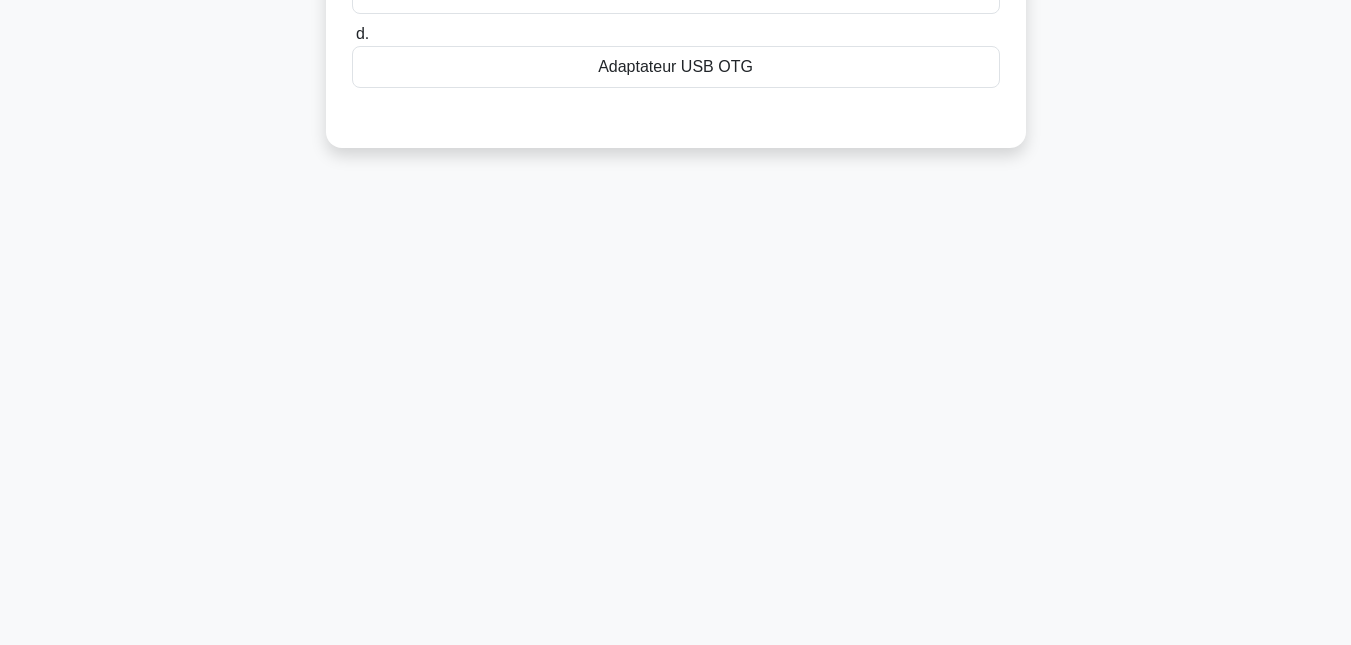 click on "3:38
Arrêt
CompTIA A+ - Appareils mobiles
Débutant
4/5
Quel accessoire pour appareil mobile est le plus adapté à un utilisateur qui souhaite étendre la capacité de stockage de son appareil et transférer facilement des fichiers ?
.spinner_0XTQ{transform-origin:center;animation:spinner_y6GP .75s linear infinite}@keyframes spinner_y6GP{100%{transform:rotate(360deg)}}
un.
b. c." at bounding box center [676, 137] 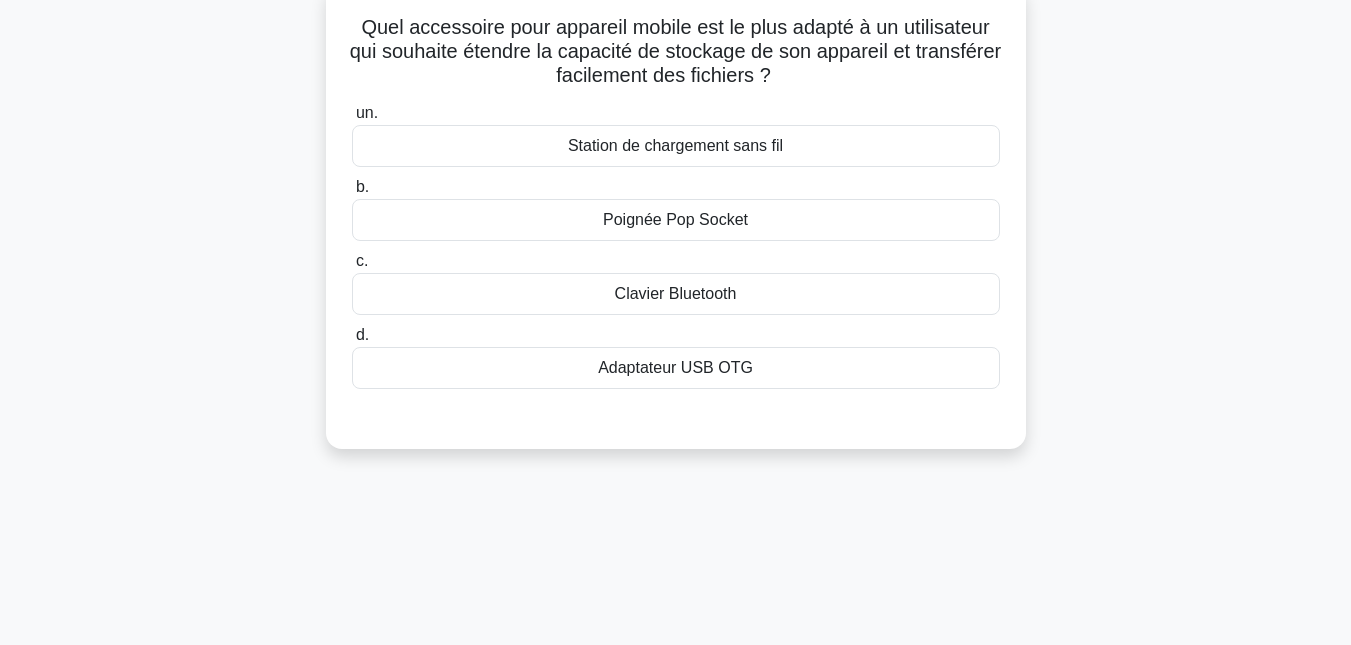 scroll, scrollTop: 0, scrollLeft: 0, axis: both 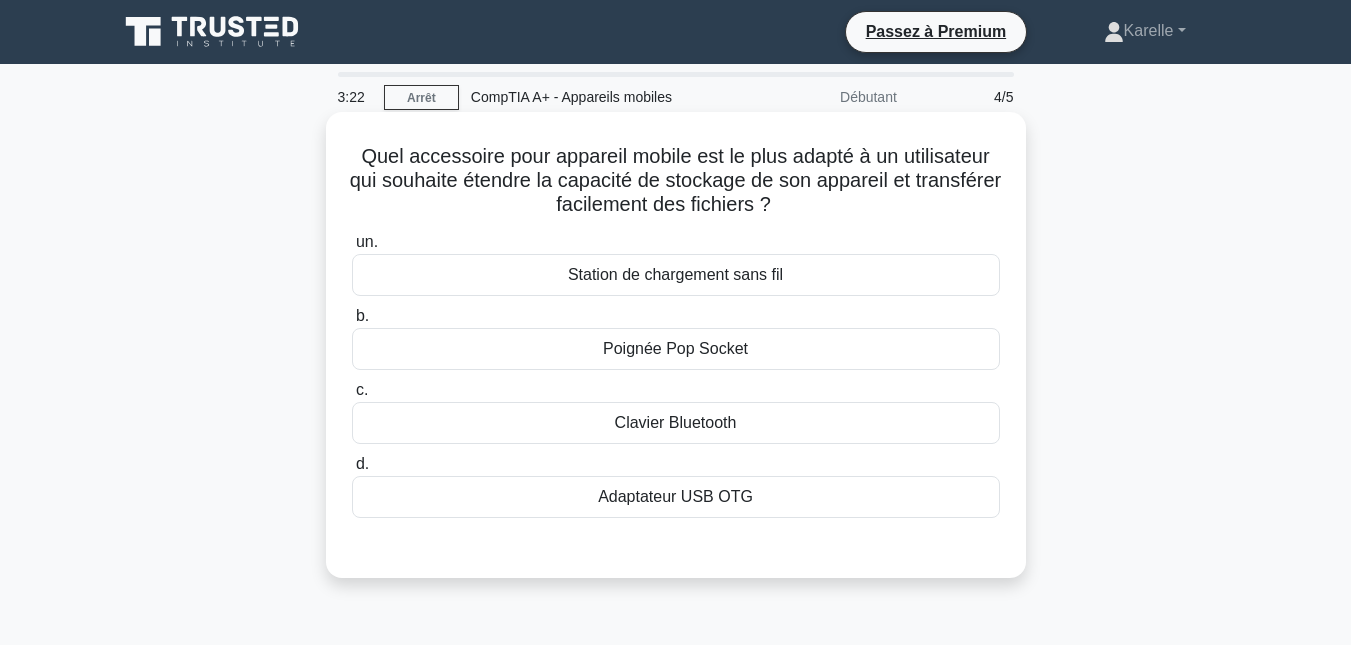 click on "Adaptateur USB OTG" at bounding box center [675, 496] 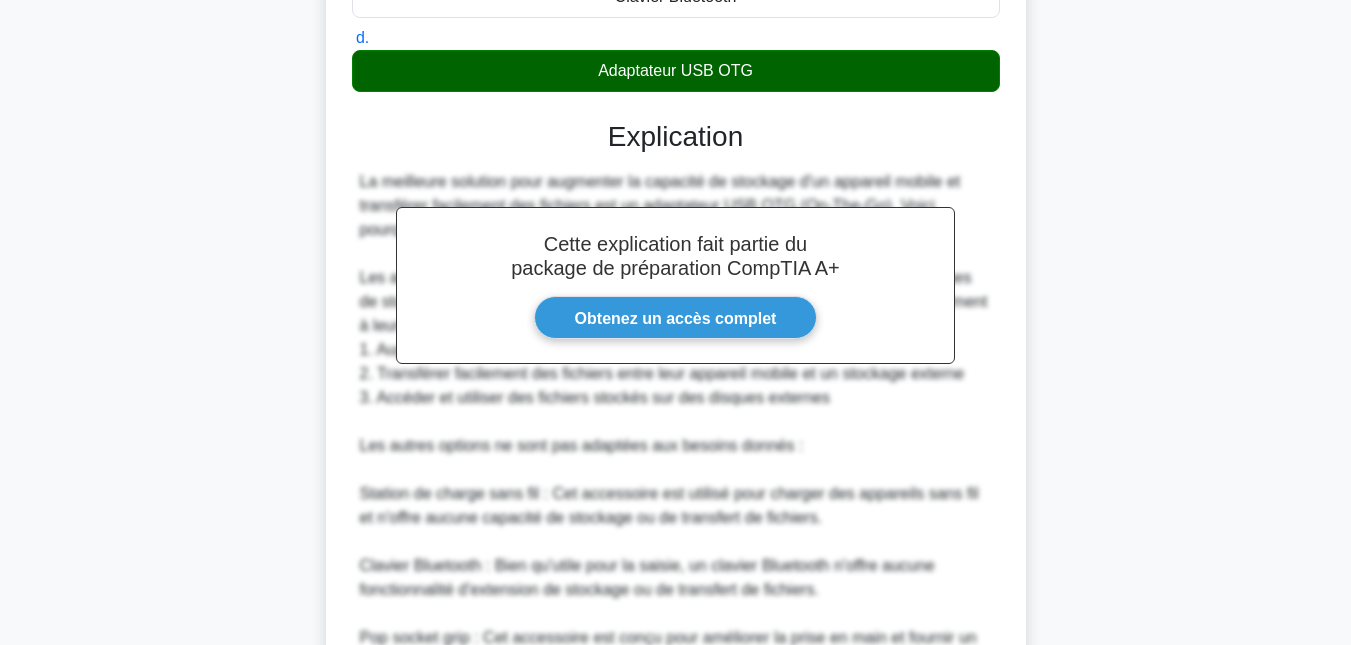scroll, scrollTop: 664, scrollLeft: 0, axis: vertical 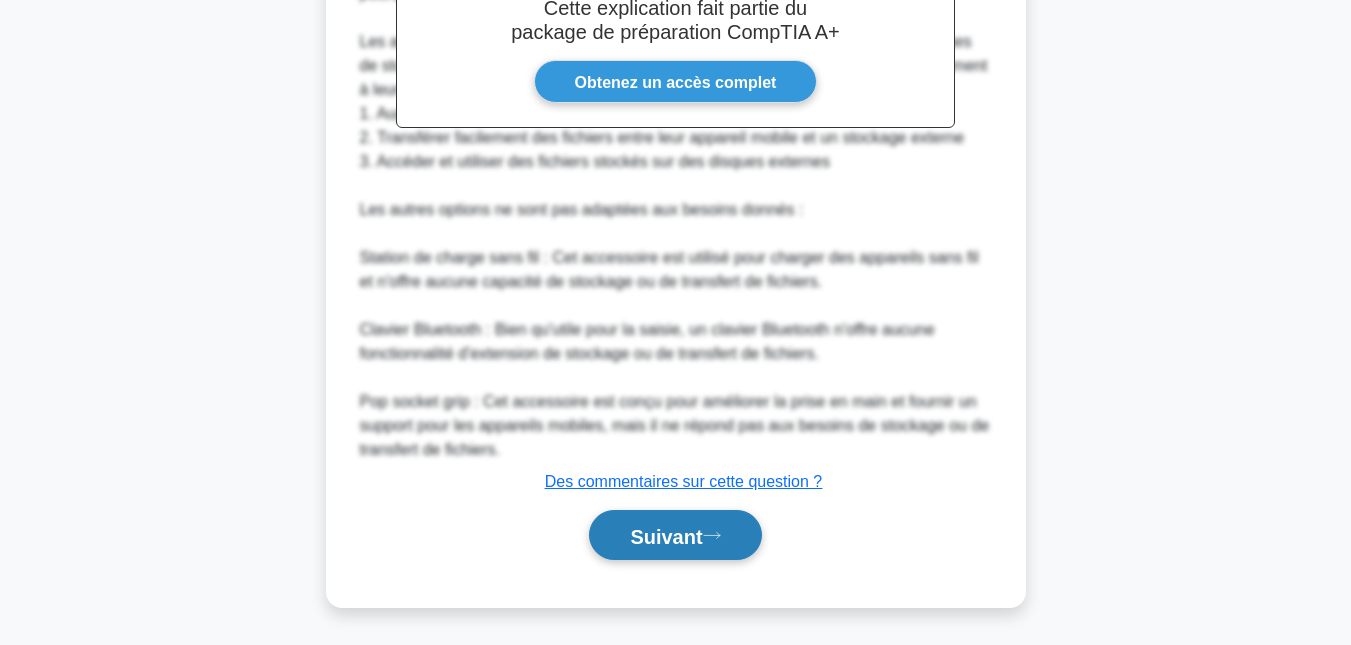 click on "Suivant" at bounding box center (675, 535) 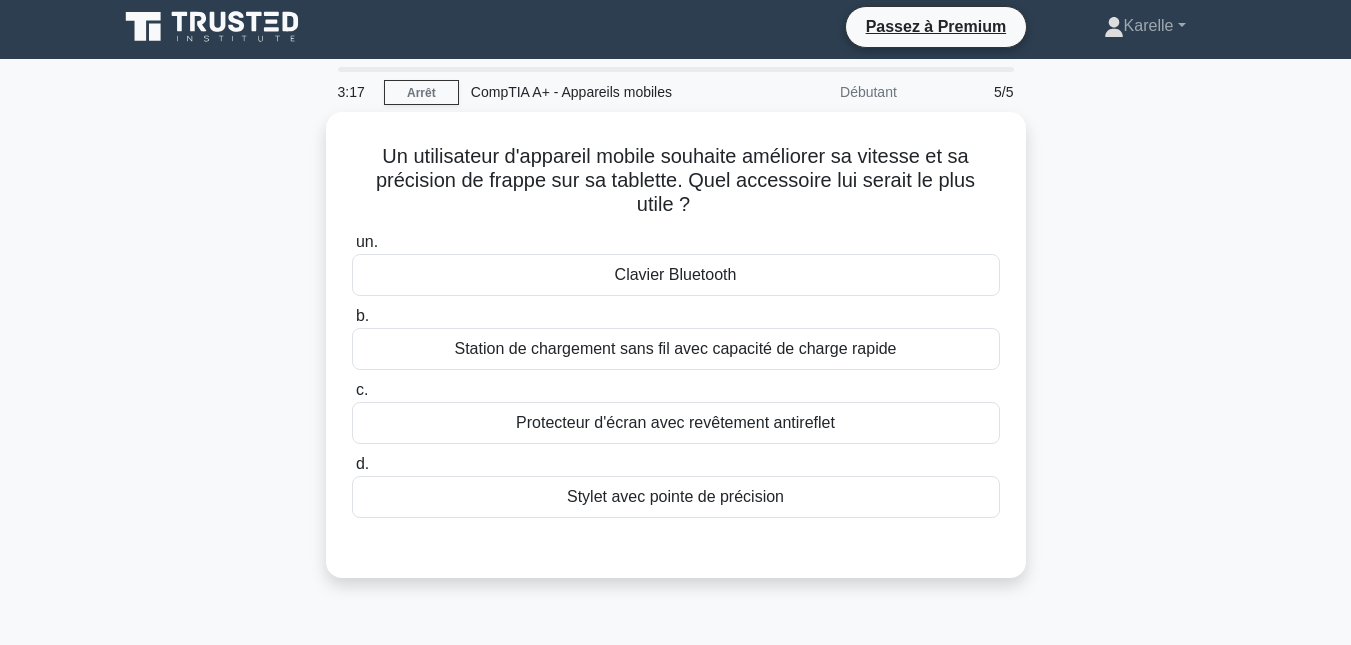 scroll, scrollTop: 0, scrollLeft: 0, axis: both 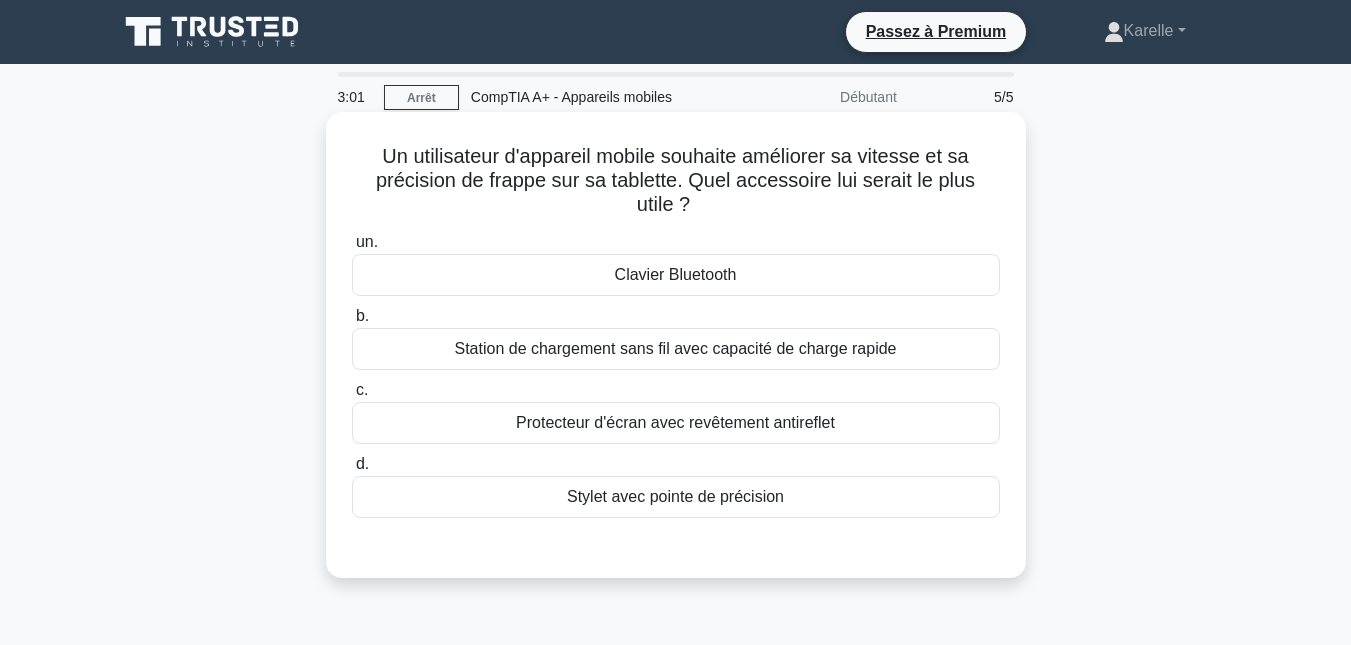 click on "Stylet avec pointe de précision" at bounding box center [675, 496] 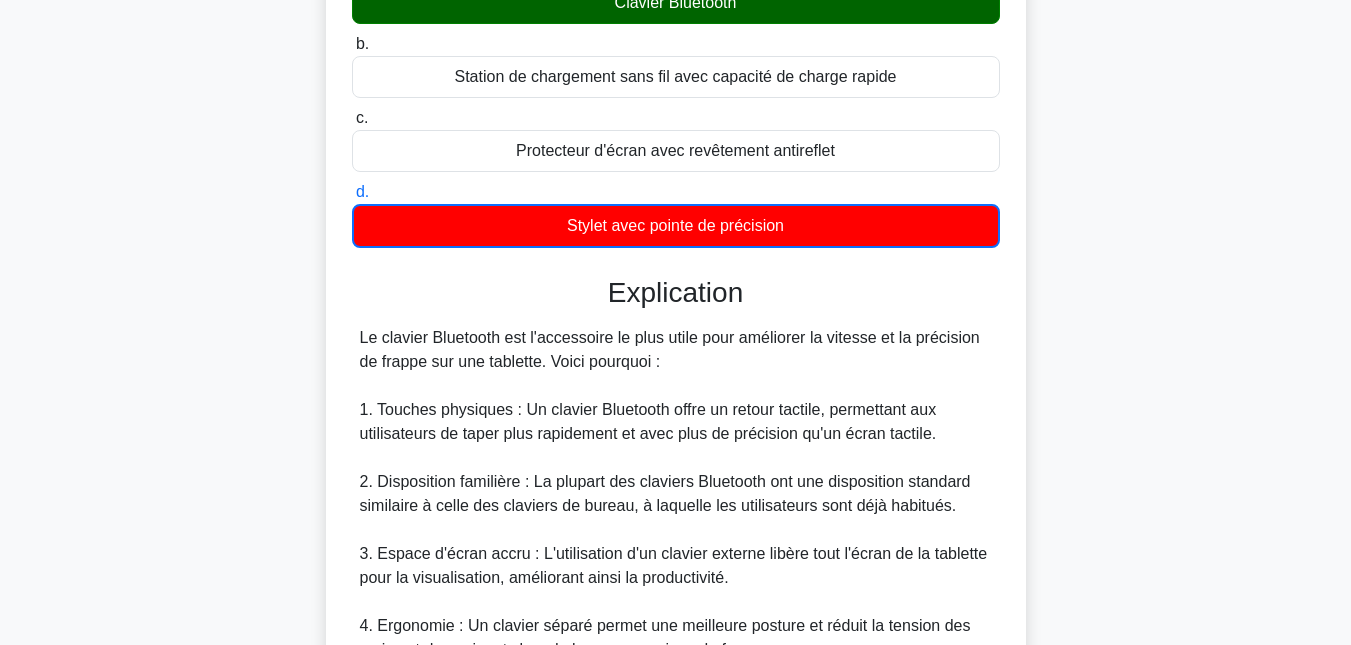 scroll, scrollTop: 738, scrollLeft: 0, axis: vertical 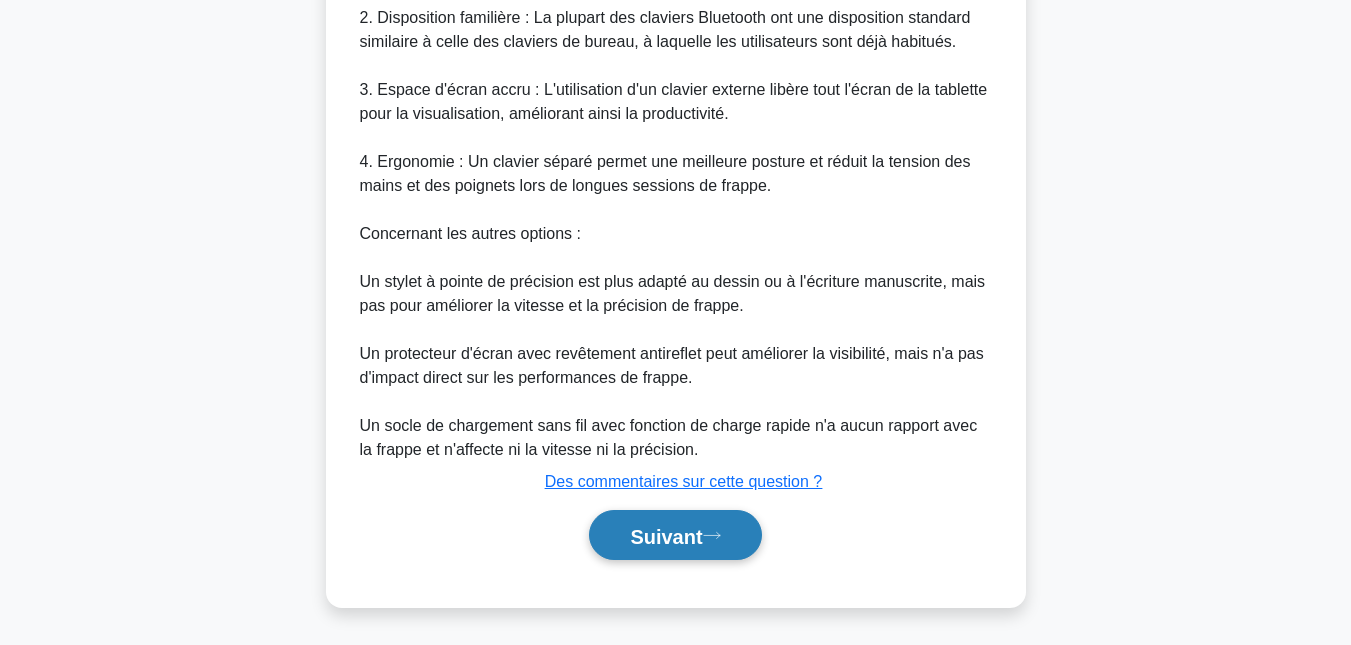 click on "Suivant" at bounding box center (666, 536) 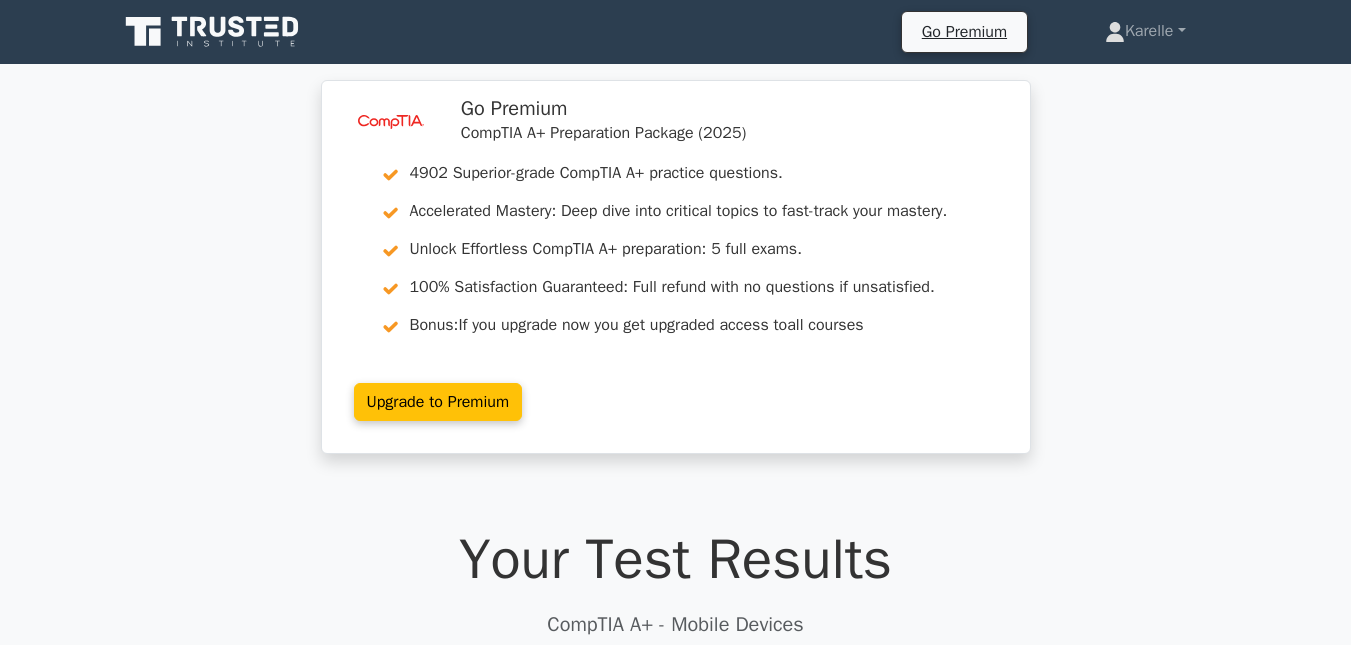 scroll, scrollTop: 0, scrollLeft: 0, axis: both 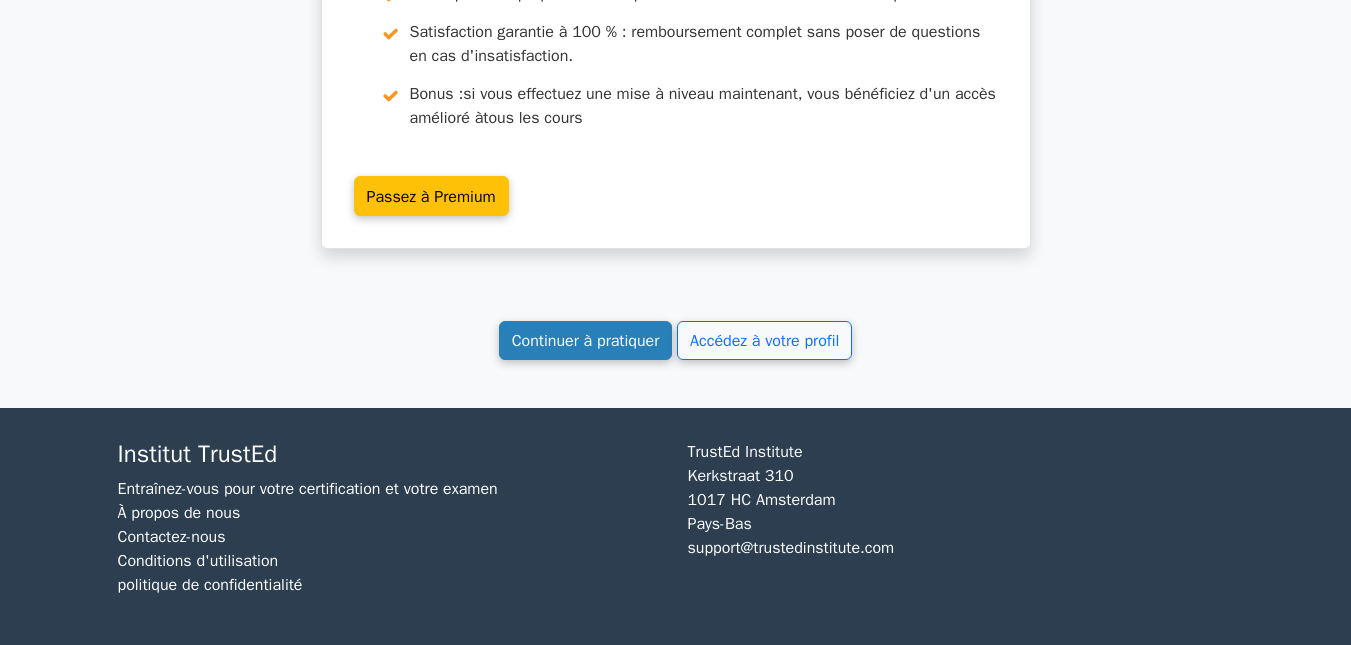 click on "Continuer à pratiquer" at bounding box center (586, 341) 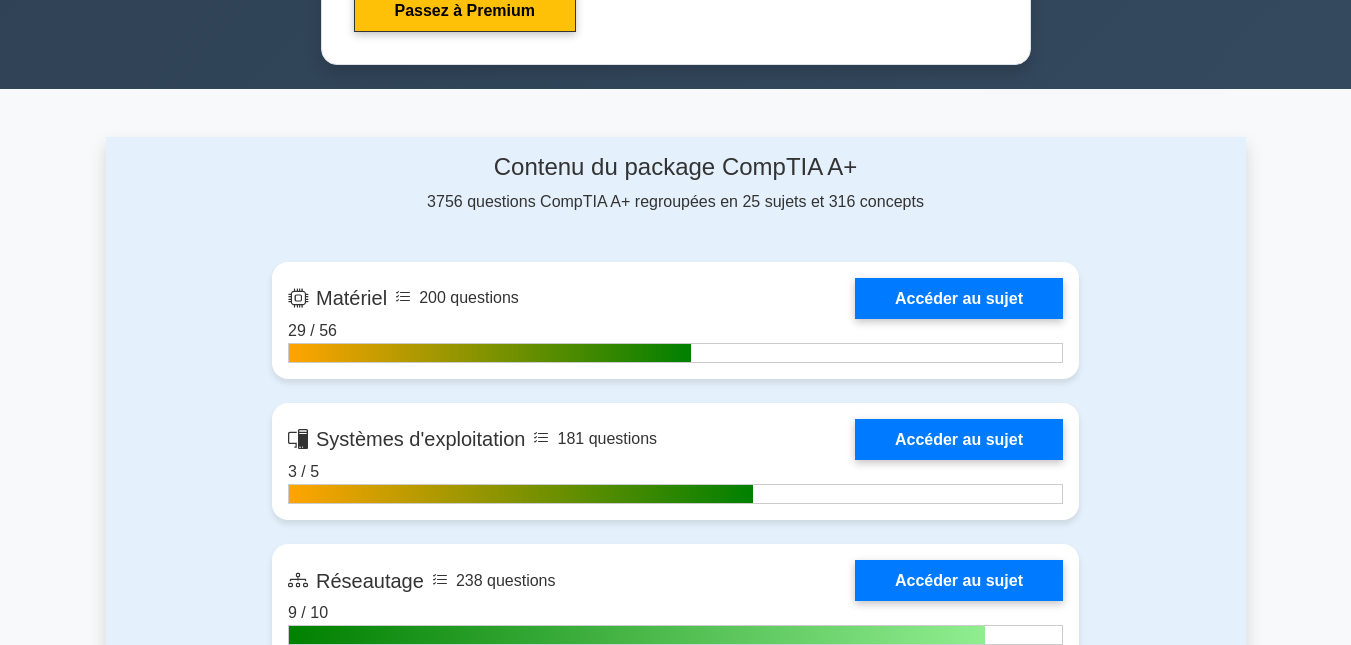 scroll, scrollTop: 1520, scrollLeft: 0, axis: vertical 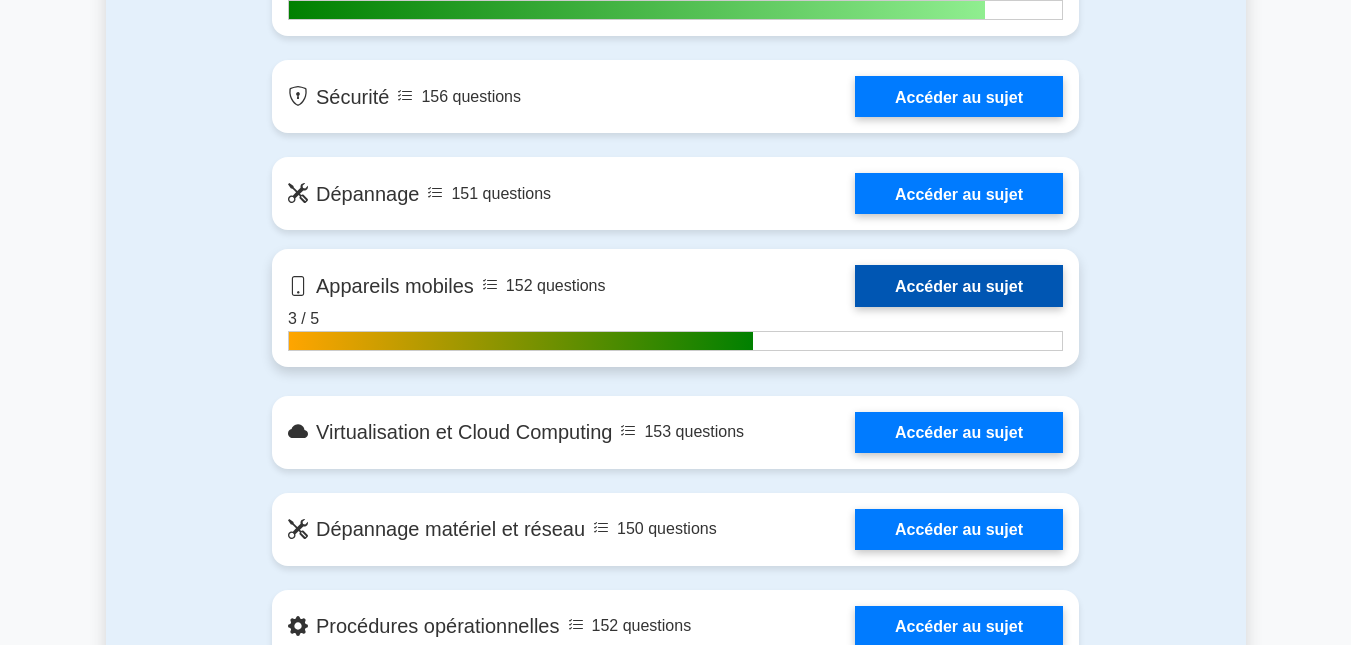 click on "Accéder au sujet" at bounding box center (959, 285) 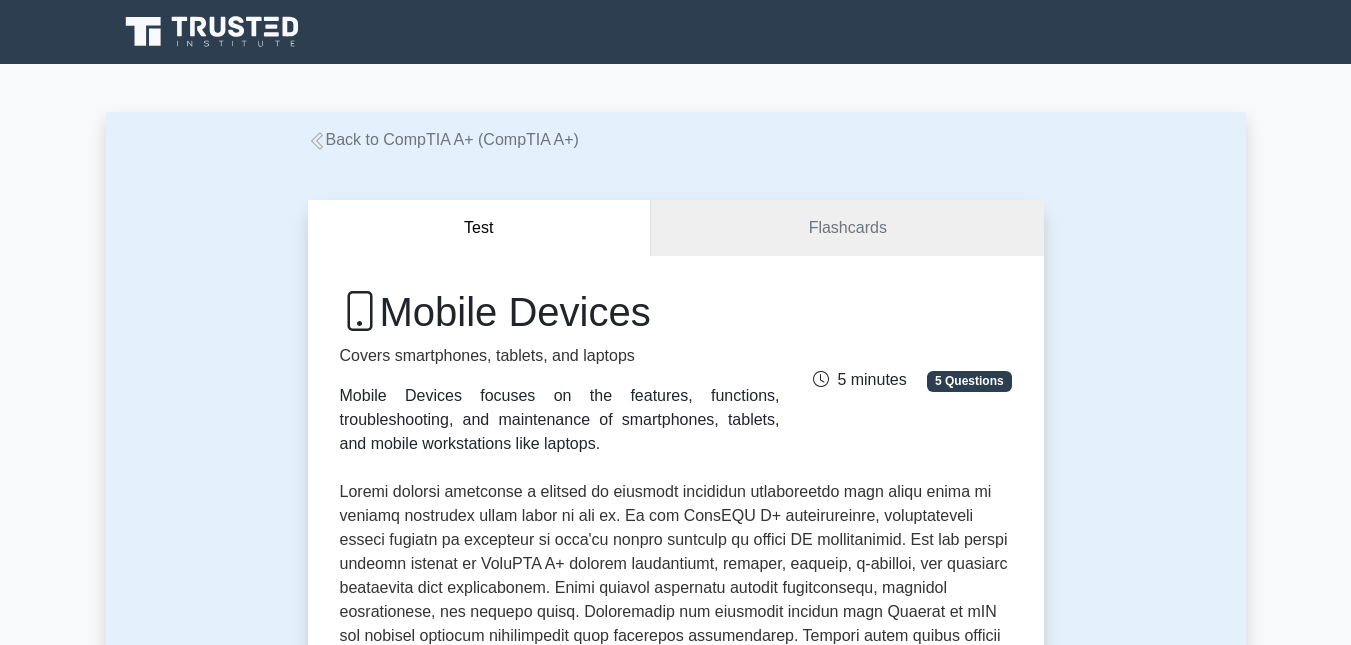 scroll, scrollTop: 1178, scrollLeft: 0, axis: vertical 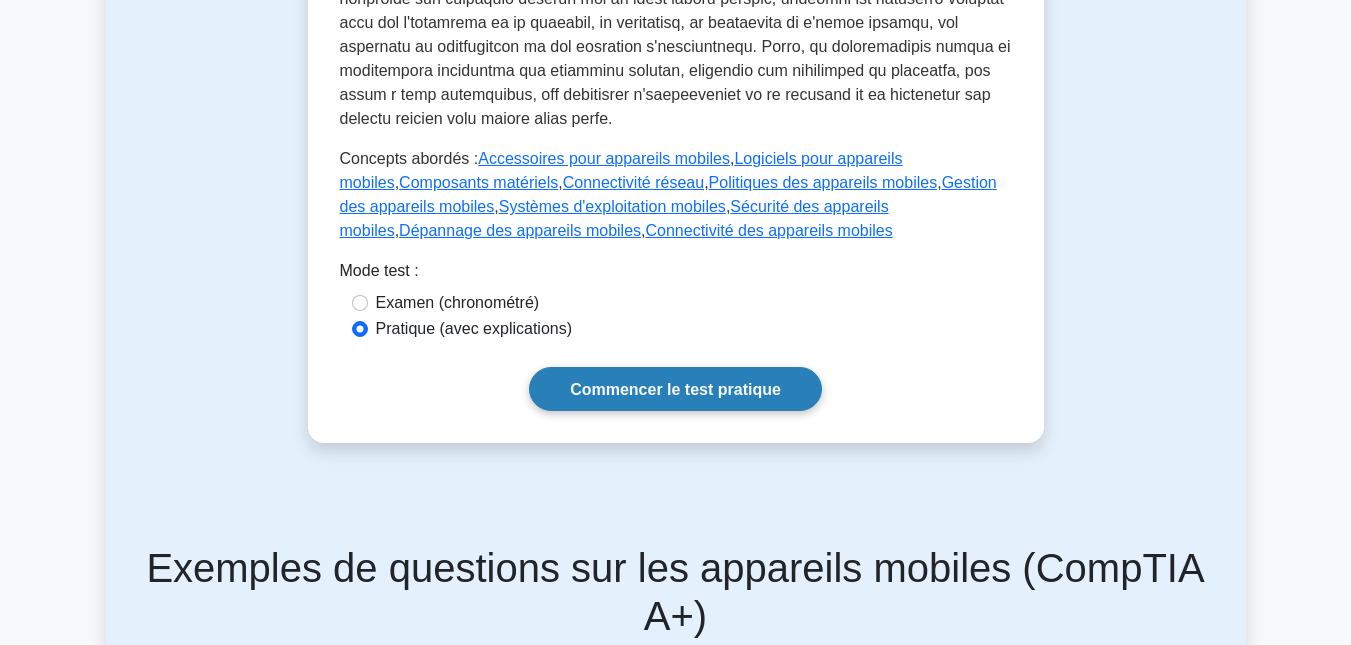 click on "Commencer le test pratique" at bounding box center [675, 389] 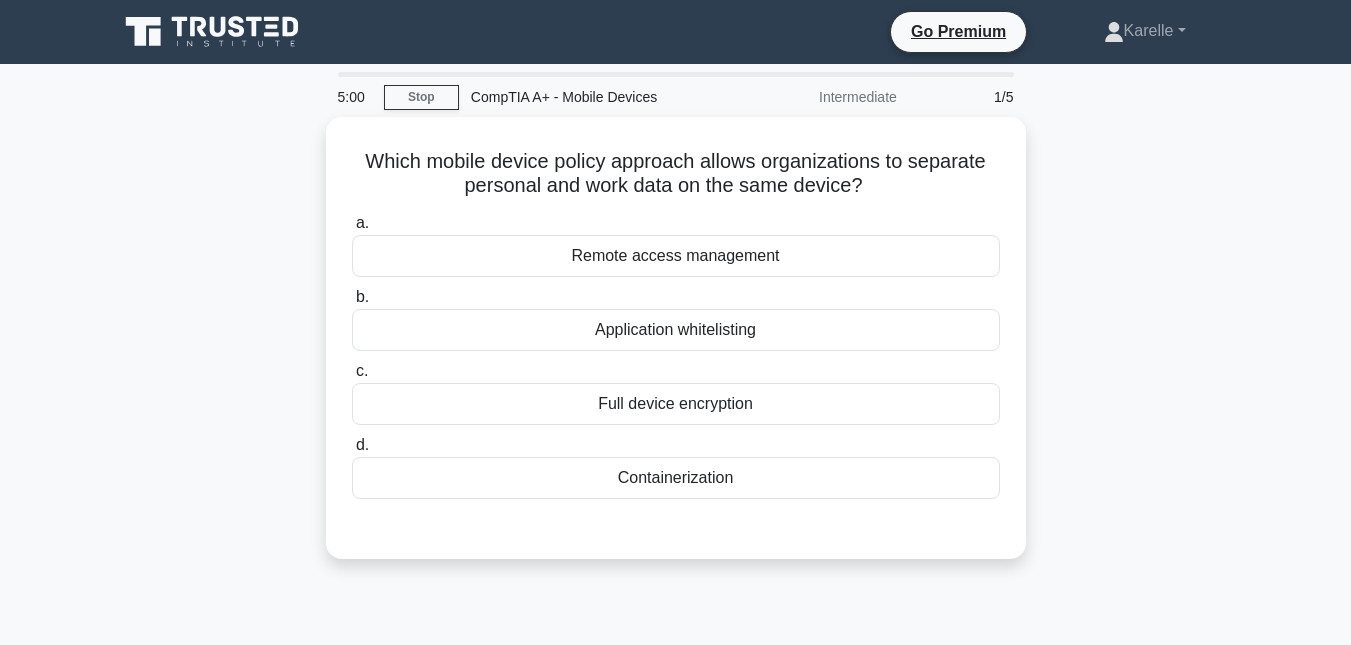 scroll, scrollTop: 0, scrollLeft: 0, axis: both 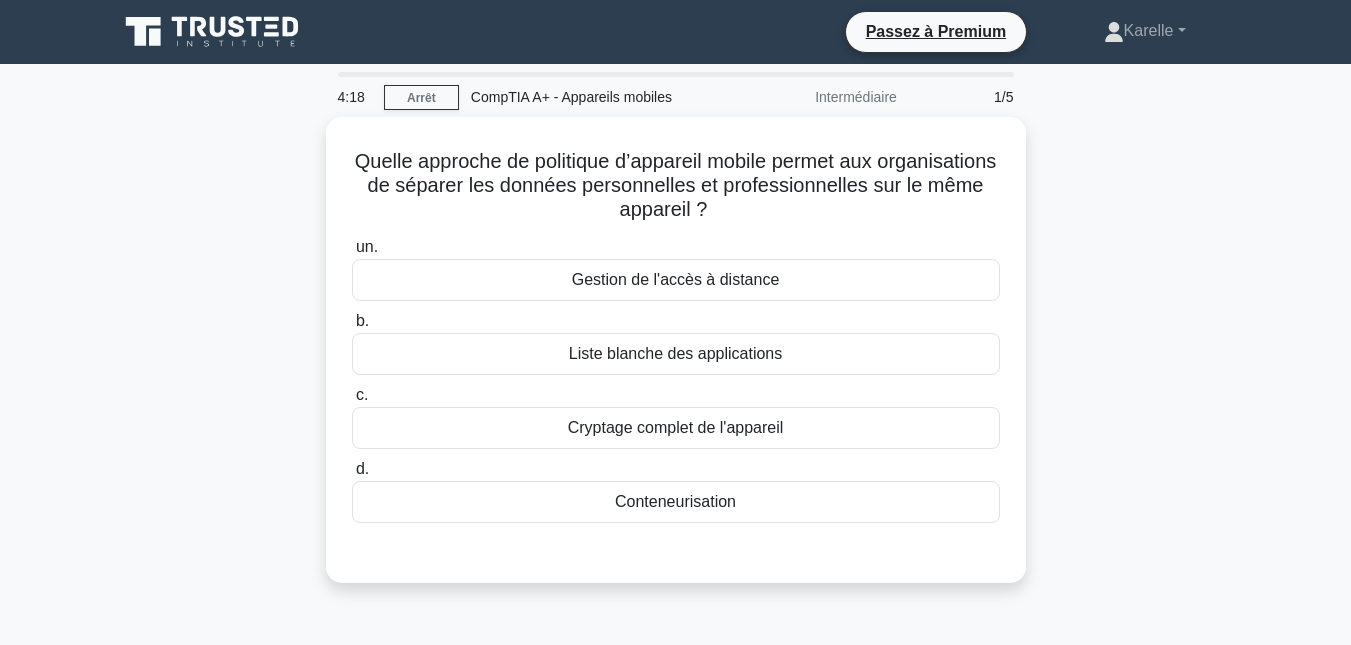 click on "Quelle approche de politique d’appareil mobile permet aux organisations de séparer les données personnelles et professionnelles sur le même appareil ?
.spinner_0XTQ{transform-origin:center;animation:spinner_y6GP .75s linear infinite}@keyframes spinner_y6GP{100%{transform:rotate(360deg)}}
un.
Gestion de l'accès à distance
b. c. d." at bounding box center [676, 362] 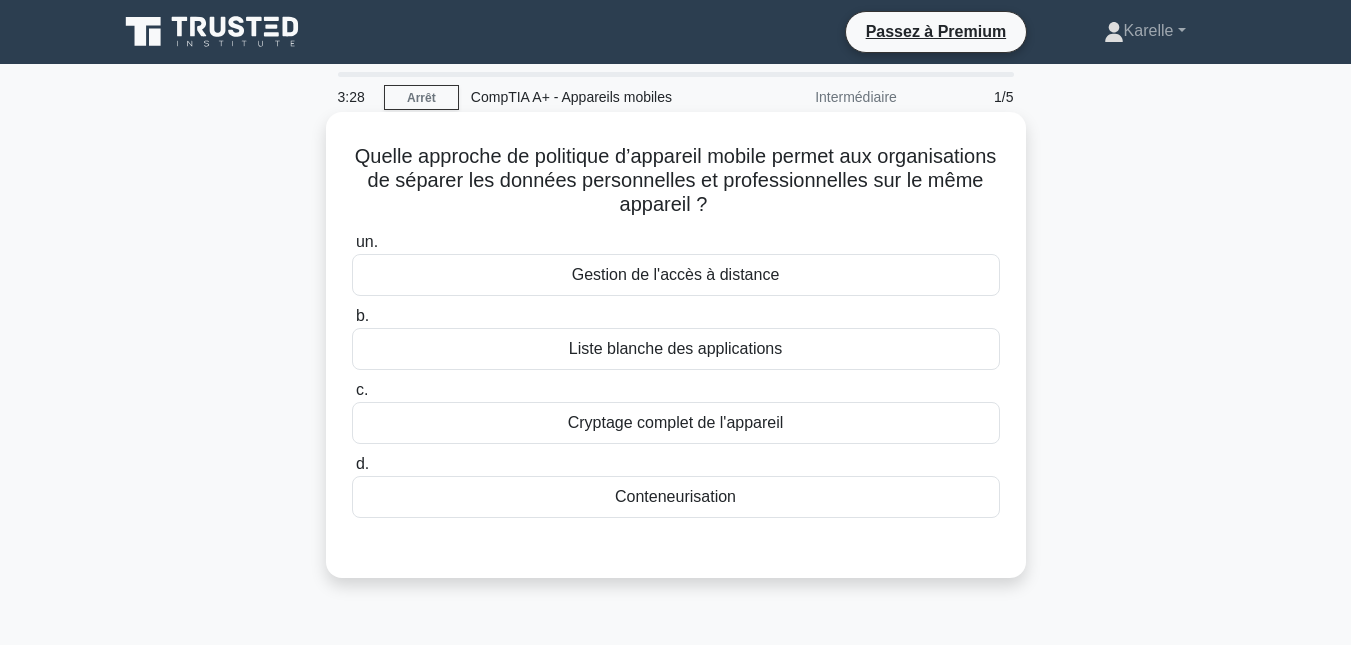 click on "Cryptage complet de l'appareil" at bounding box center (676, 423) 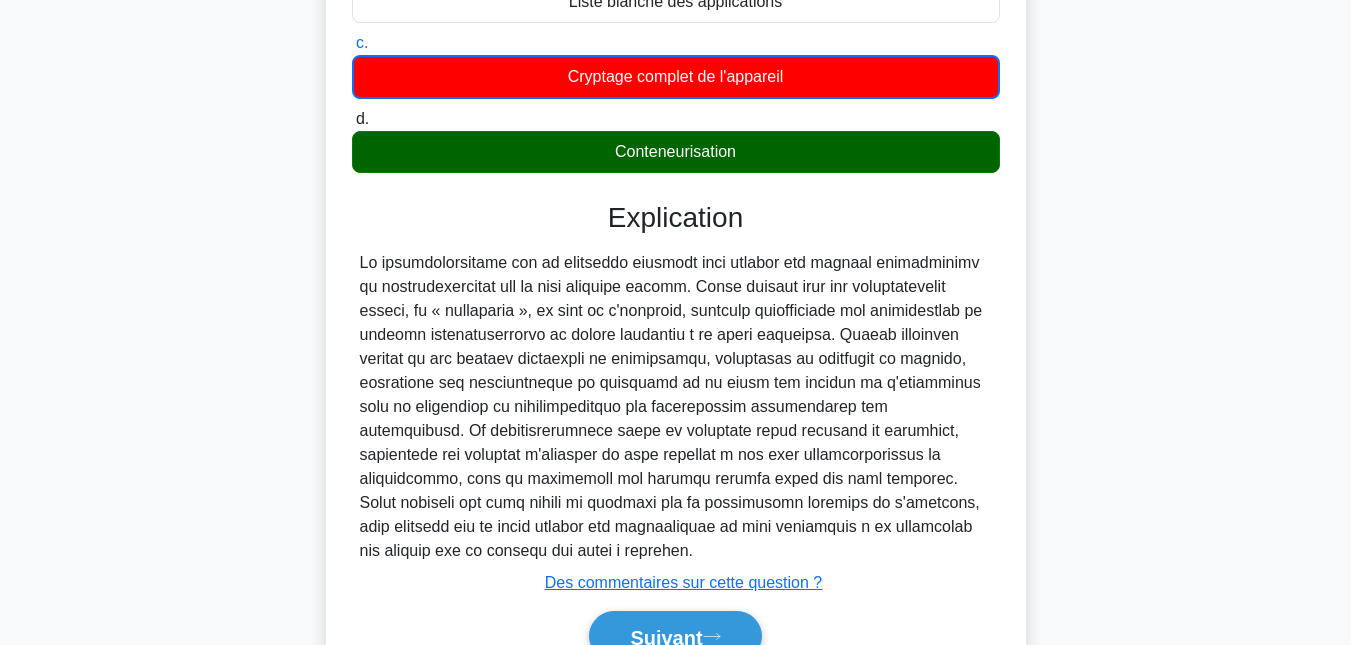 scroll, scrollTop: 440, scrollLeft: 0, axis: vertical 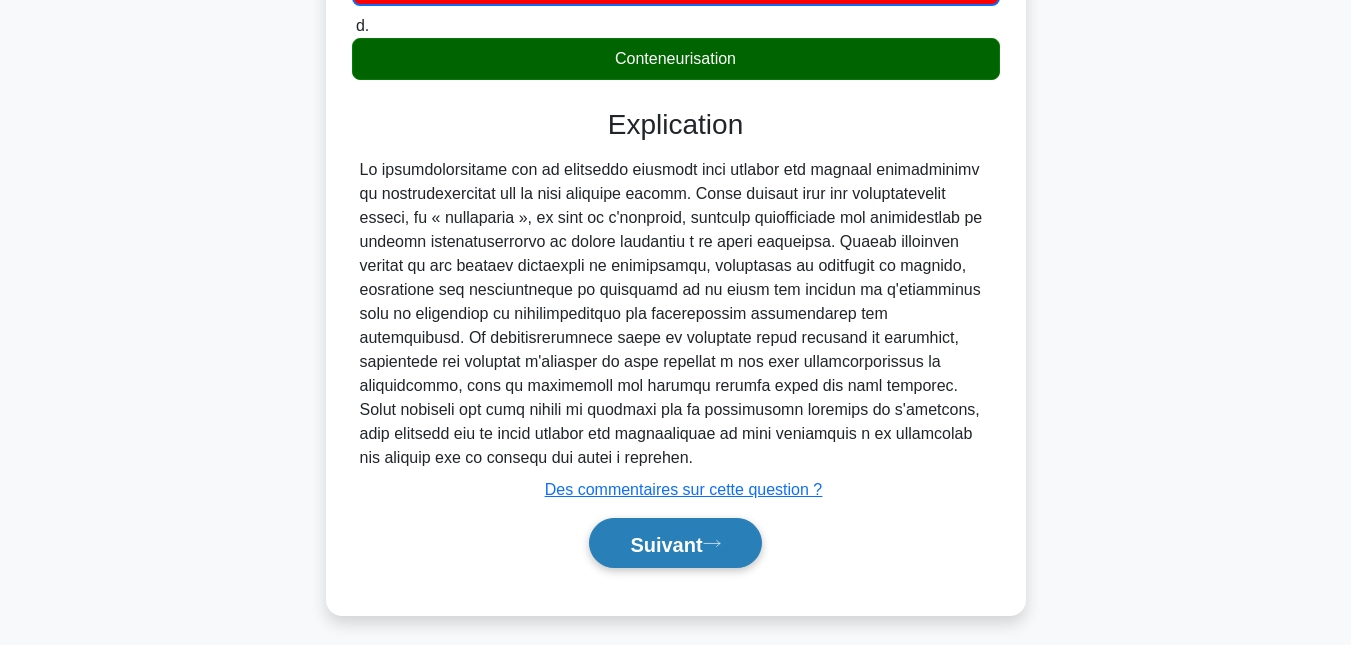 click on "Suivant" at bounding box center (675, 543) 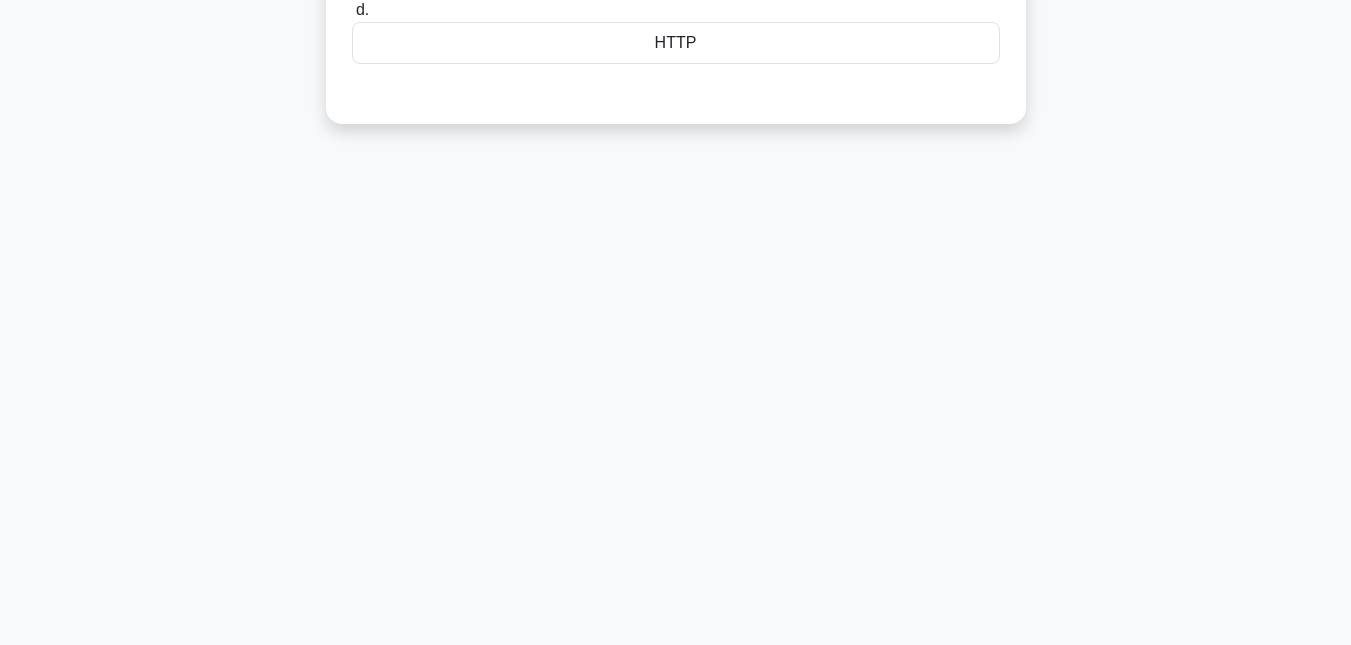 scroll, scrollTop: 0, scrollLeft: 0, axis: both 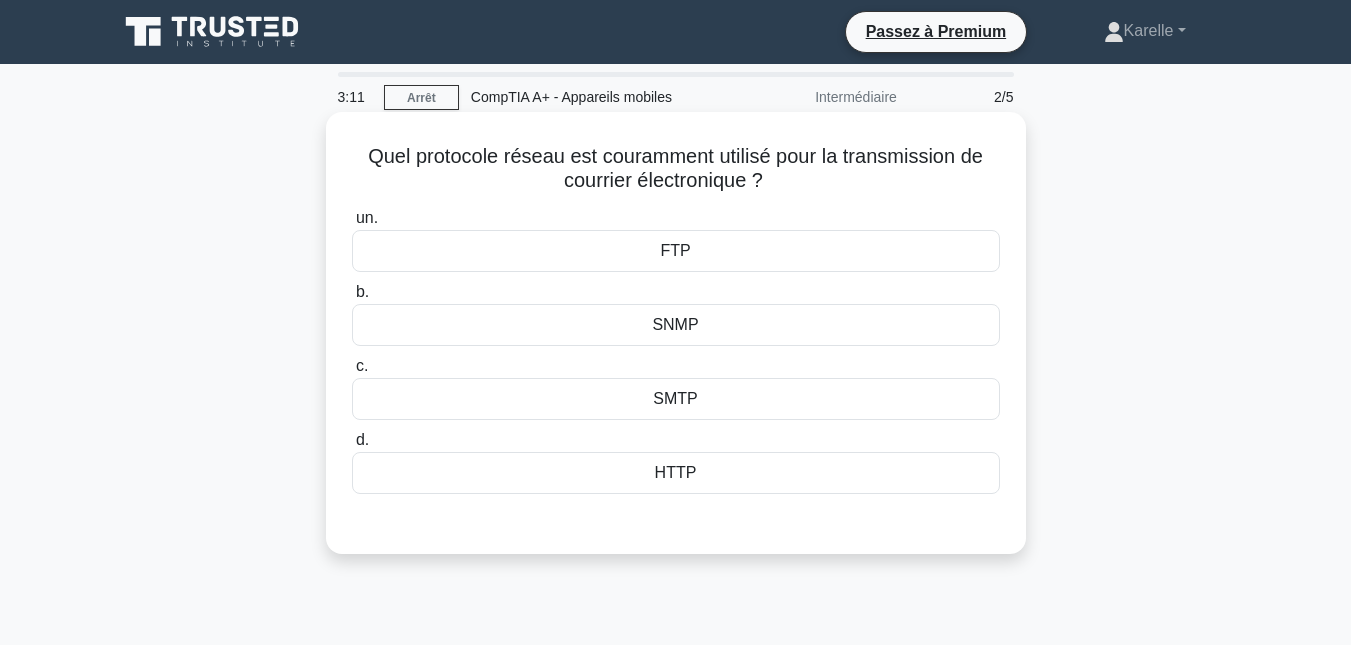 click on "SMTP" at bounding box center [675, 398] 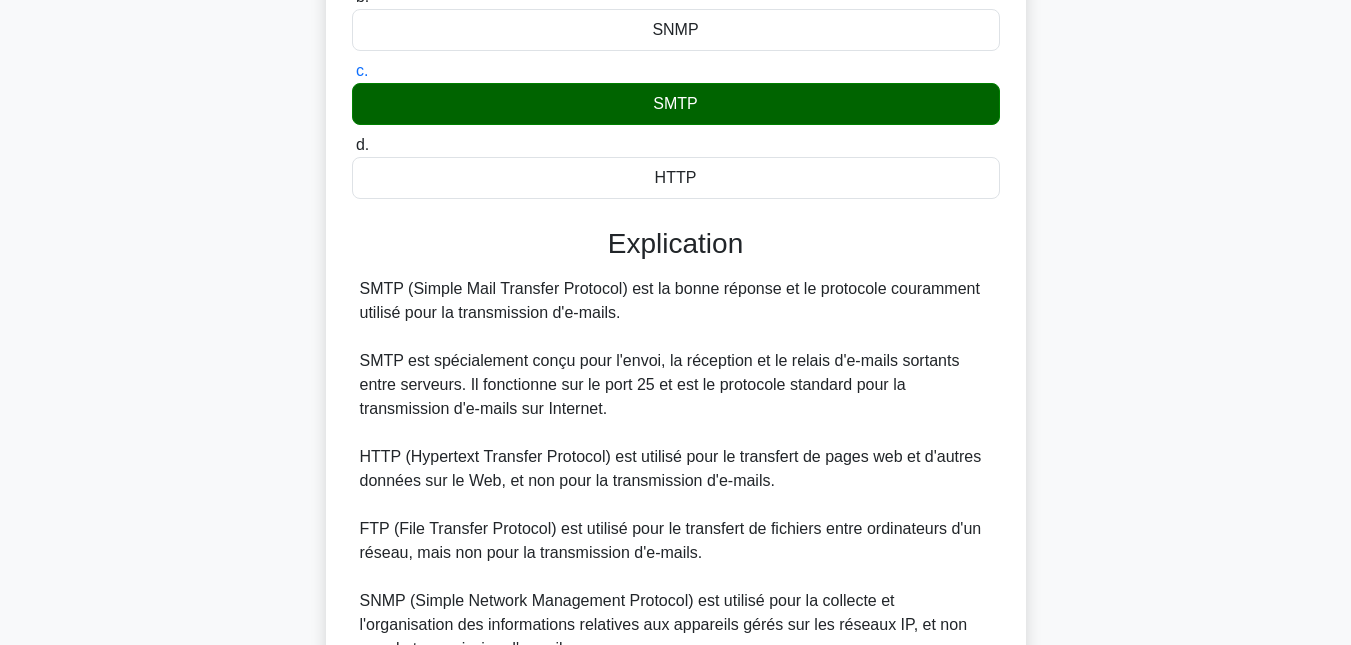 scroll, scrollTop: 496, scrollLeft: 0, axis: vertical 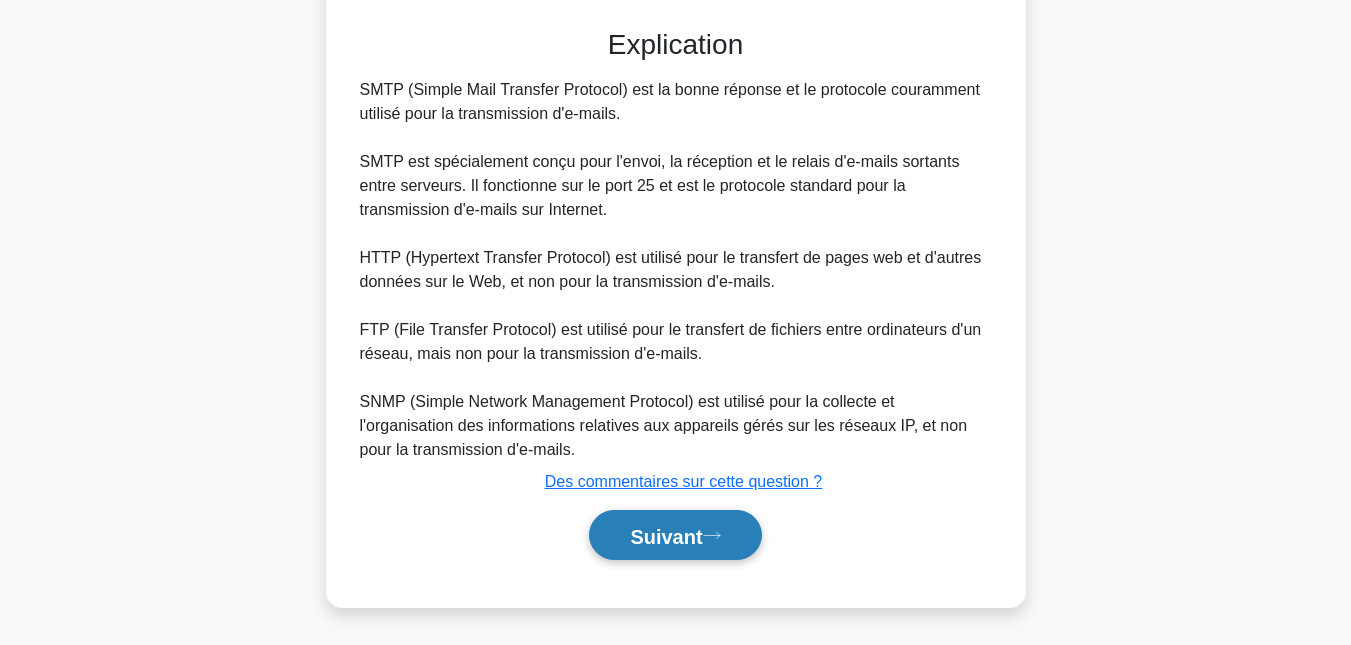 click on "Suivant" at bounding box center [666, 536] 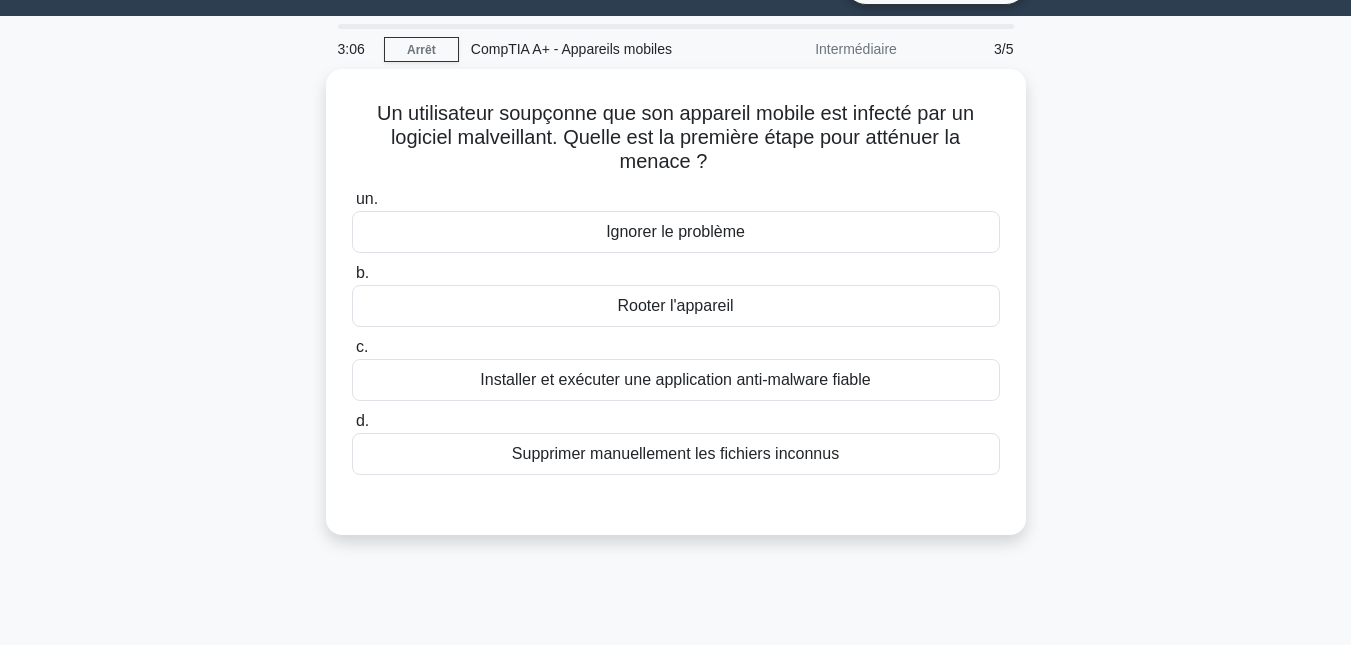 scroll, scrollTop: 0, scrollLeft: 0, axis: both 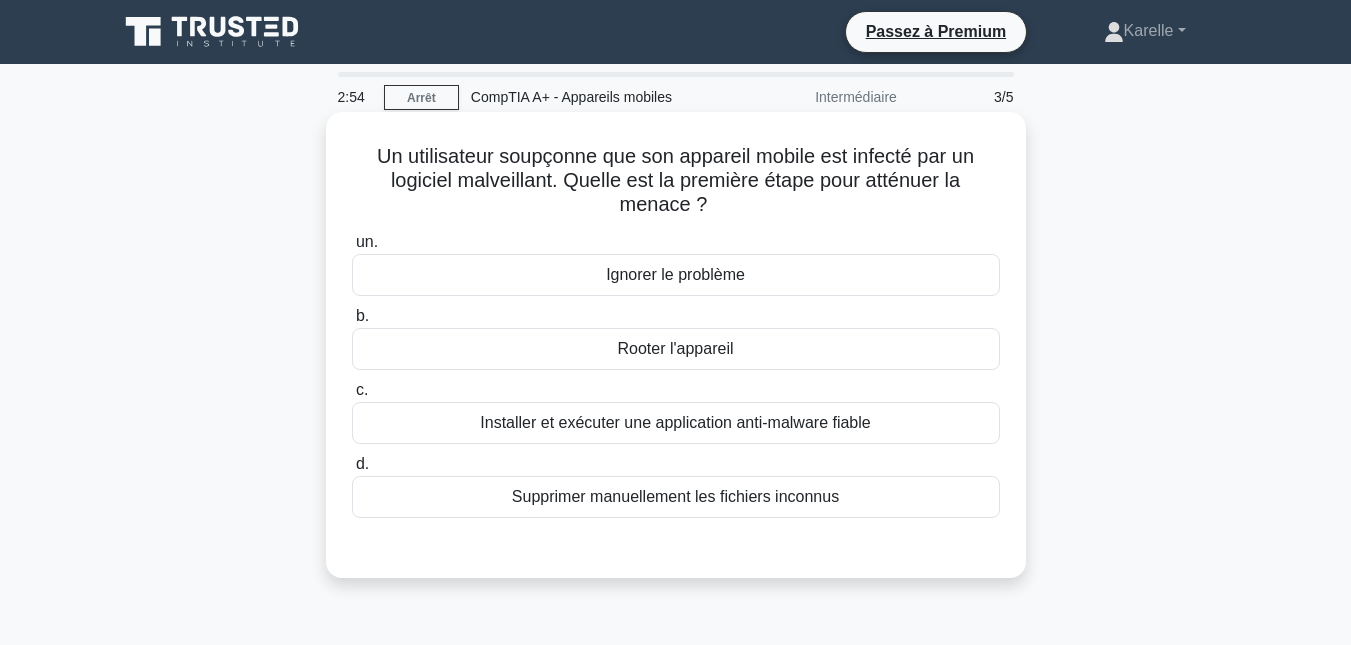 click on "Installer et exécuter une application anti-malware fiable" at bounding box center [675, 422] 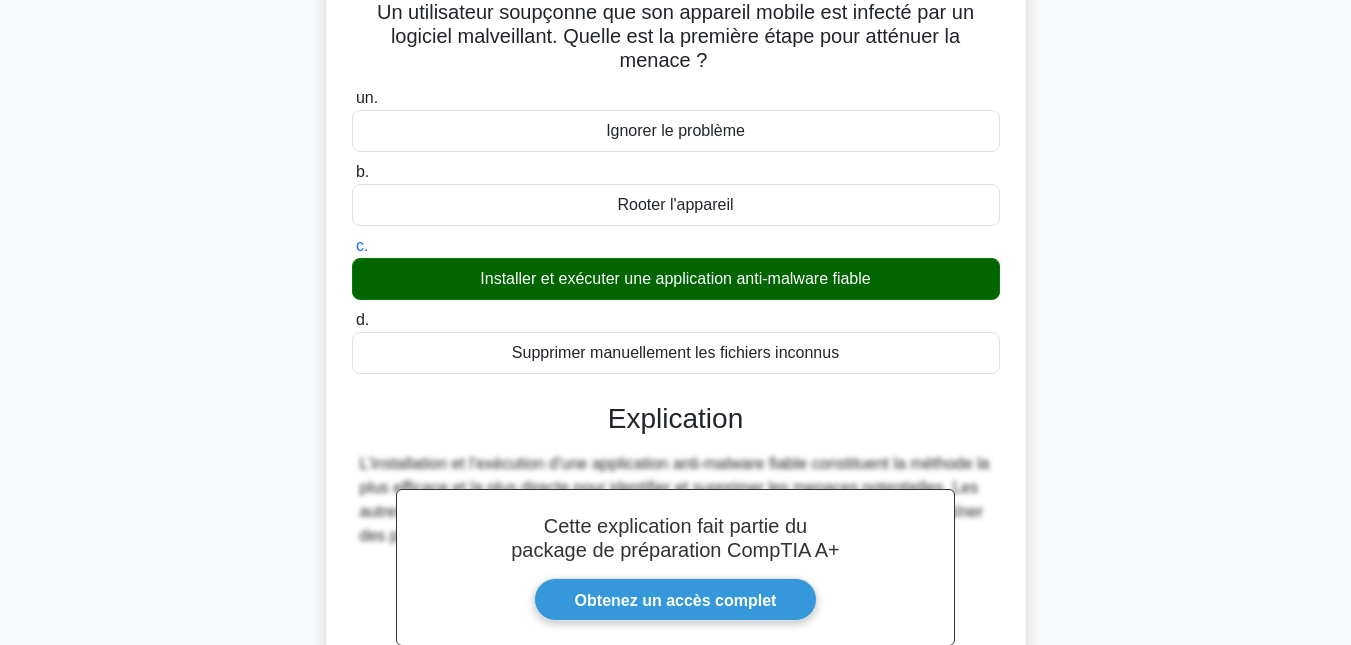 scroll, scrollTop: 435, scrollLeft: 0, axis: vertical 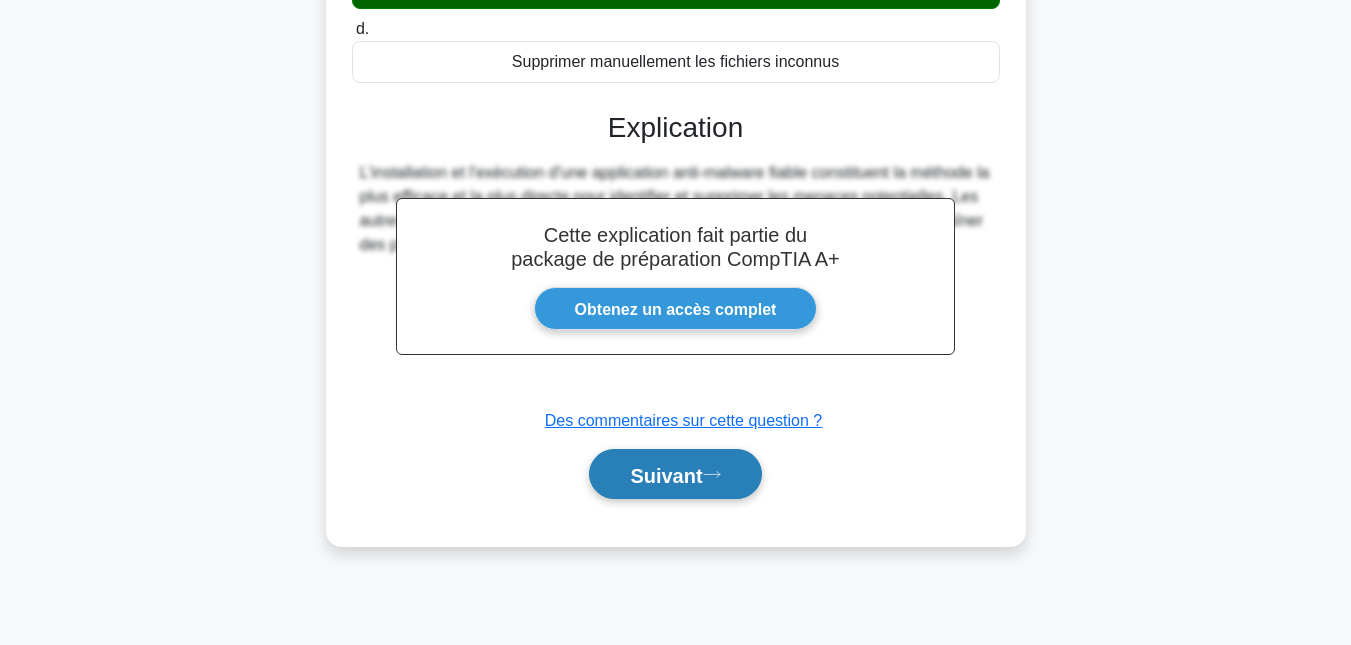 click on "Suivant" at bounding box center [666, 475] 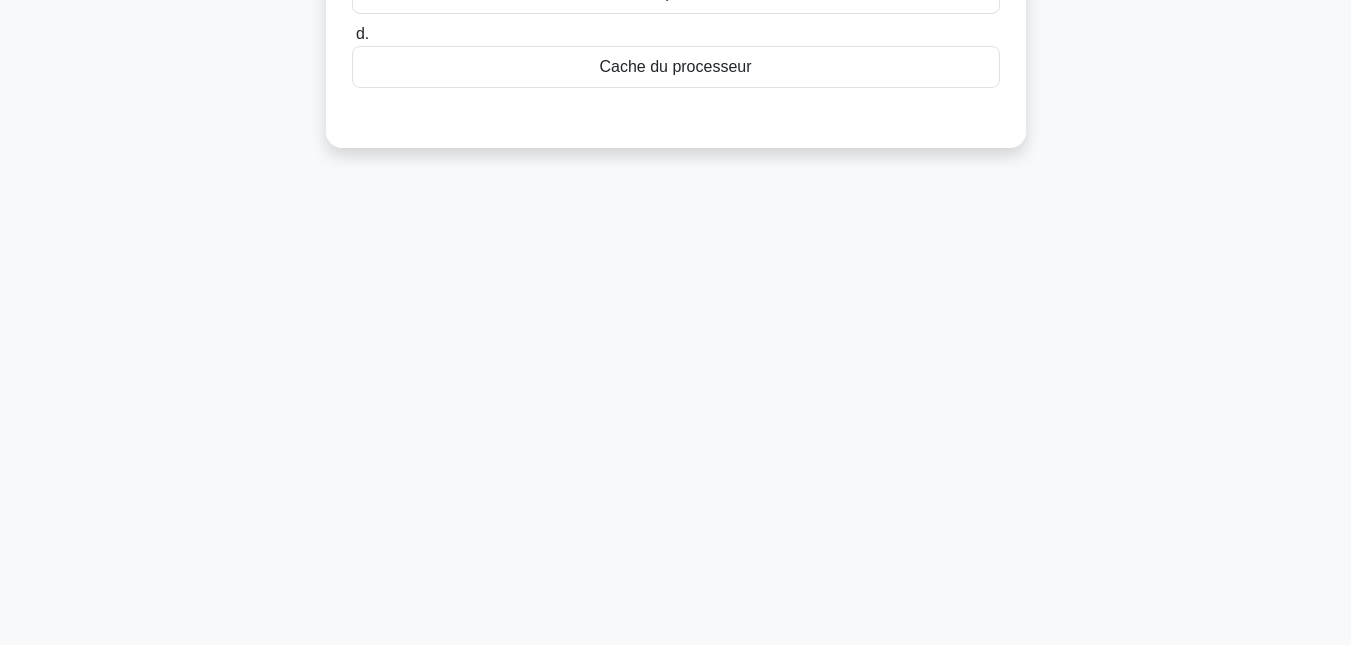 scroll, scrollTop: 0, scrollLeft: 0, axis: both 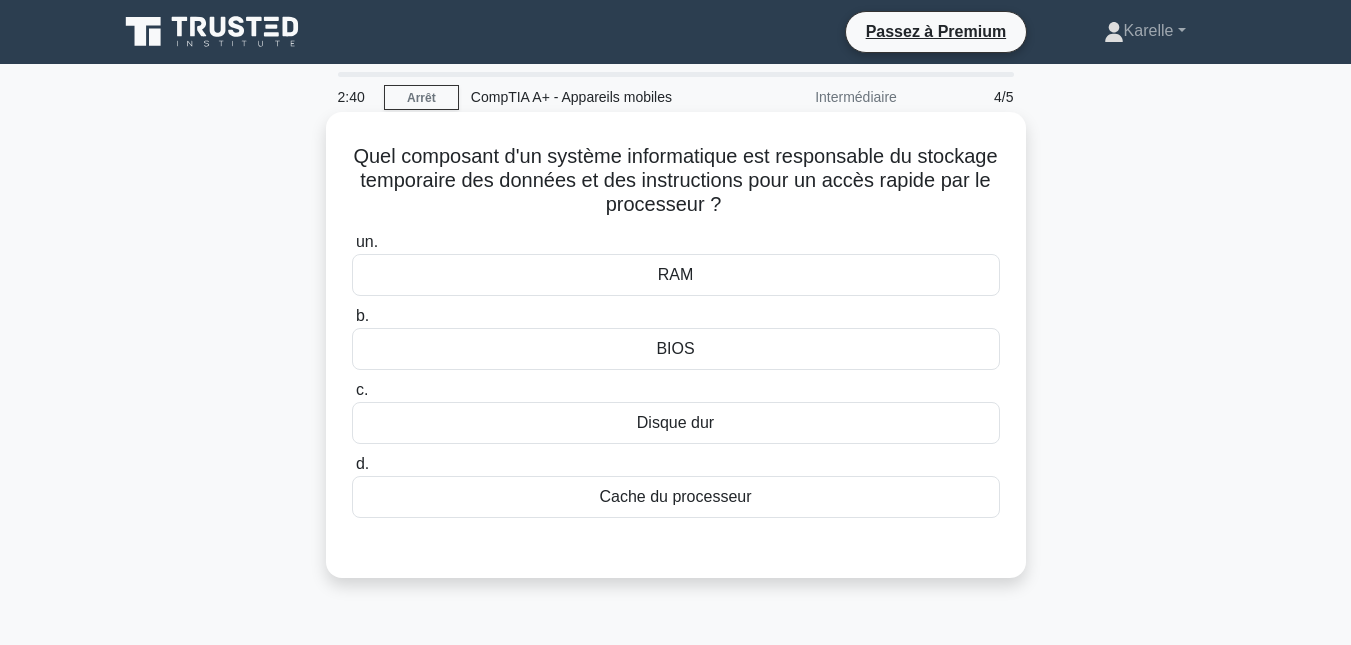 click on "Cache du processeur" at bounding box center (675, 496) 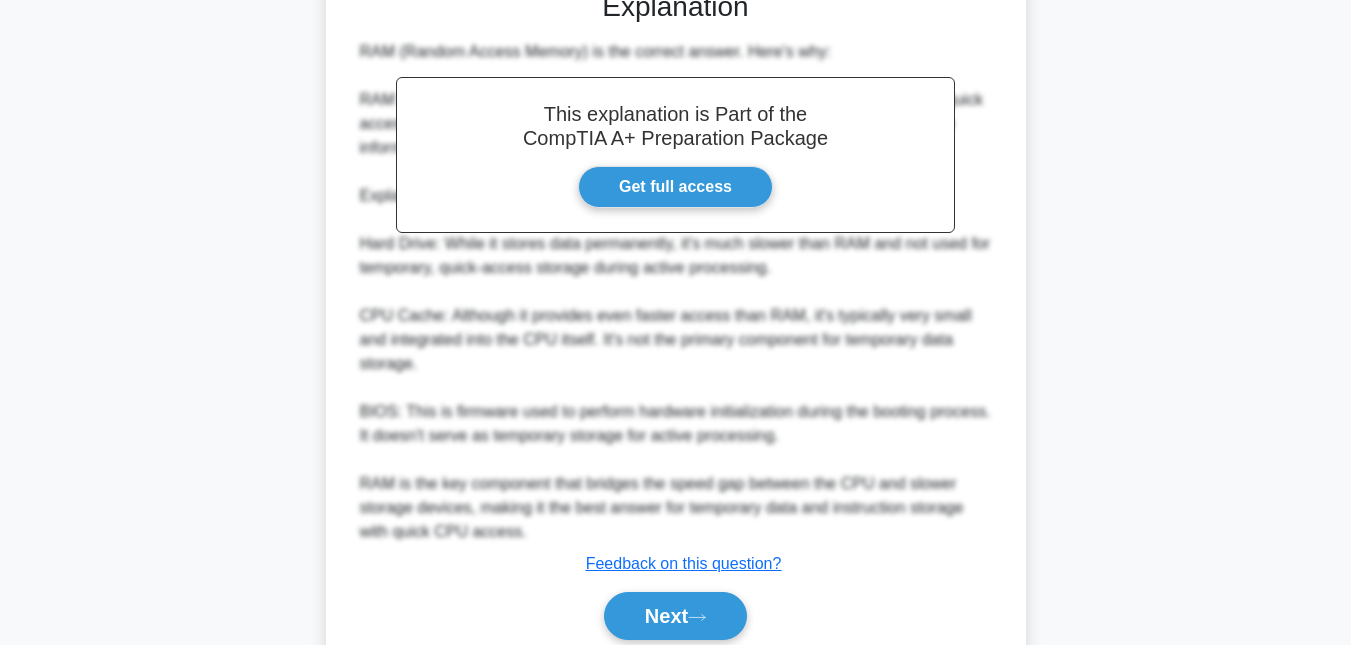 scroll, scrollTop: 591, scrollLeft: 0, axis: vertical 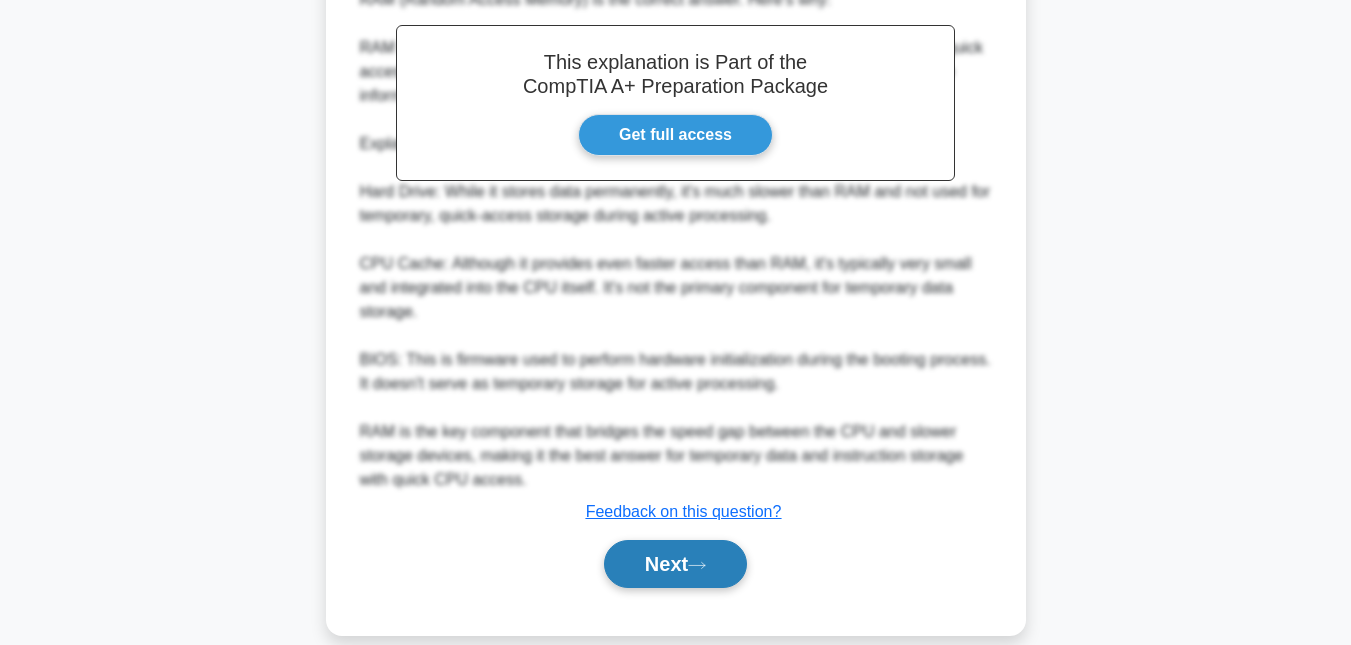 click on "Next" at bounding box center [675, 564] 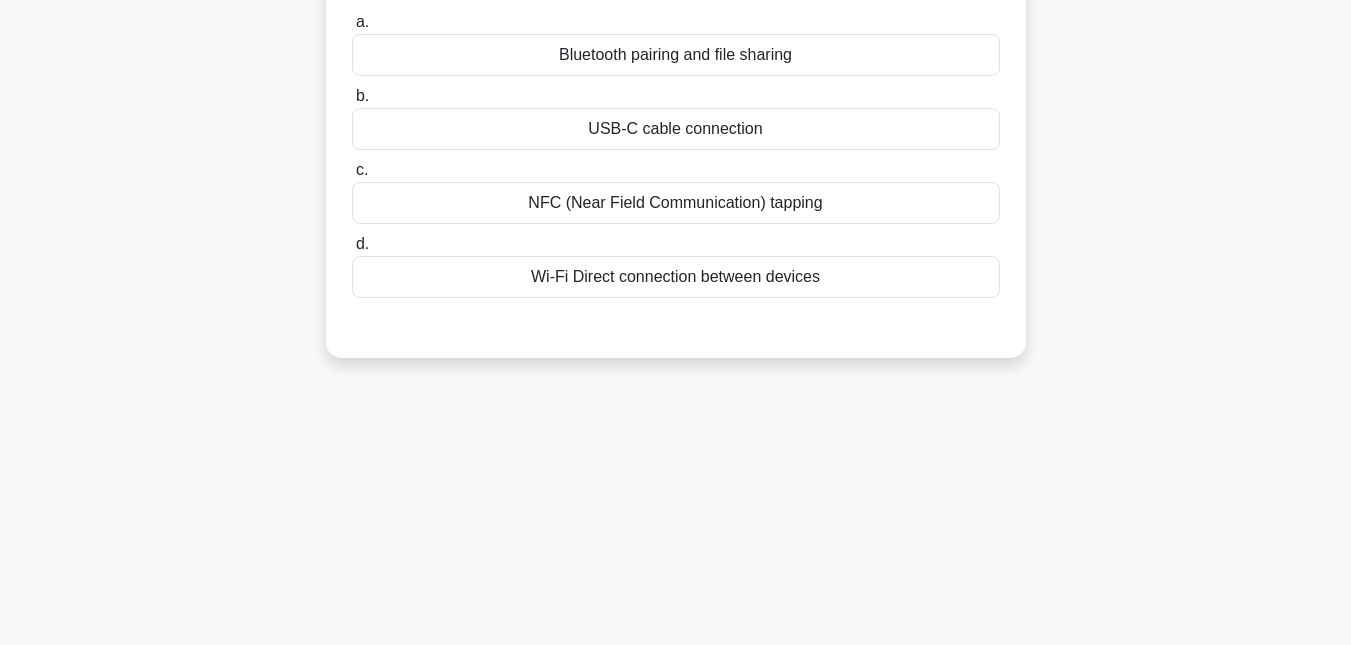 scroll, scrollTop: 0, scrollLeft: 0, axis: both 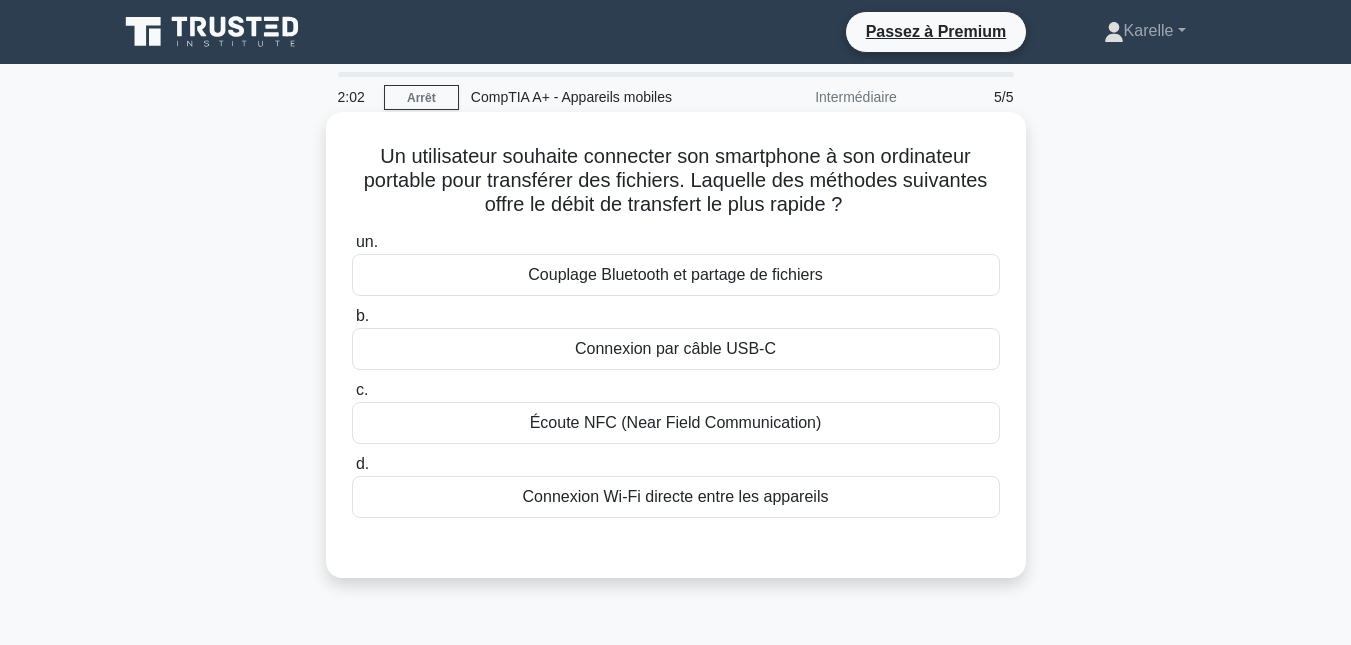click on "Connexion par câble USB-C" at bounding box center (675, 348) 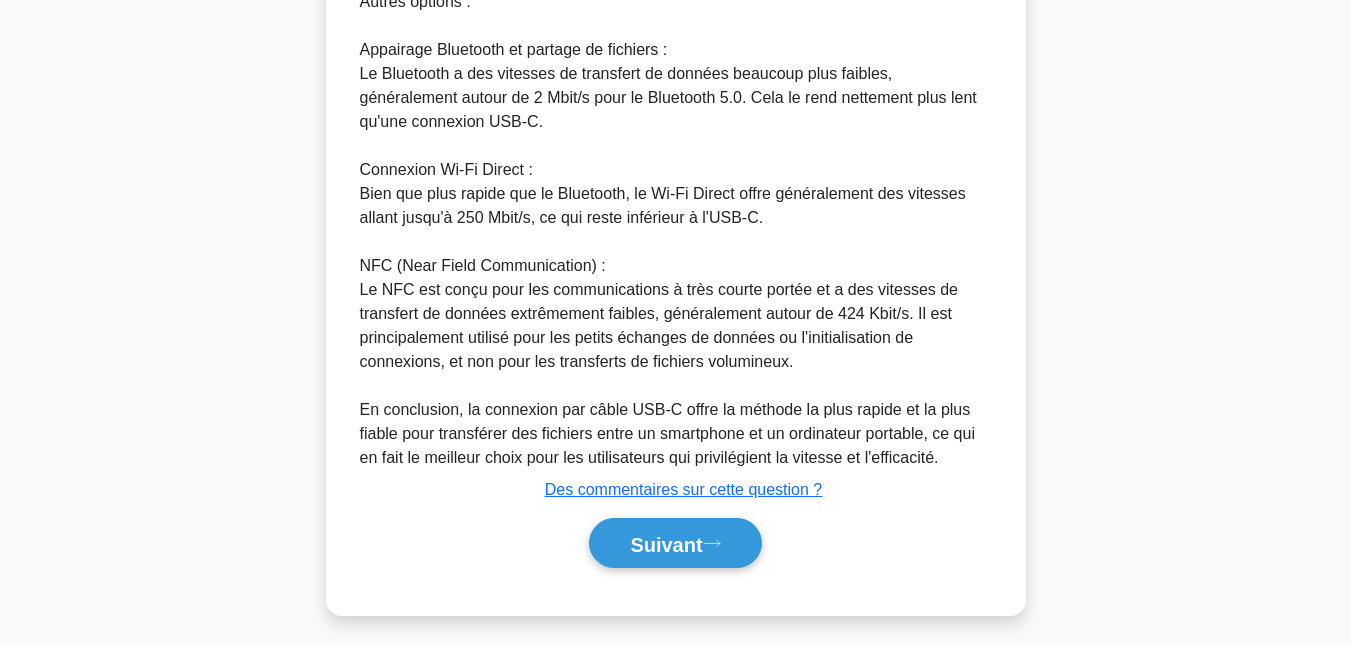 scroll, scrollTop: 856, scrollLeft: 0, axis: vertical 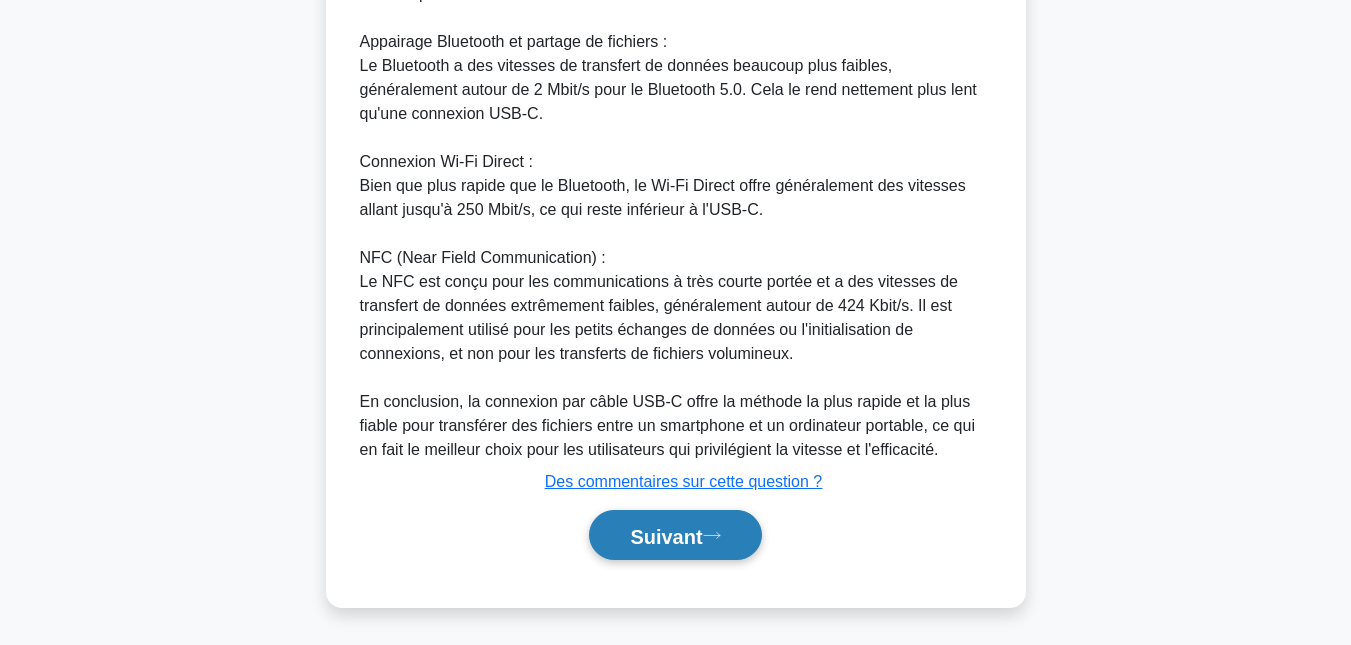 click on "Suivant" at bounding box center [675, 535] 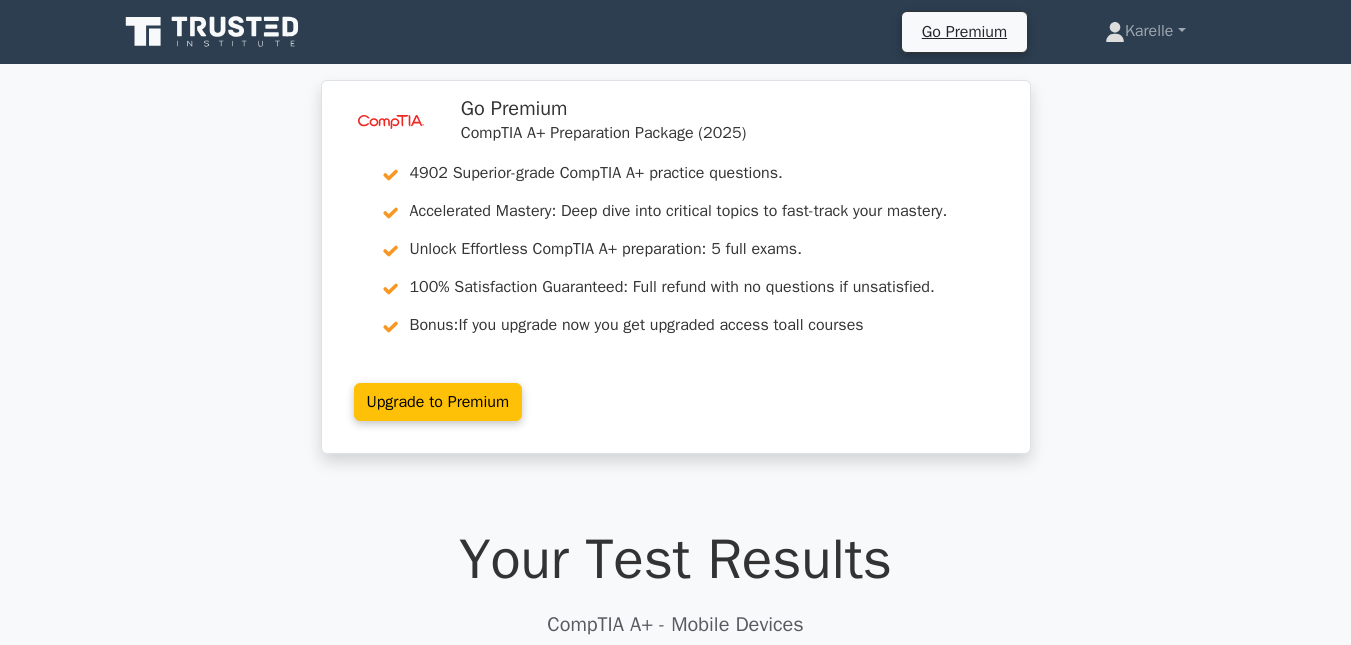 scroll, scrollTop: 673, scrollLeft: 0, axis: vertical 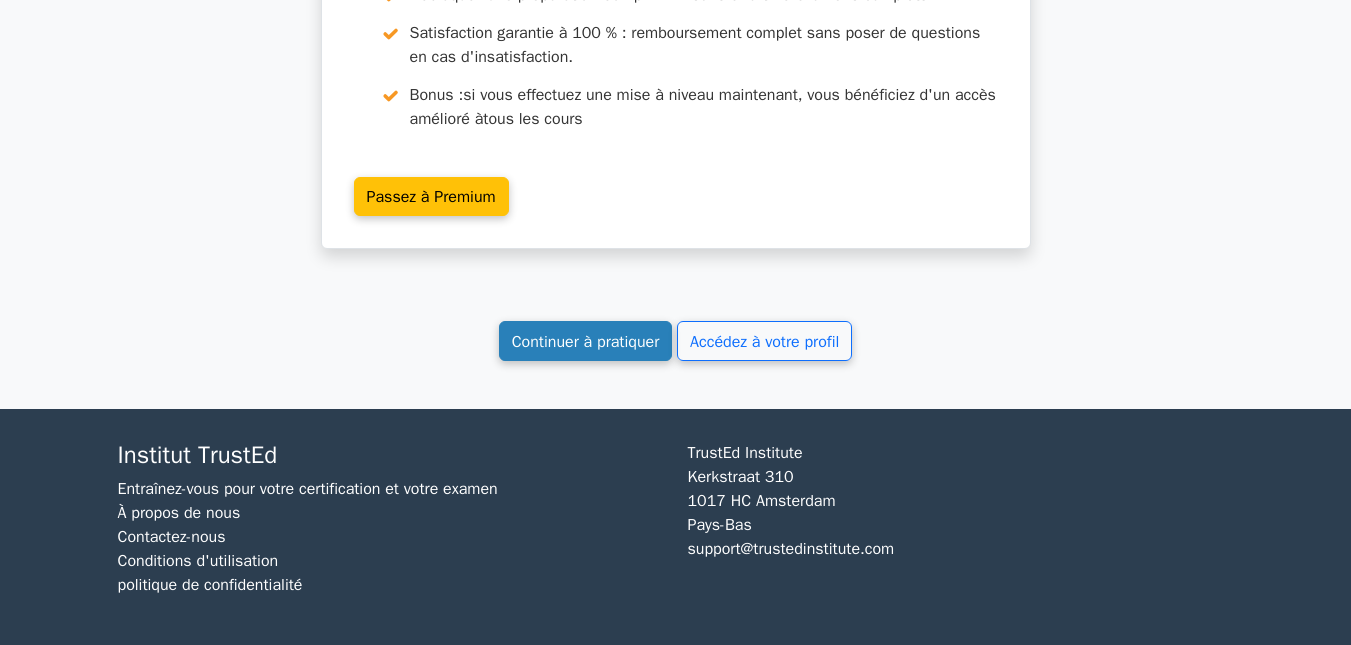 click on "Continuer à pratiquer" at bounding box center [586, 342] 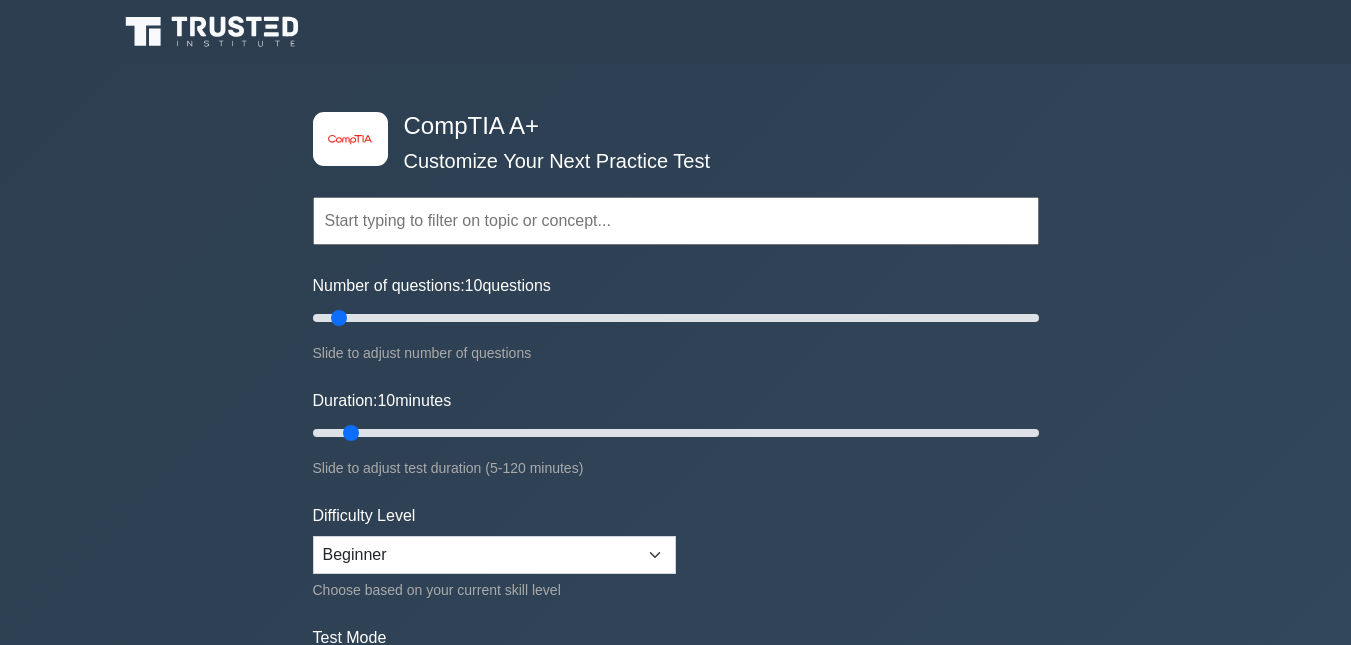 scroll, scrollTop: 0, scrollLeft: 0, axis: both 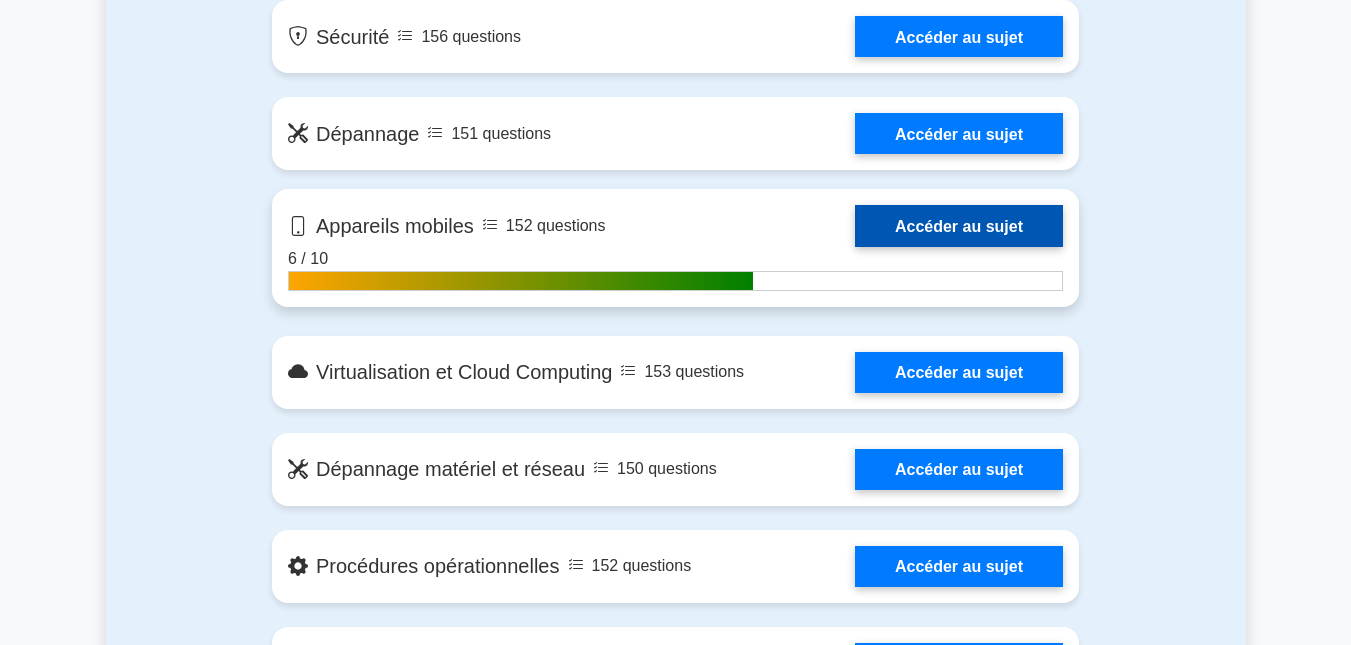 click on "Accéder au sujet" at bounding box center (959, 225) 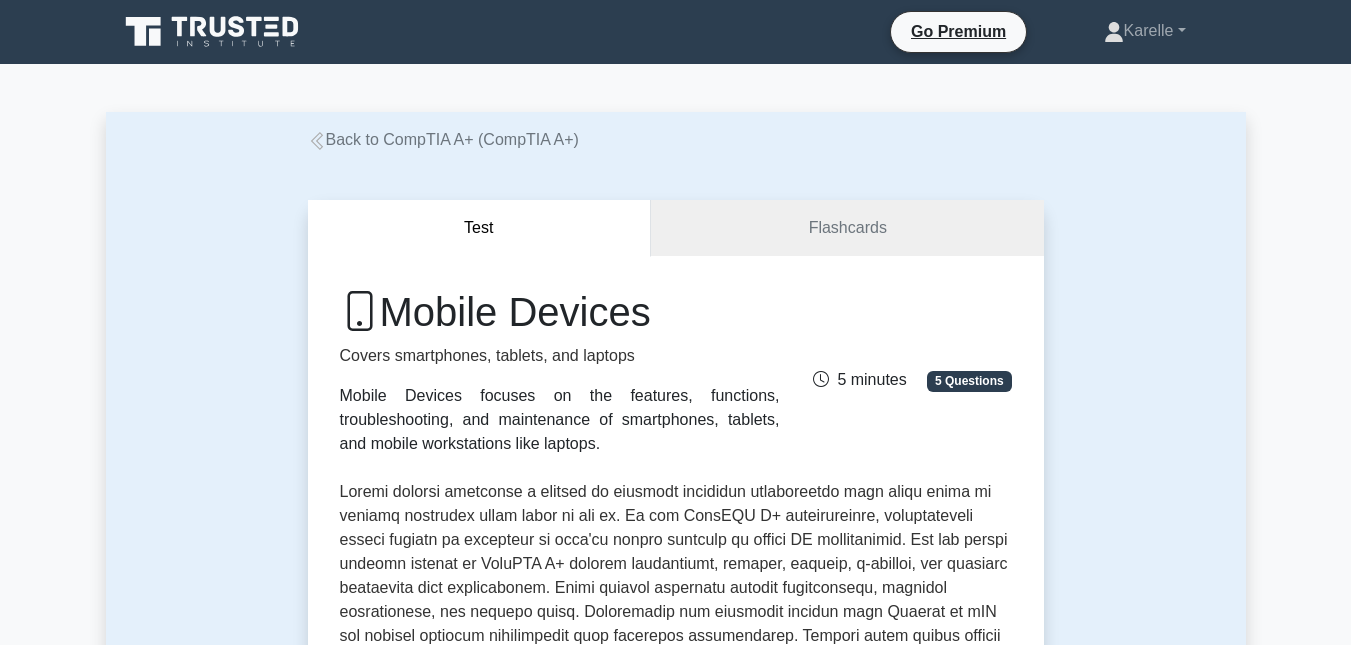 scroll, scrollTop: 0, scrollLeft: 0, axis: both 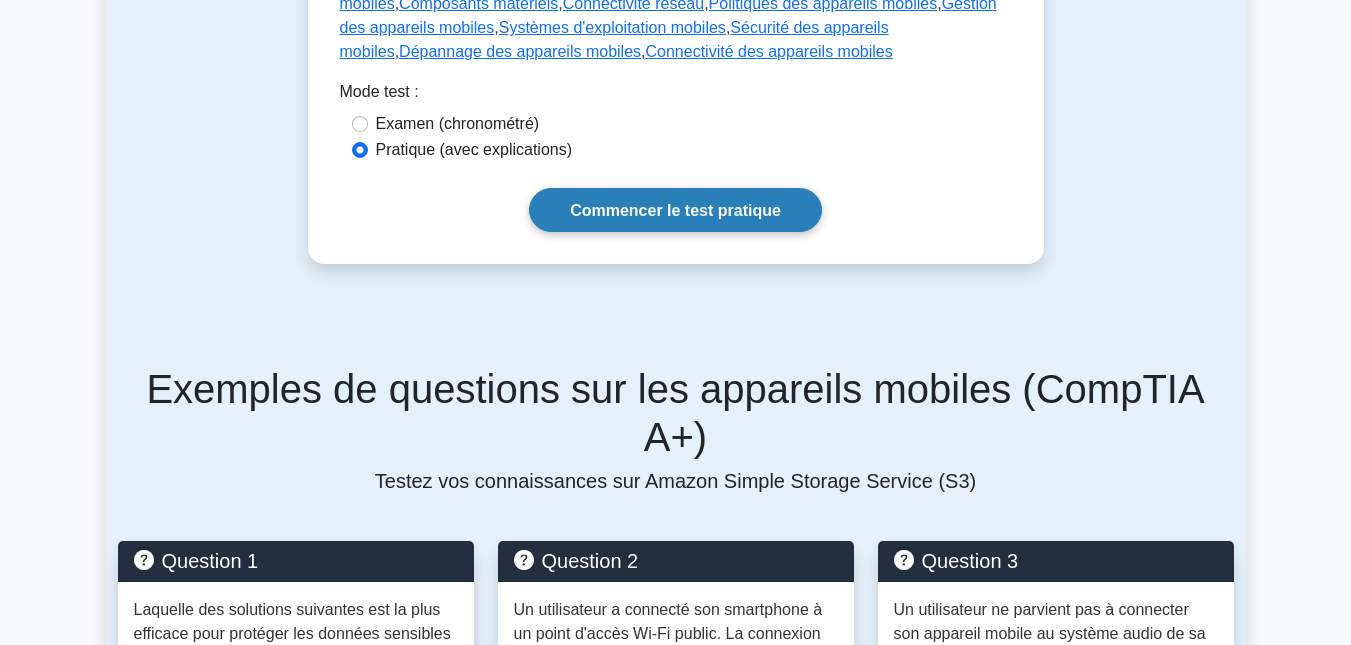 click on "Commencer le test pratique" at bounding box center (675, 209) 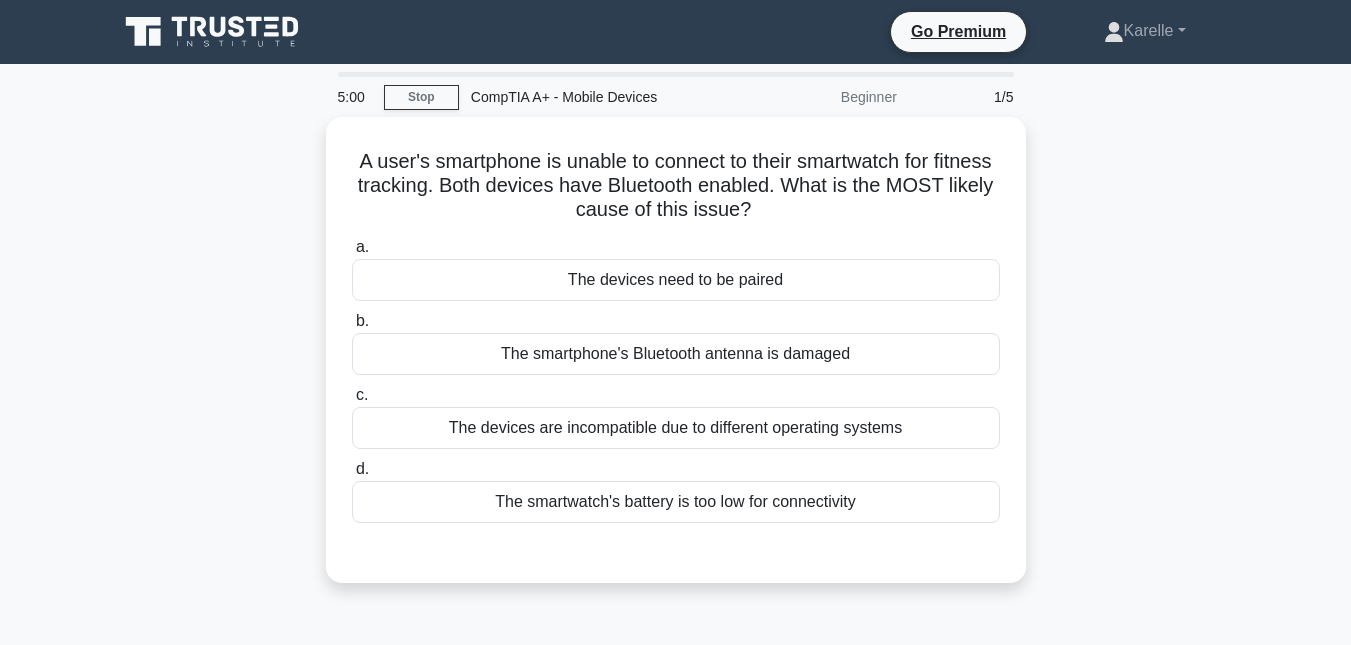 scroll, scrollTop: 0, scrollLeft: 0, axis: both 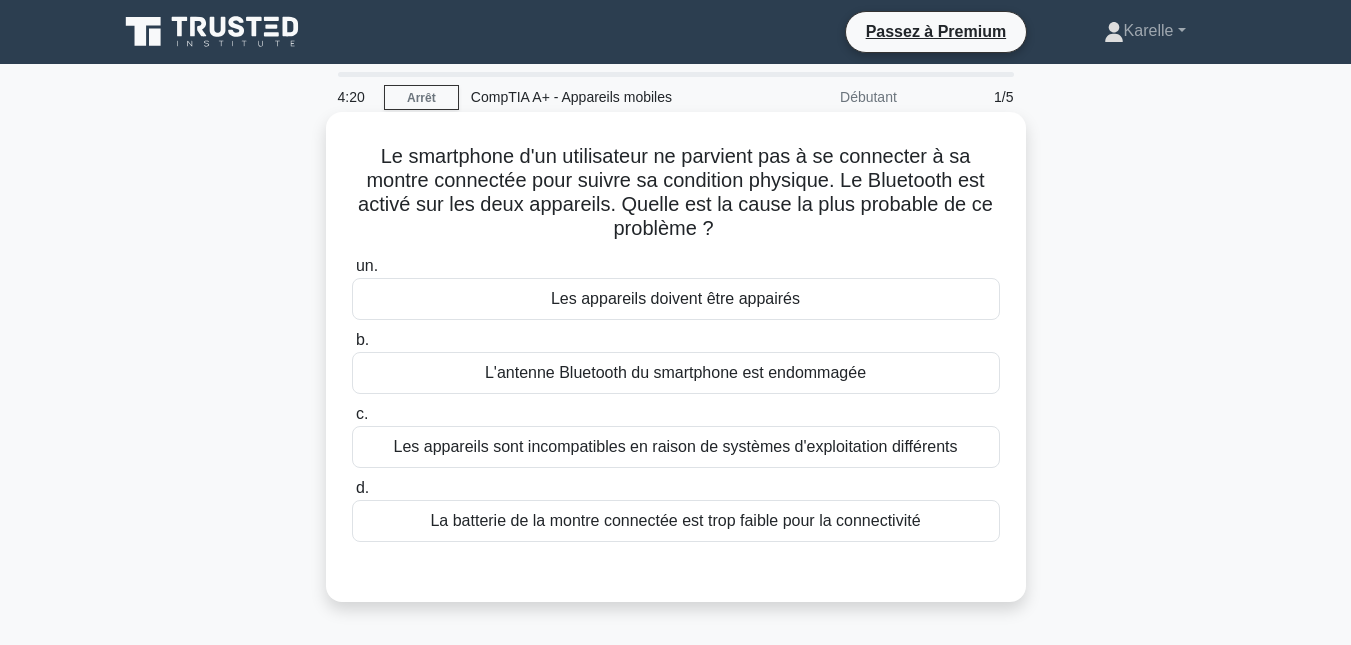 click on "Les appareils doivent être appairés" at bounding box center [675, 298] 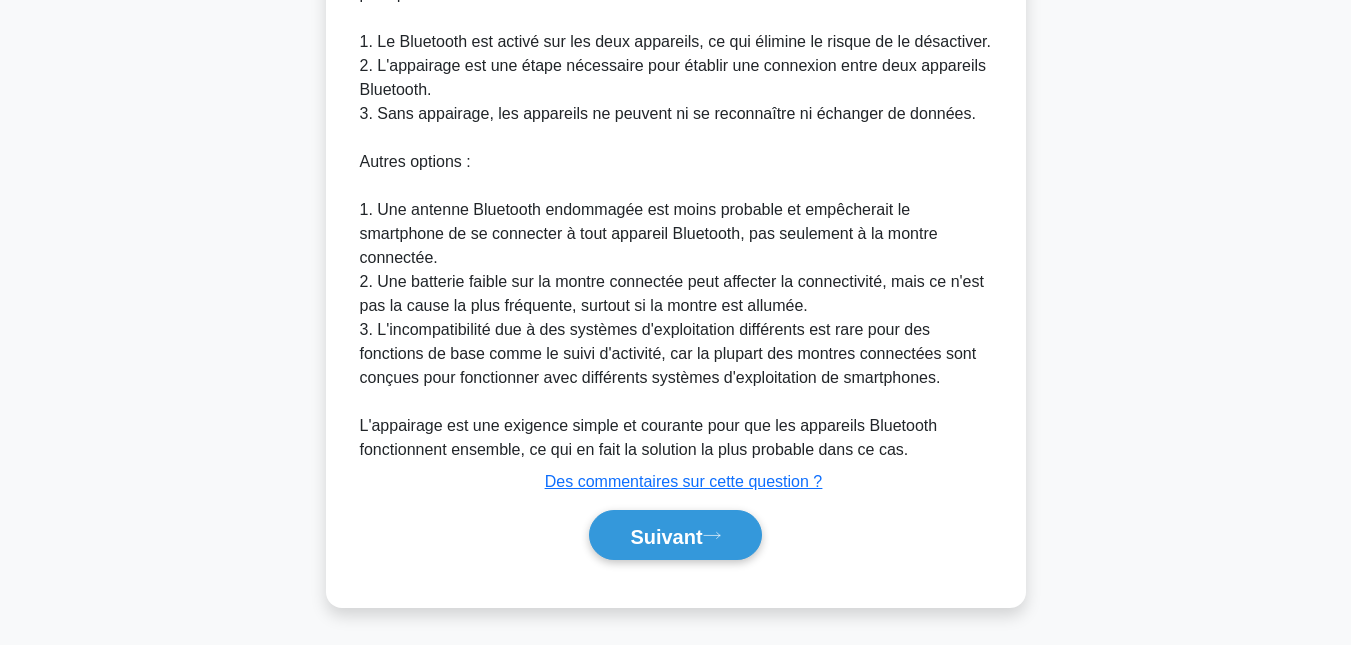 scroll, scrollTop: 664, scrollLeft: 0, axis: vertical 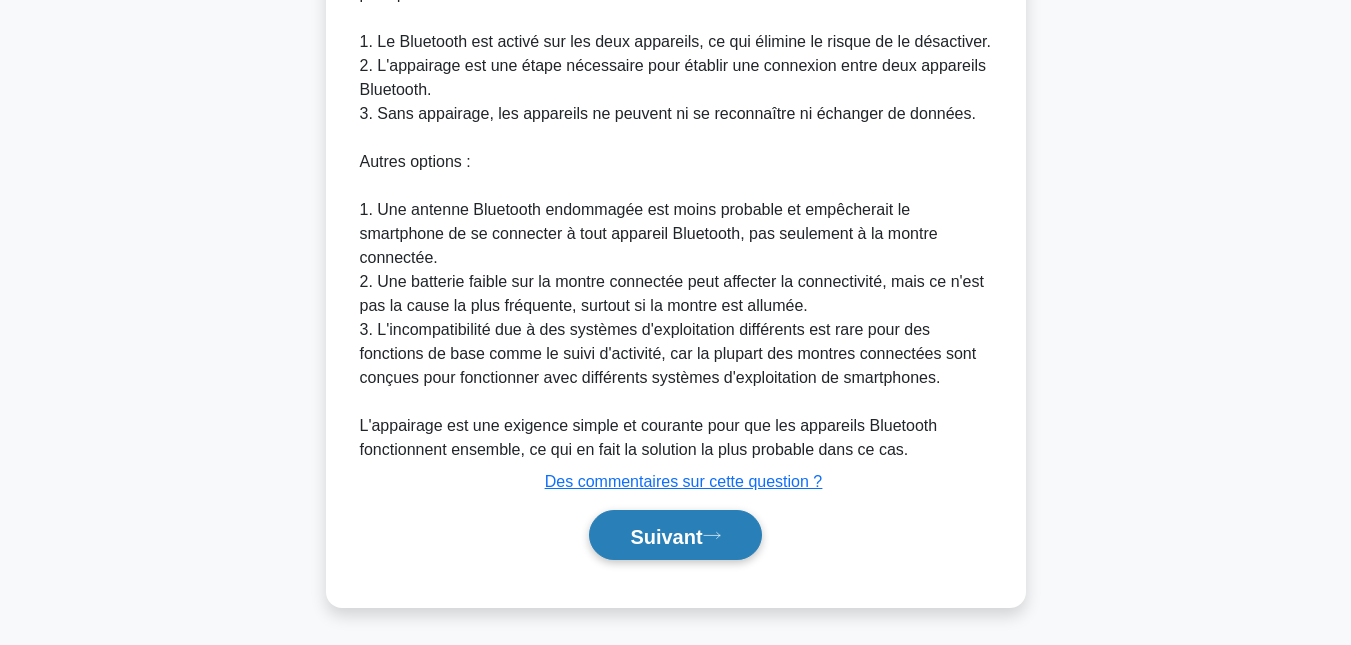 click on "Suivant" at bounding box center (675, 535) 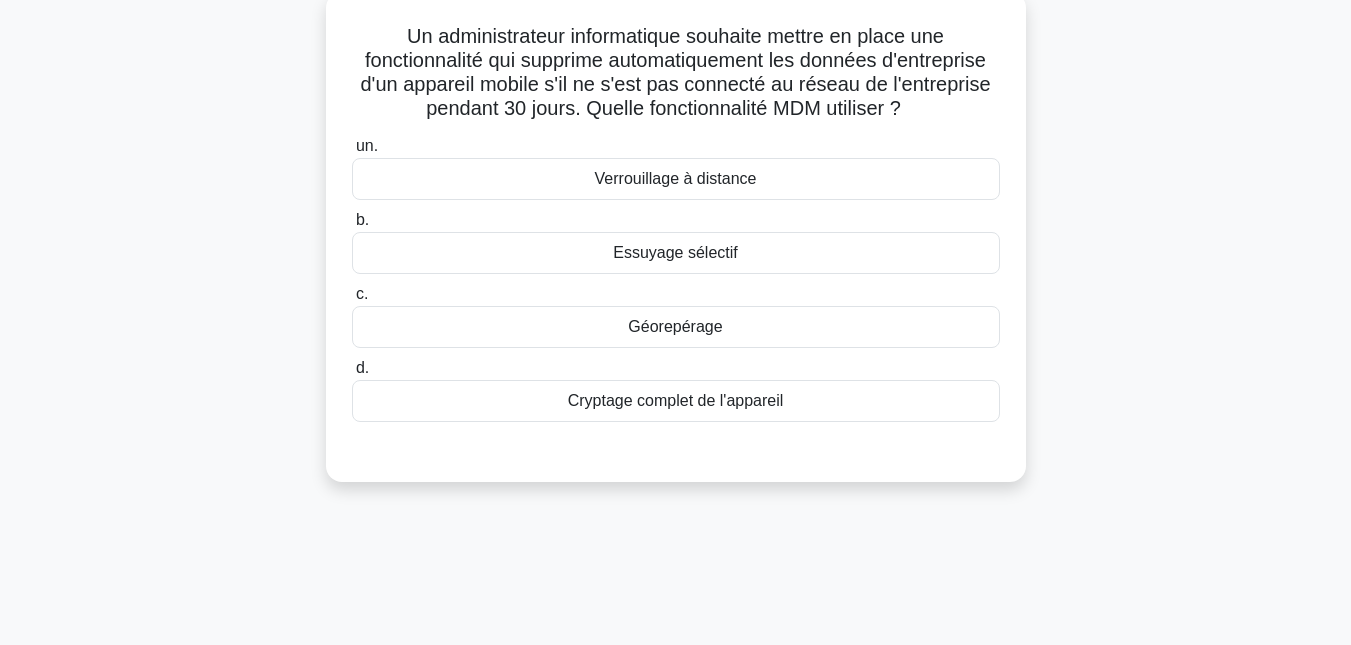 scroll, scrollTop: 0, scrollLeft: 0, axis: both 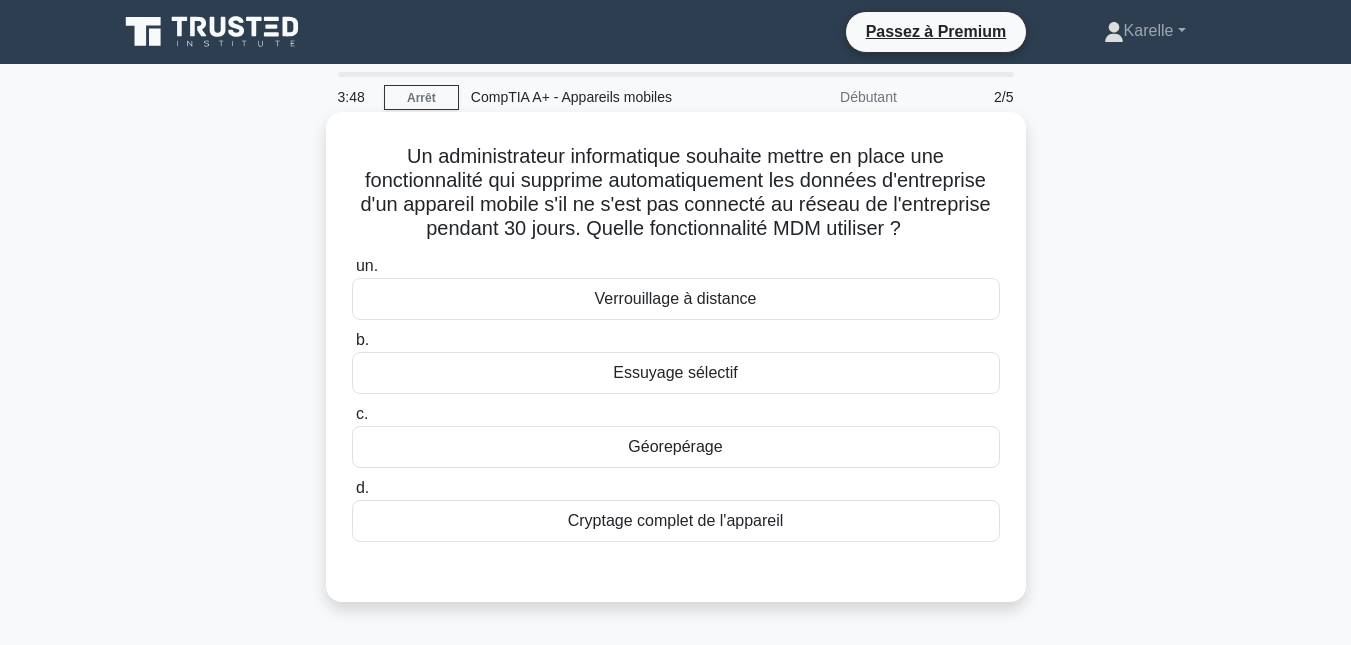 click on "Cryptage complet de l'appareil" at bounding box center [676, 520] 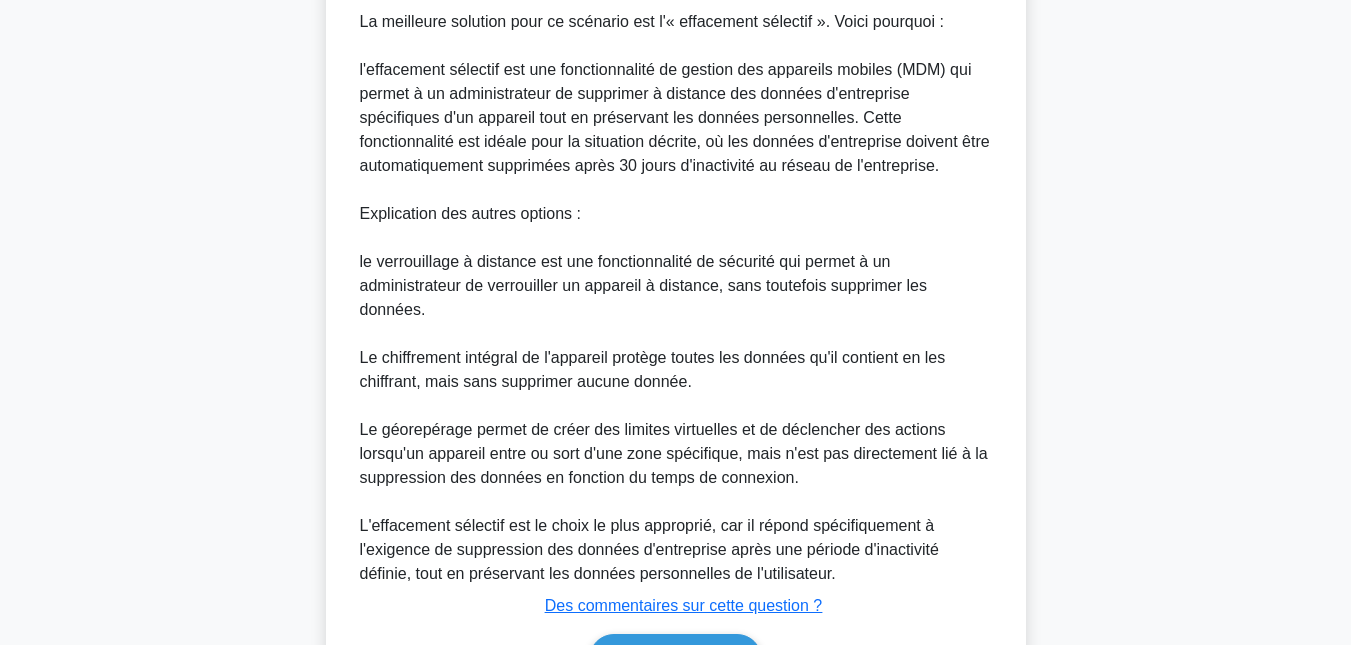 scroll, scrollTop: 738, scrollLeft: 0, axis: vertical 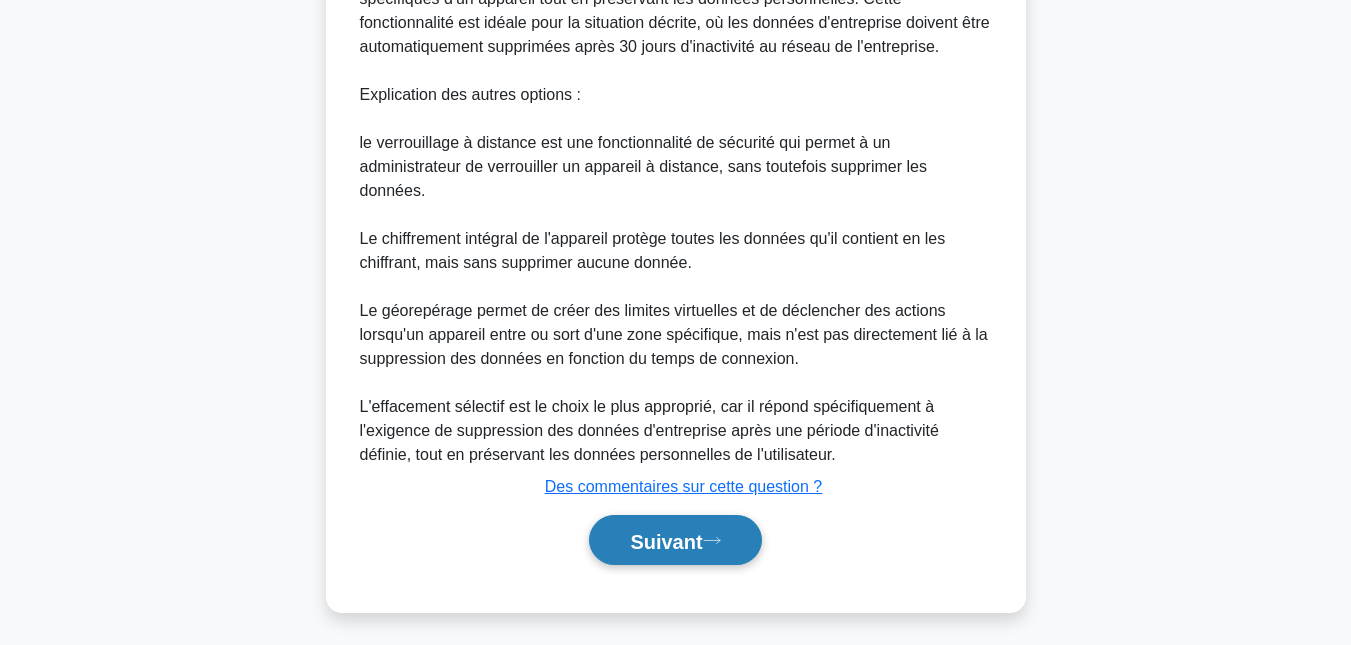 click on "Suivant" at bounding box center [666, 541] 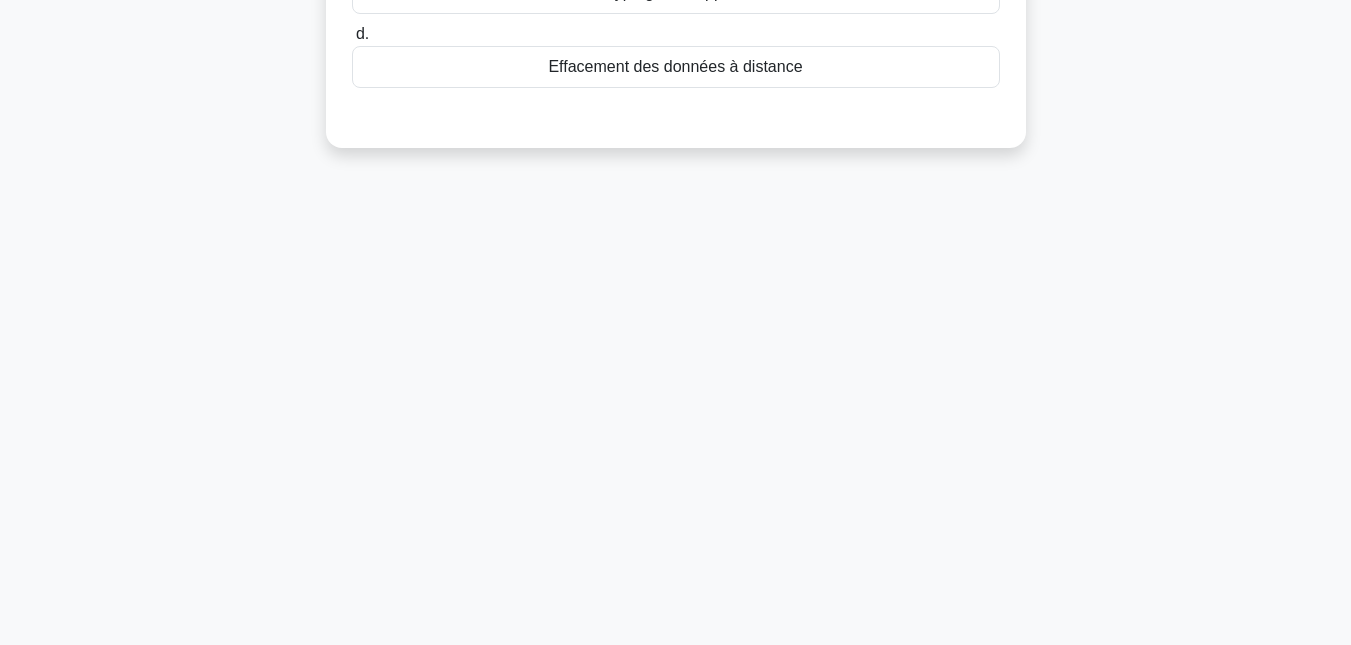 scroll, scrollTop: 0, scrollLeft: 0, axis: both 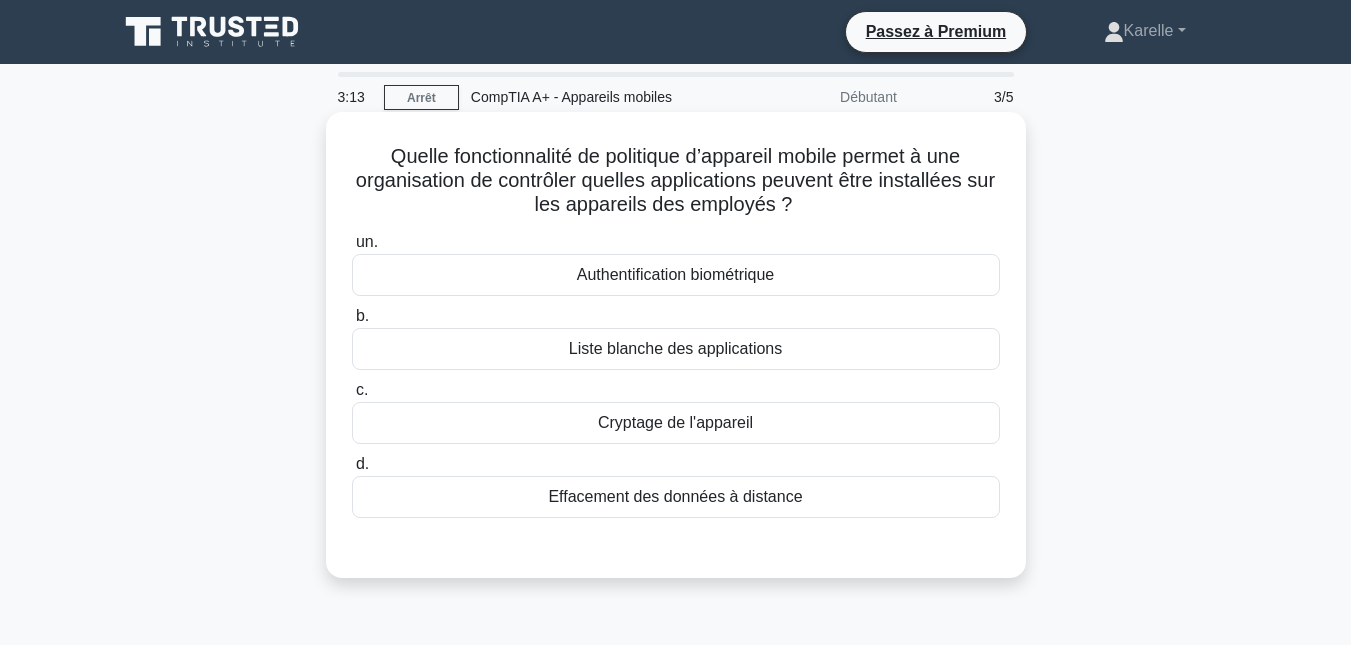 click on "Liste blanche des applications" at bounding box center (675, 348) 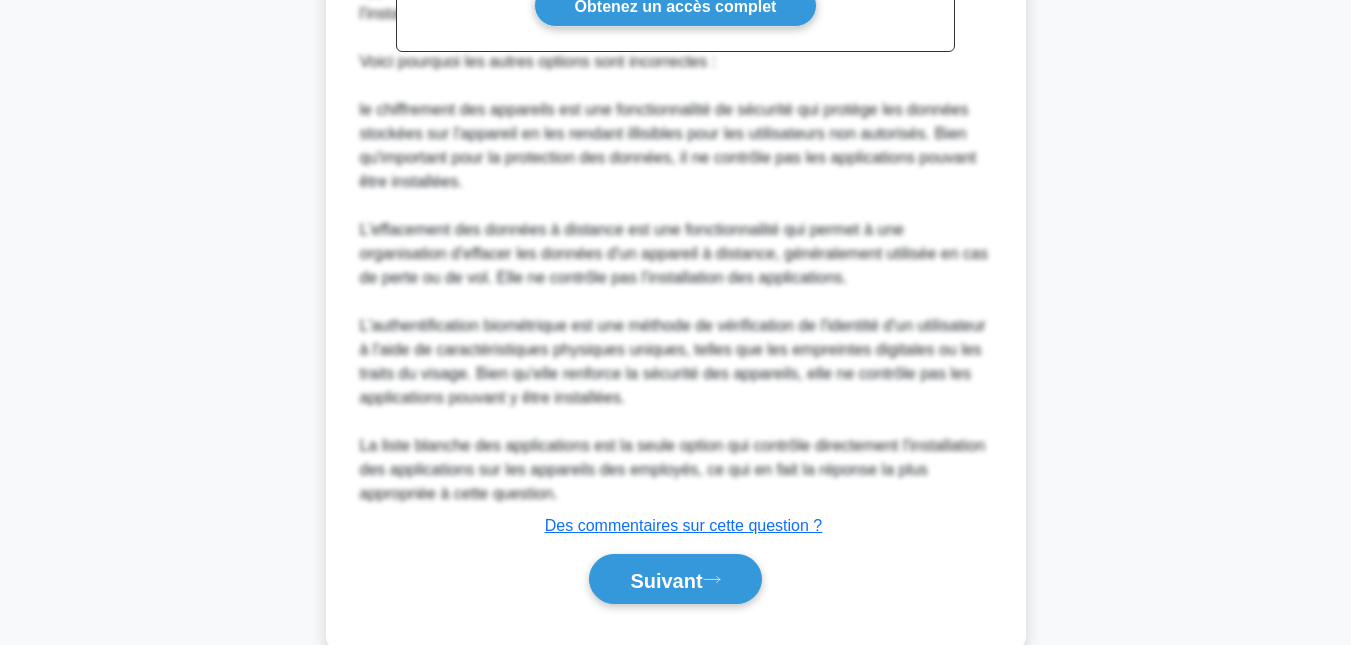 scroll, scrollTop: 784, scrollLeft: 0, axis: vertical 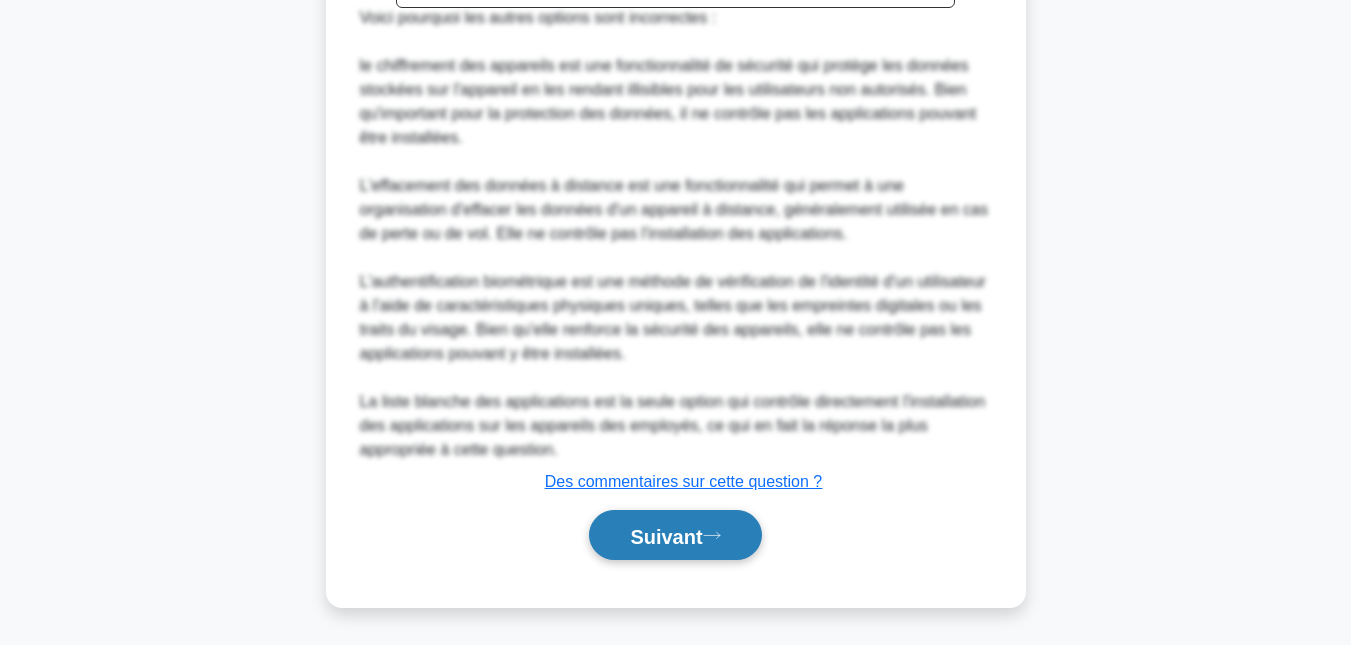 click on "Suivant" at bounding box center (675, 535) 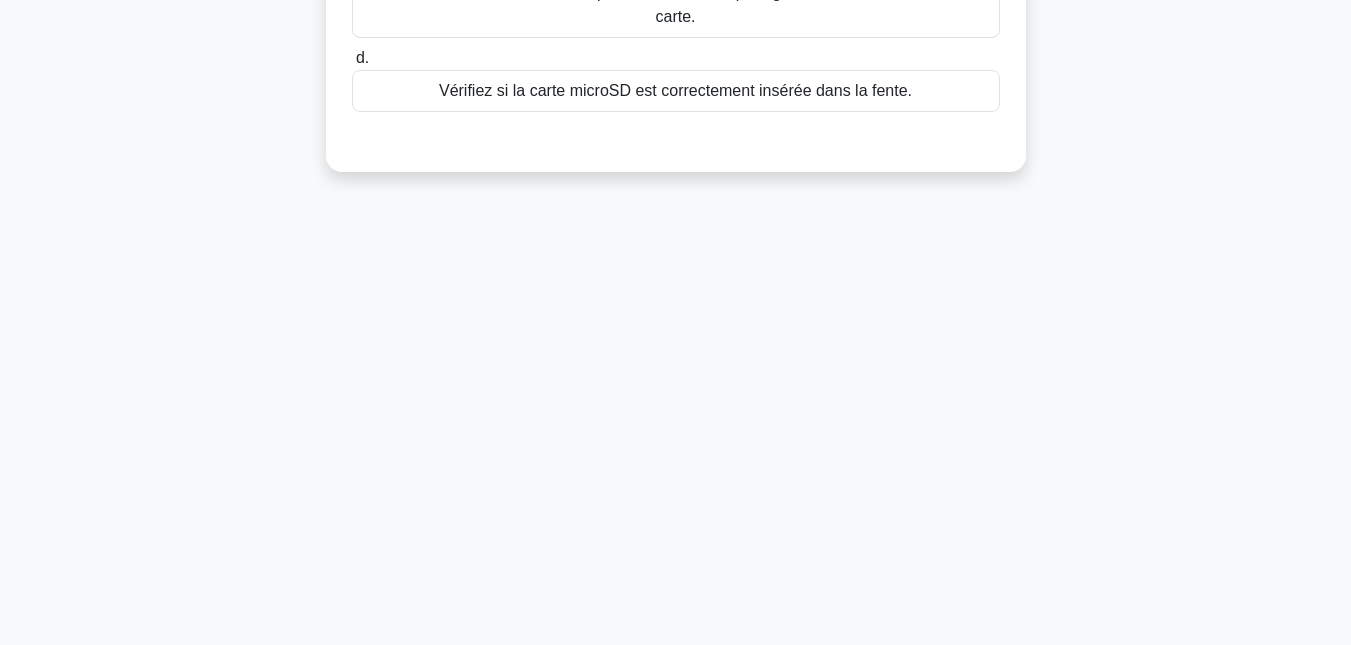 scroll, scrollTop: 0, scrollLeft: 0, axis: both 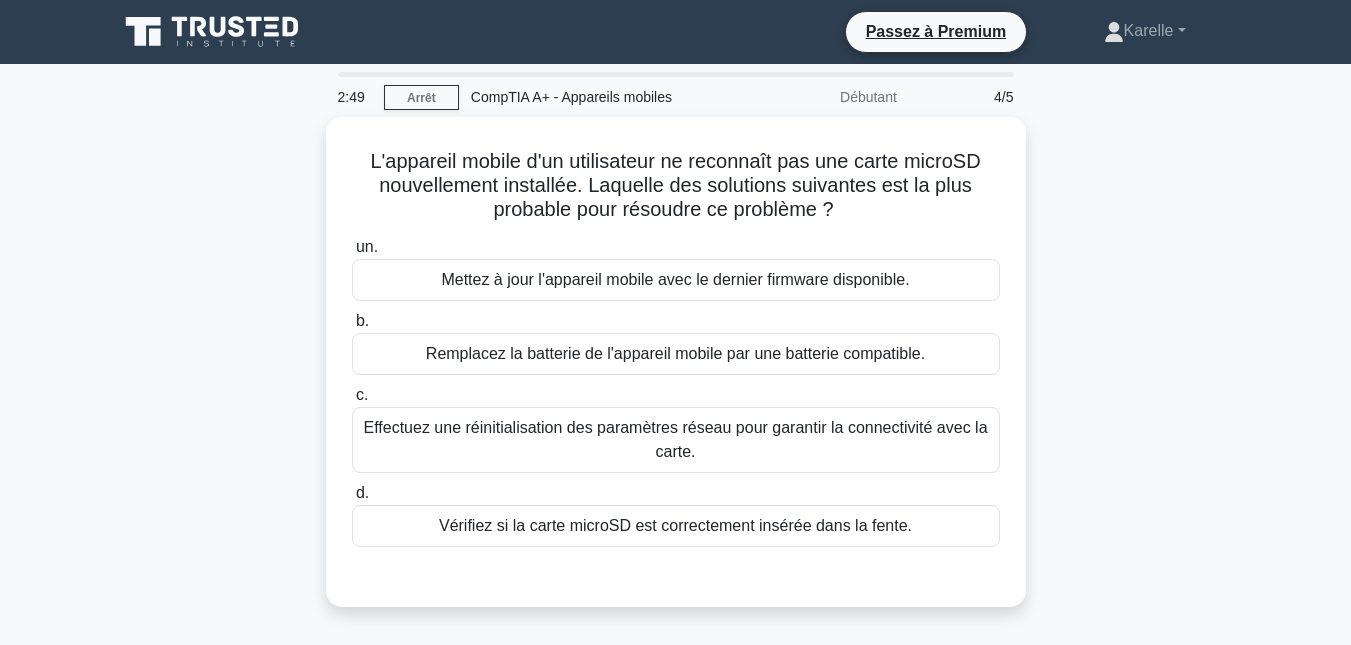 click on "Vérifiez si la carte microSD est correctement insérée dans la fente." at bounding box center (675, 525) 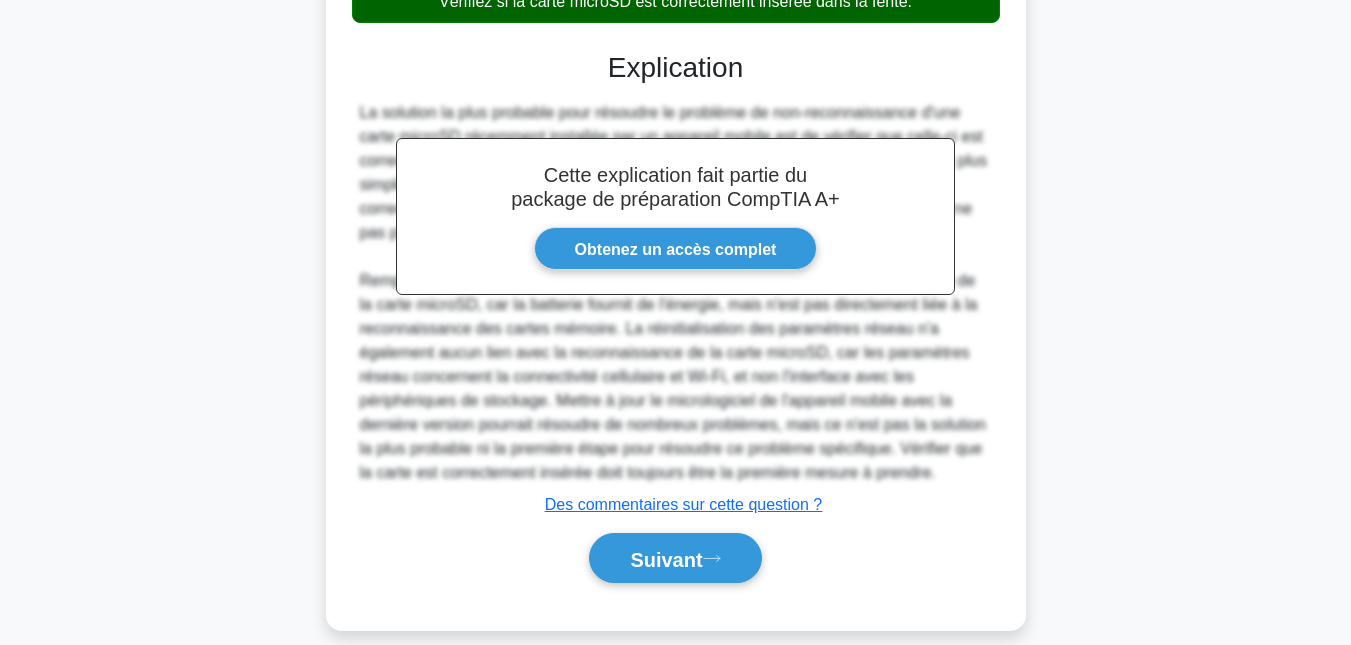 scroll, scrollTop: 544, scrollLeft: 0, axis: vertical 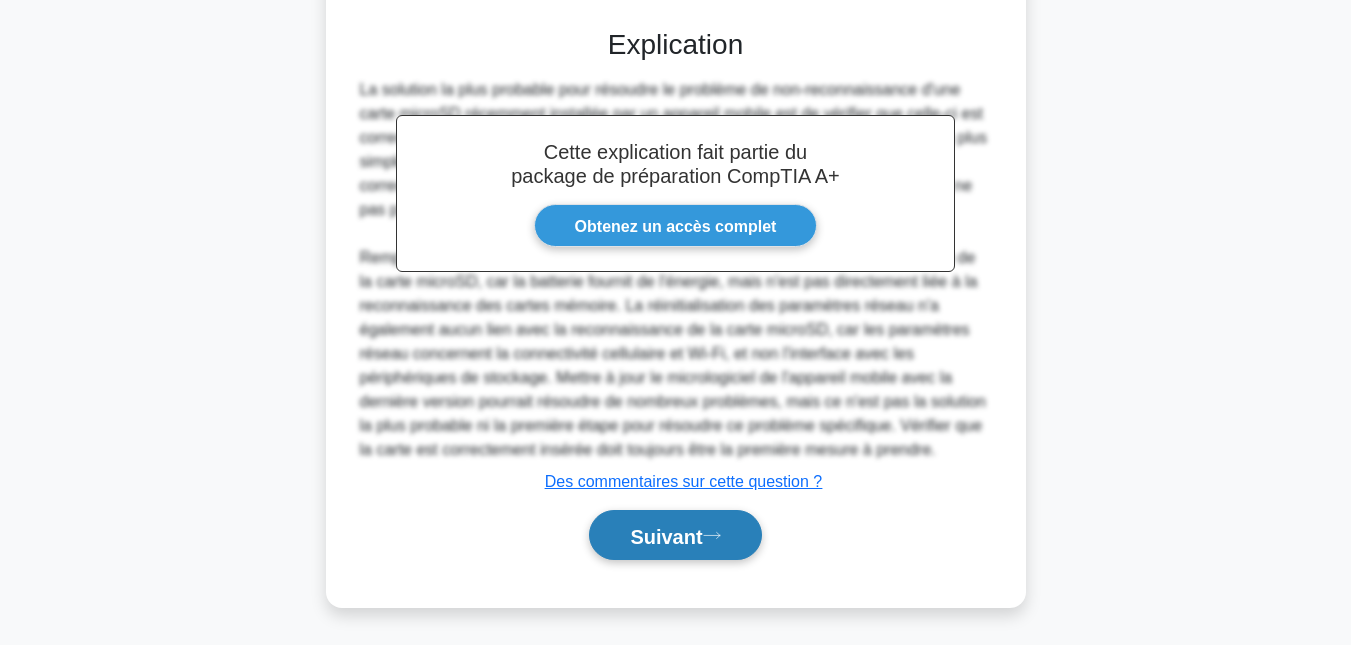 click on "Suivant" at bounding box center (666, 536) 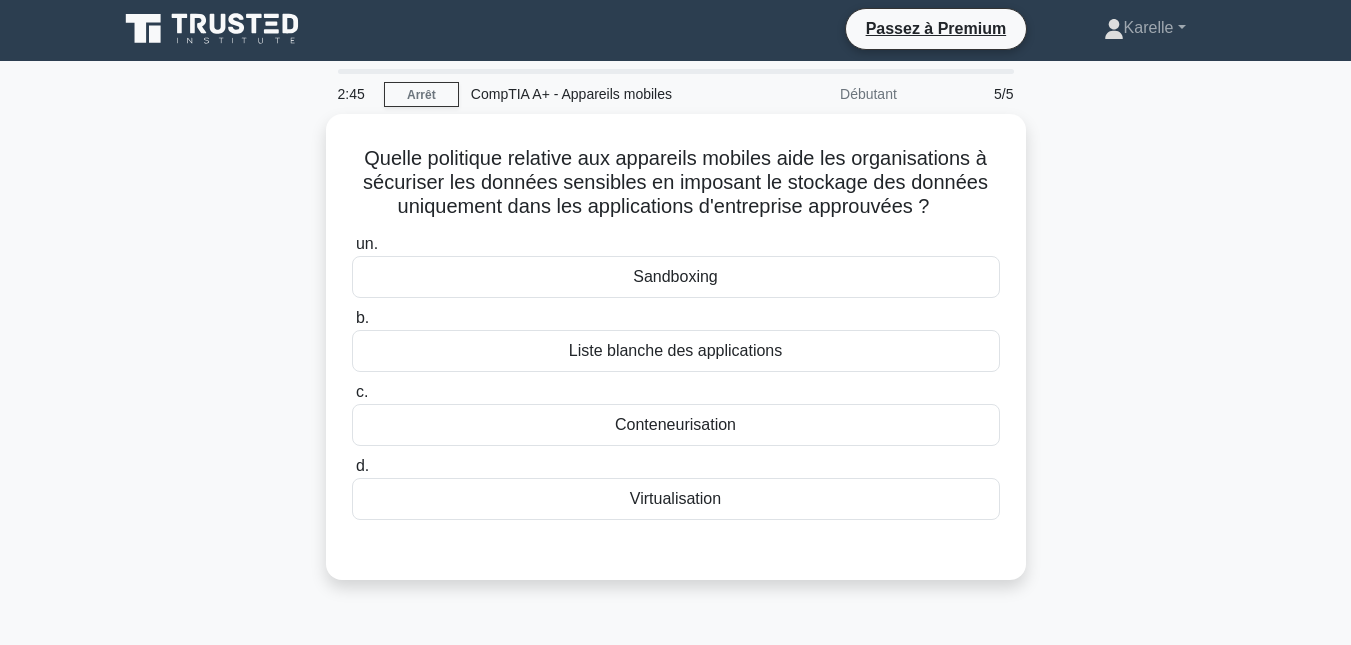 scroll, scrollTop: 0, scrollLeft: 0, axis: both 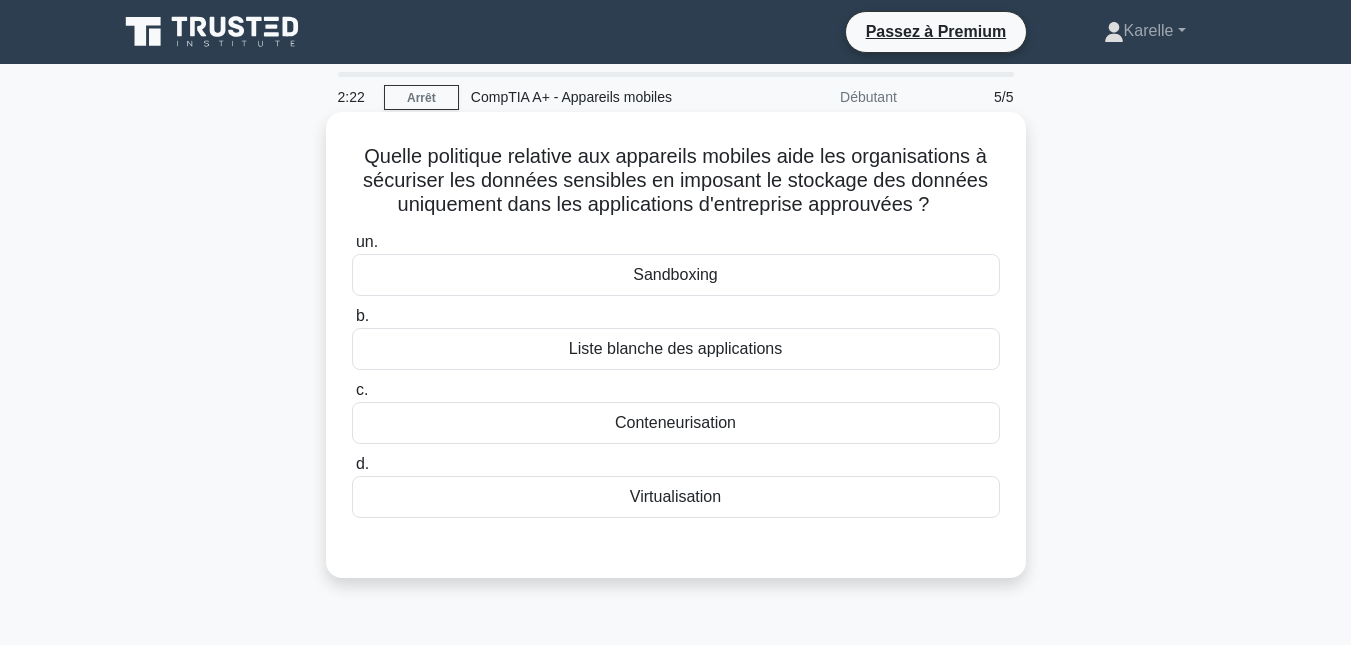 click on "Conteneurisation" at bounding box center (675, 422) 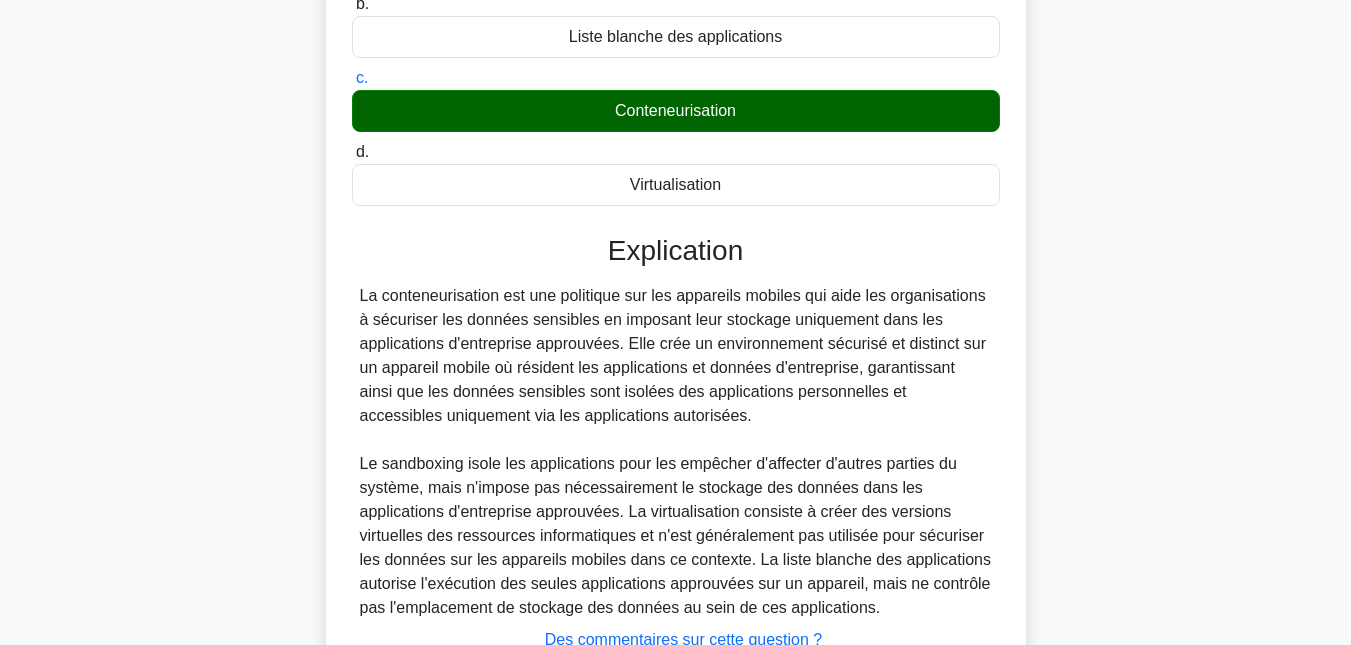 scroll, scrollTop: 472, scrollLeft: 0, axis: vertical 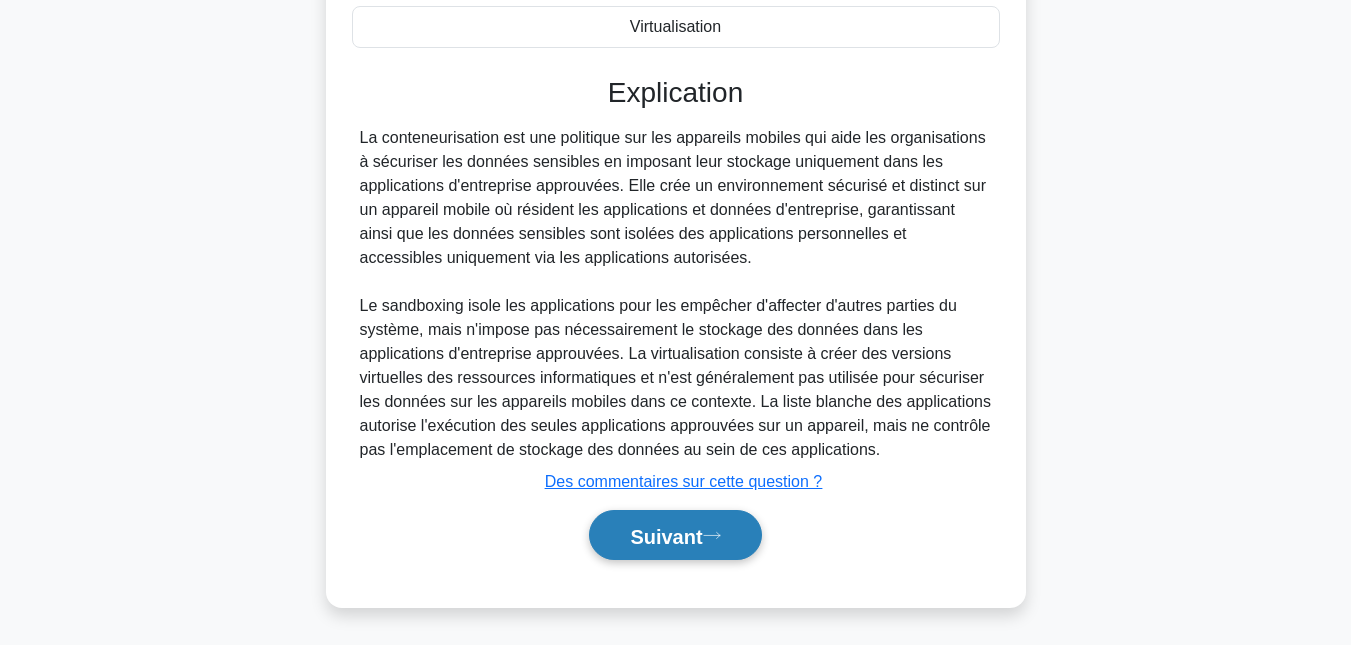click on "Suivant" at bounding box center [675, 535] 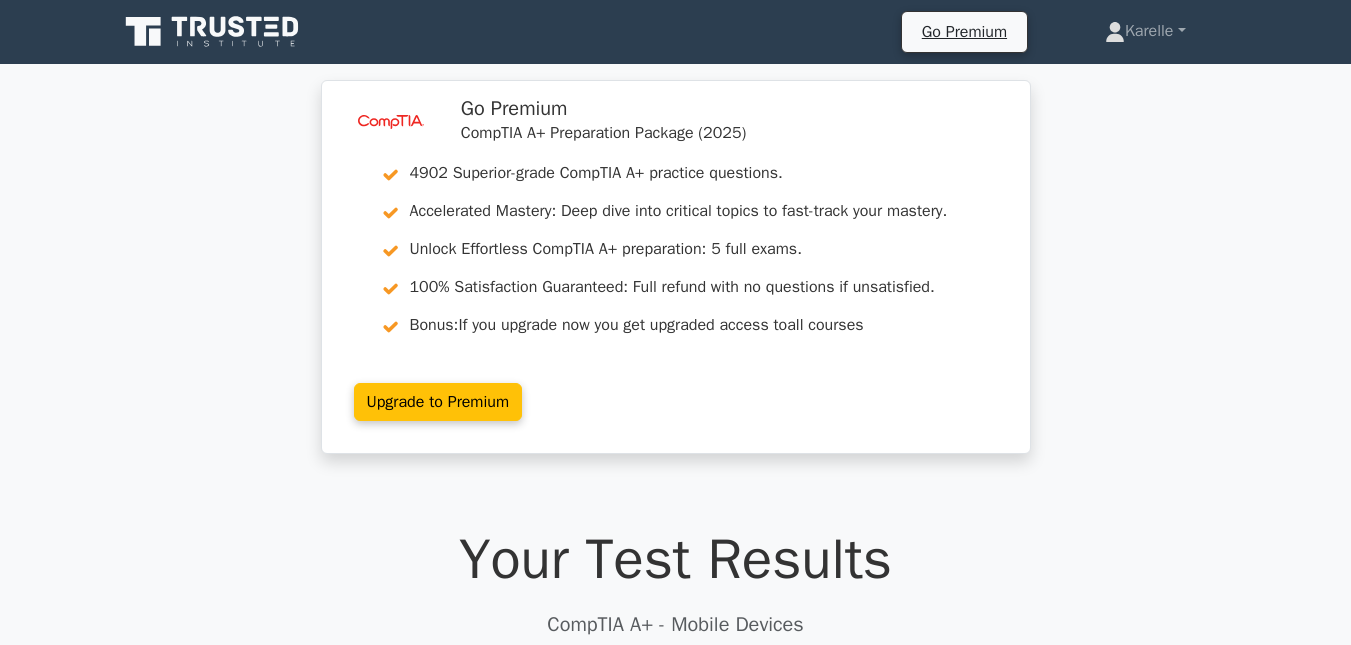 scroll, scrollTop: 382, scrollLeft: 0, axis: vertical 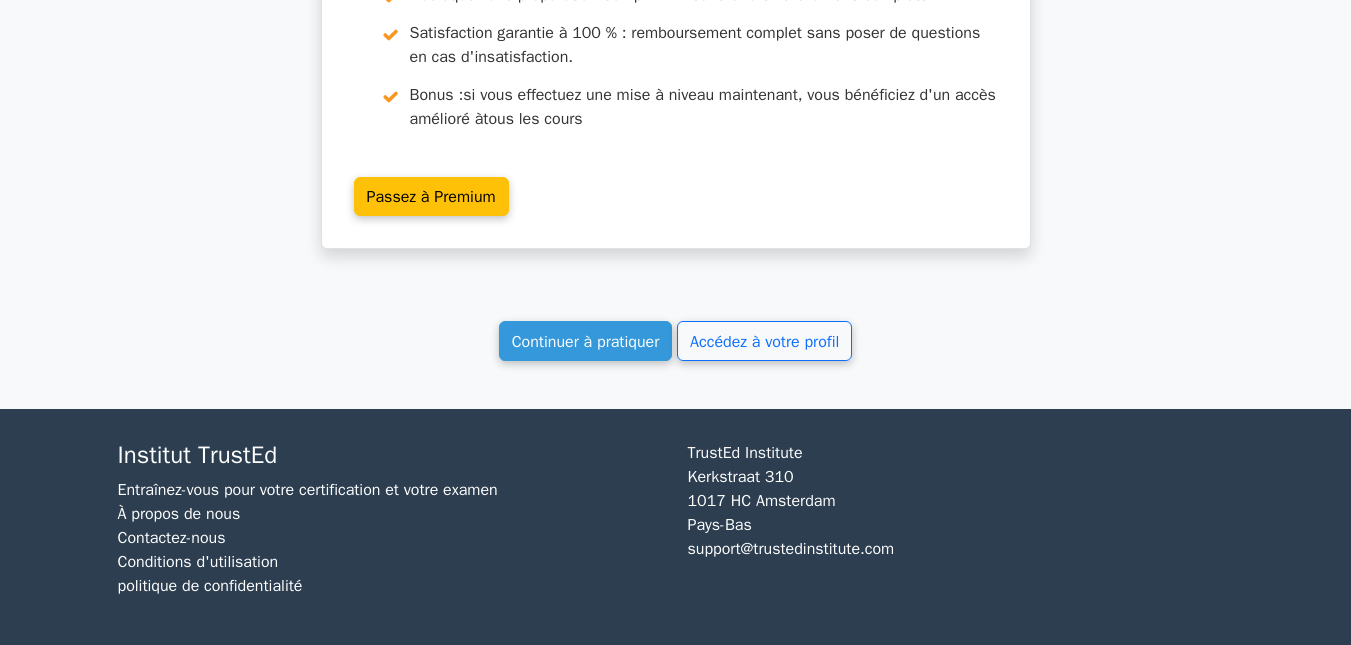 click on "Vos résultats de test
CompTIA A+ - Appareils mobiles
80%
Votre score
Continuez à vous entraîner !
Performance par thème
Appareils mobiles
100%
3 minutes 4/5 1/5 1" at bounding box center [676, -1109] 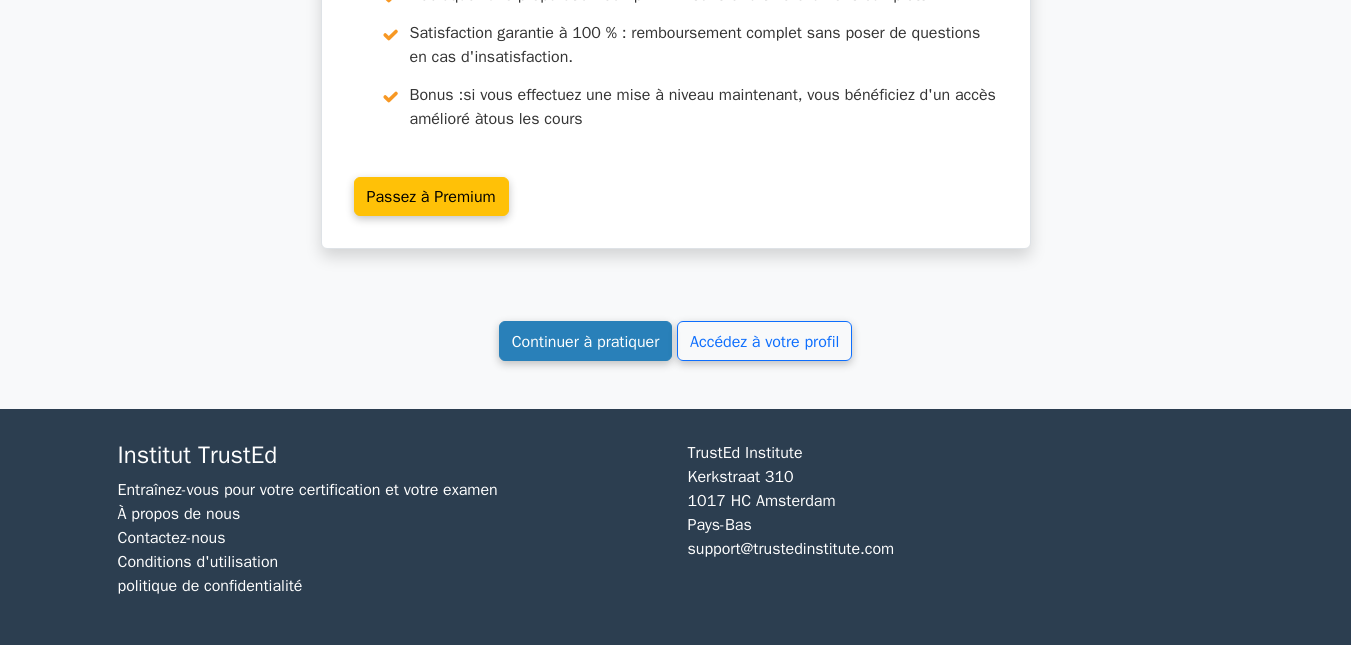 click on "Continuer à pratiquer" at bounding box center [586, 342] 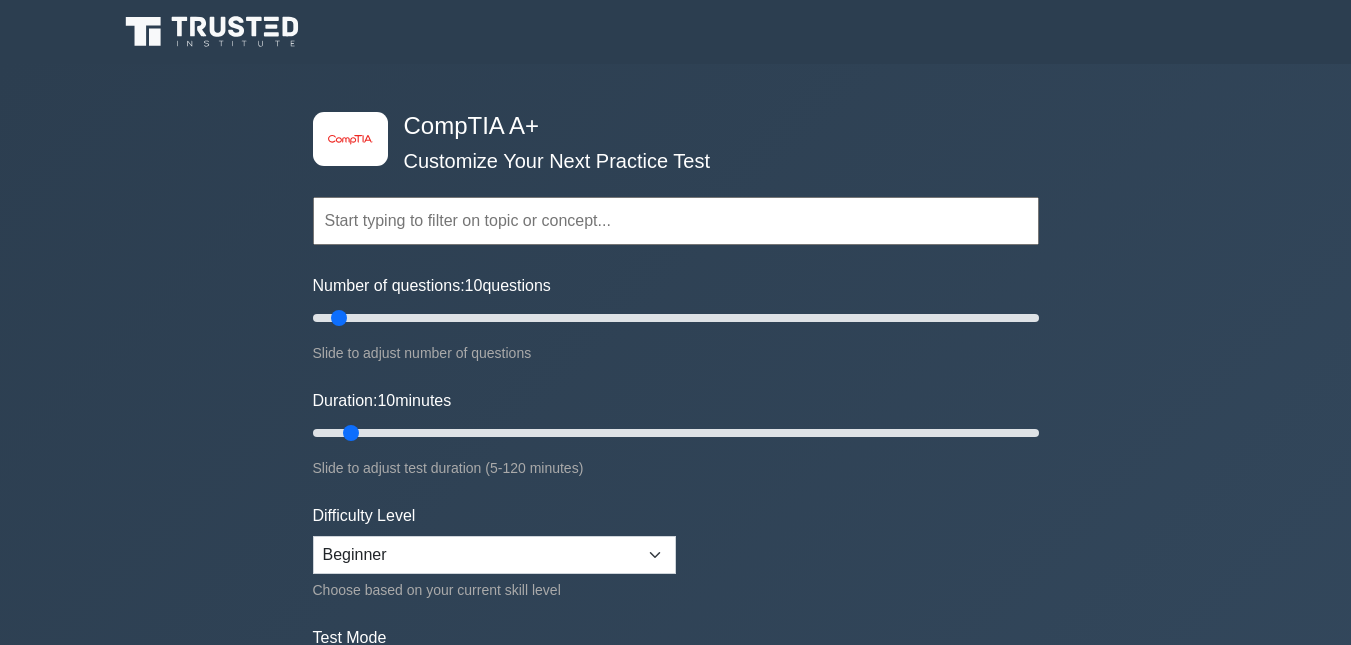 scroll, scrollTop: 0, scrollLeft: 0, axis: both 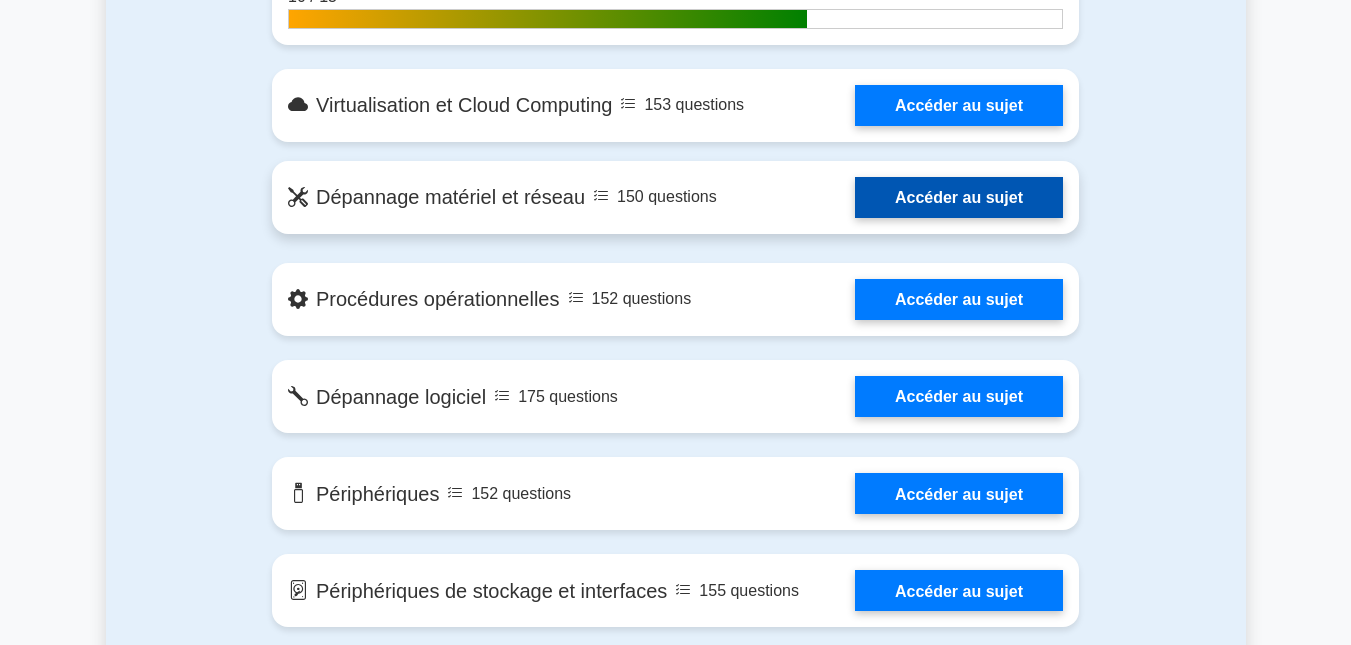 click on "Accéder au sujet" at bounding box center (959, 197) 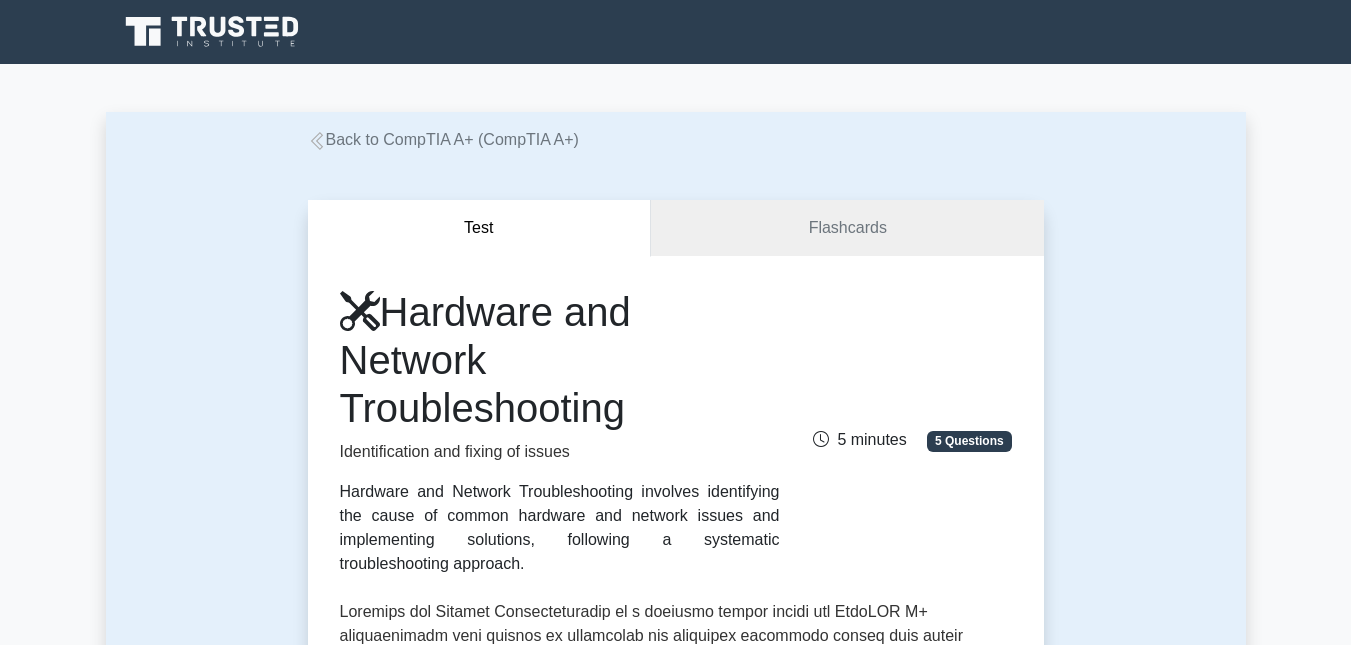 scroll, scrollTop: 0, scrollLeft: 0, axis: both 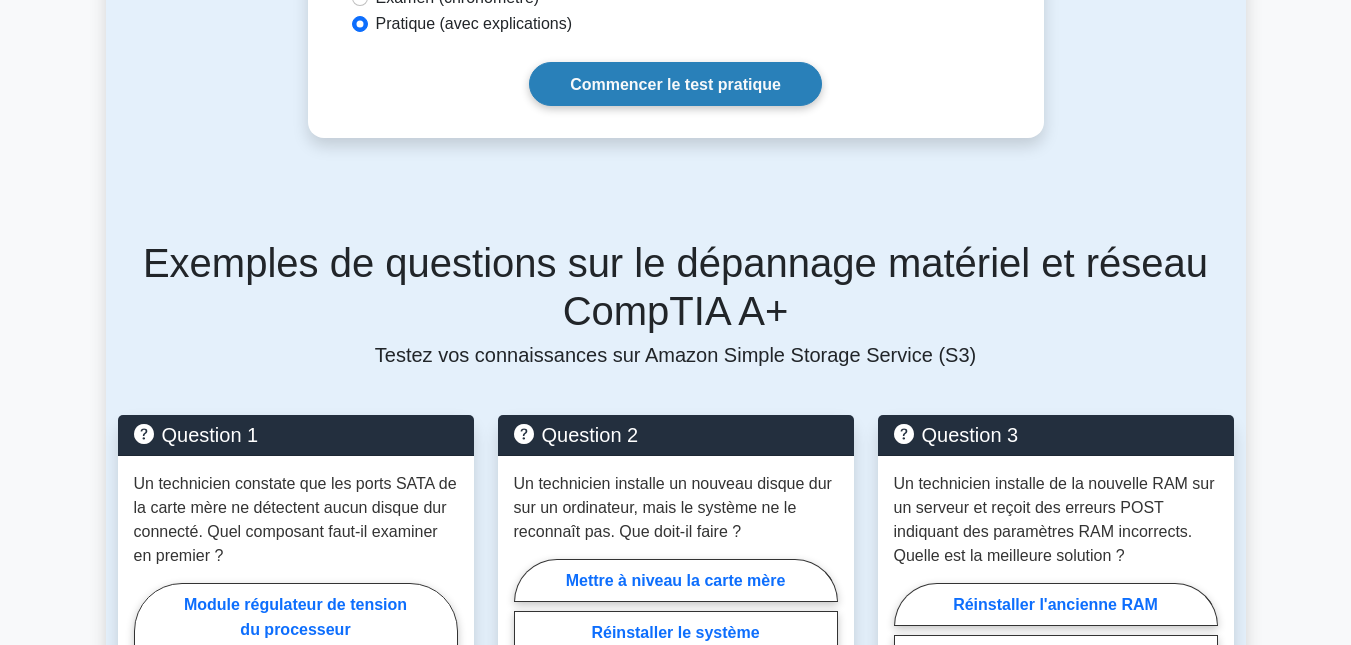 click on "Commencer le test pratique" at bounding box center [675, 84] 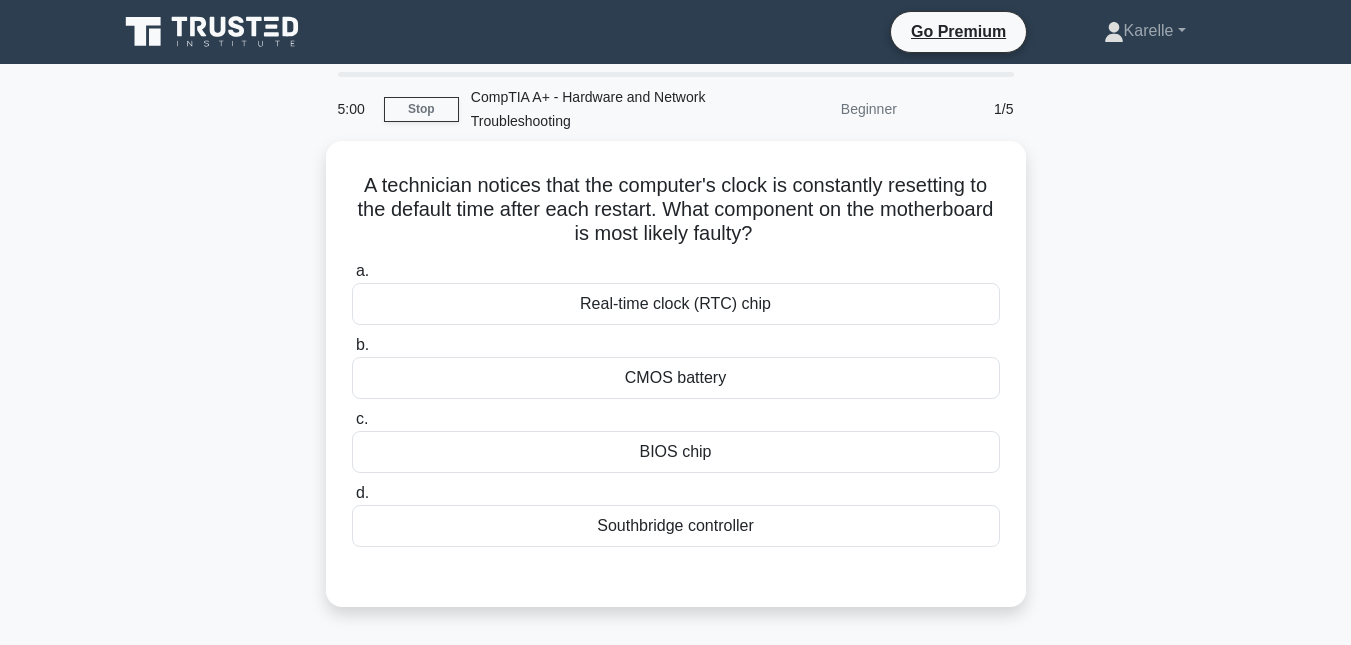scroll, scrollTop: 0, scrollLeft: 0, axis: both 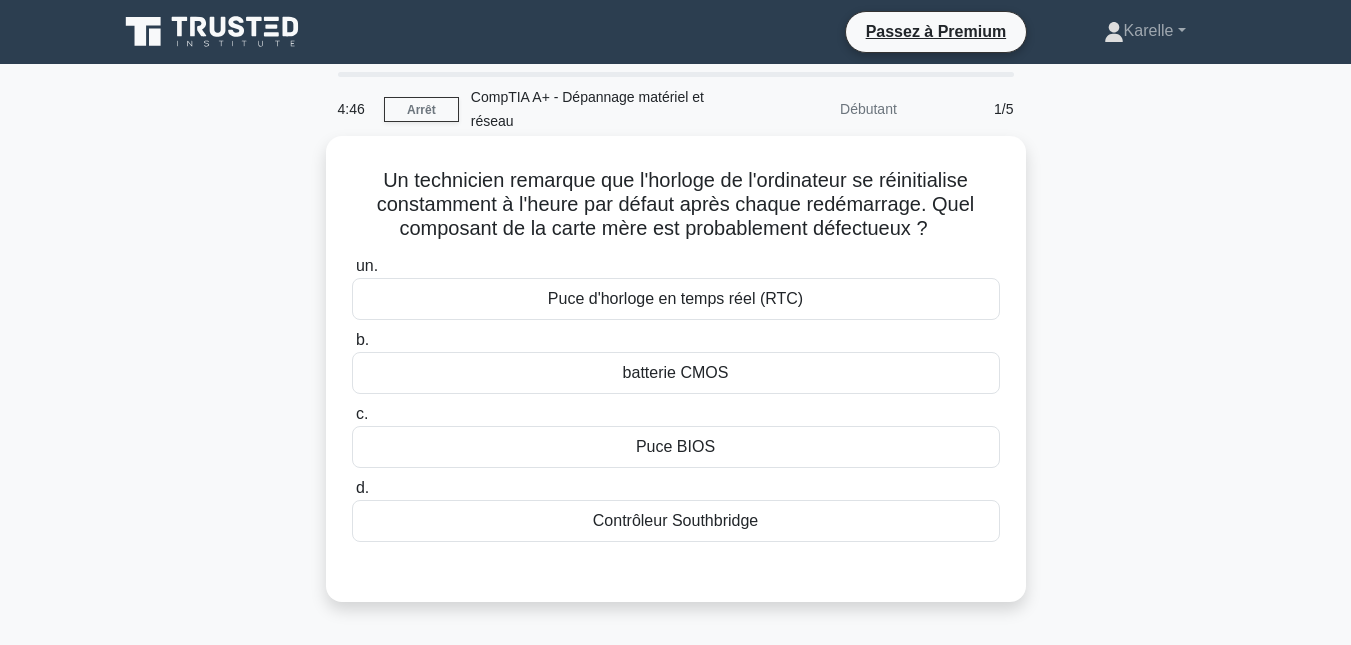 click on "Puce d'horloge en temps réel (RTC)" at bounding box center (675, 298) 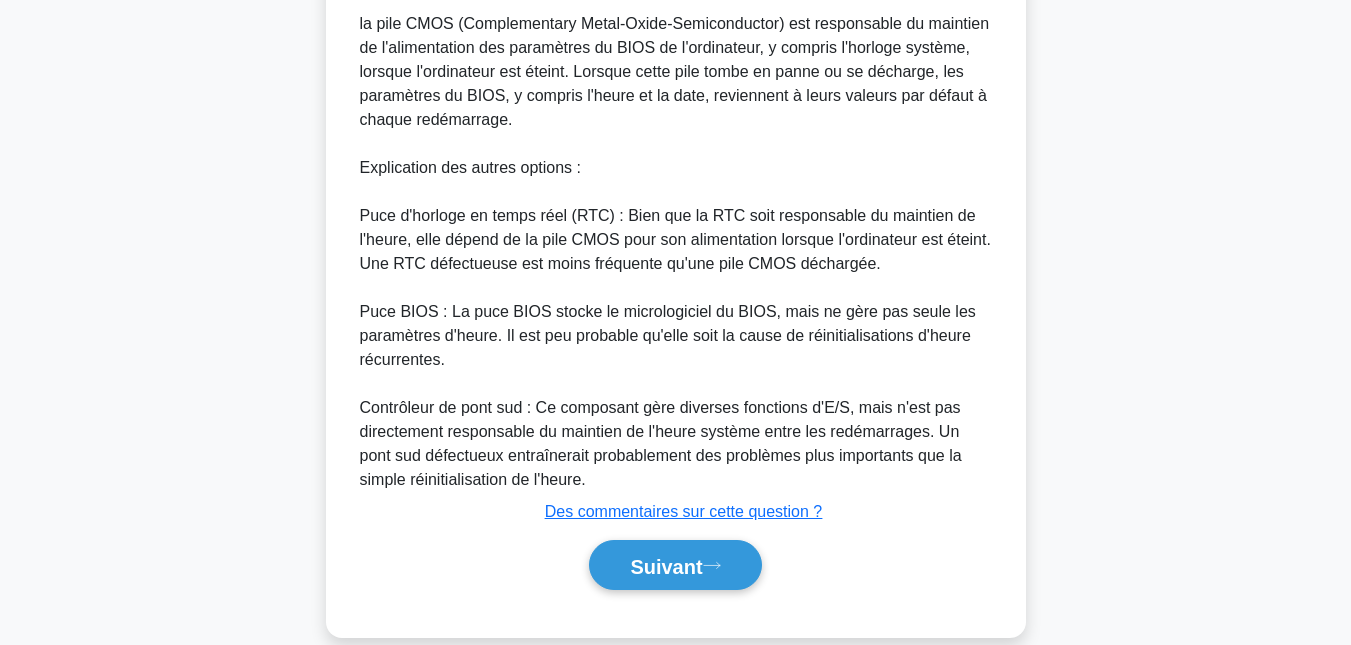 scroll, scrollTop: 714, scrollLeft: 0, axis: vertical 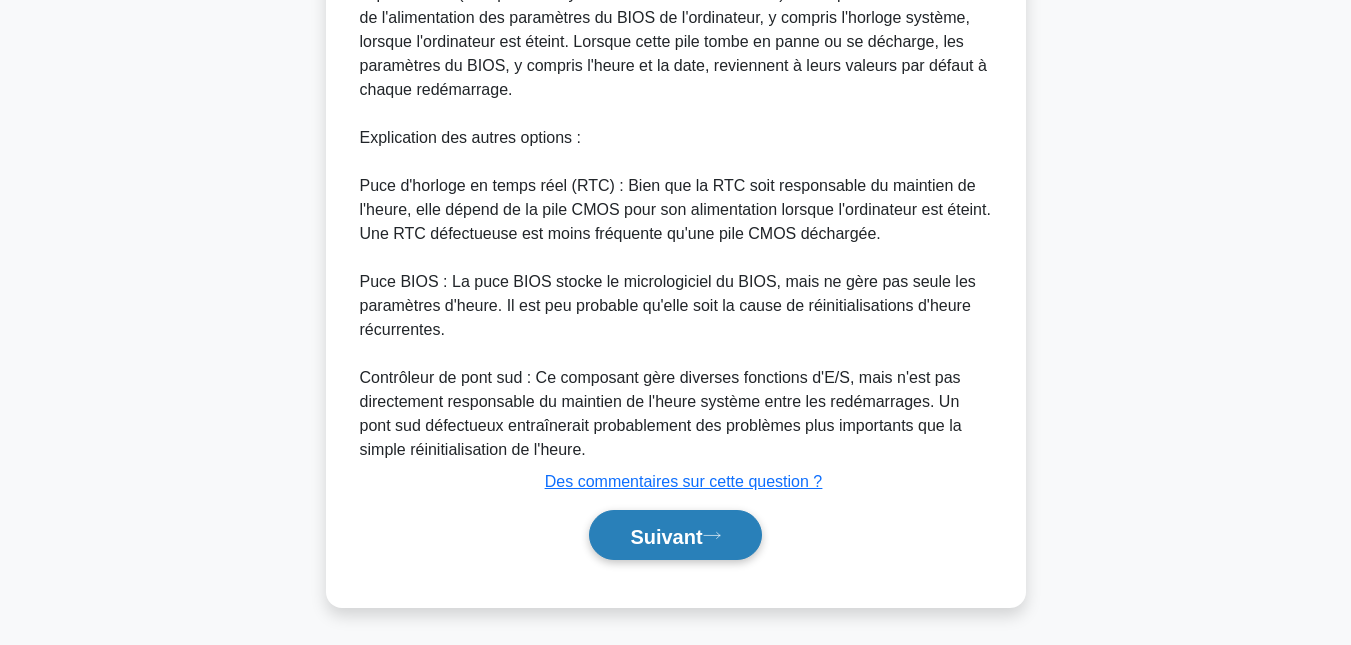 click on "Suivant" at bounding box center (675, 535) 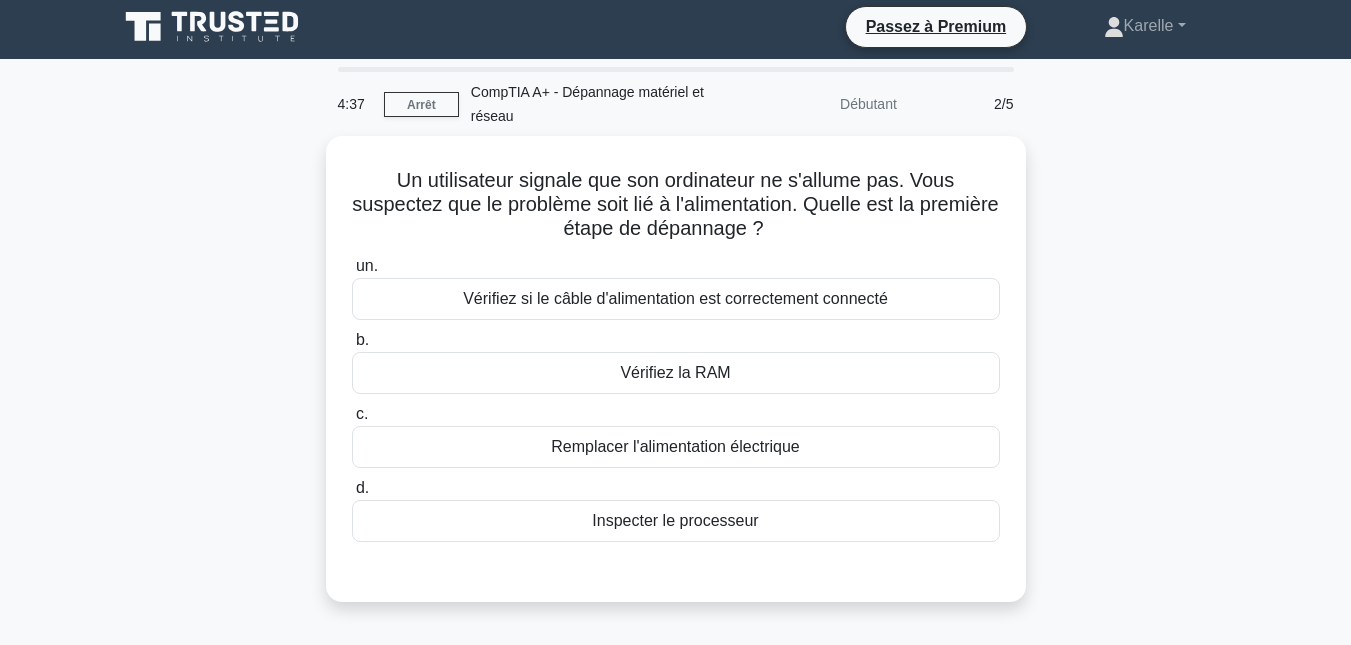 scroll, scrollTop: 0, scrollLeft: 0, axis: both 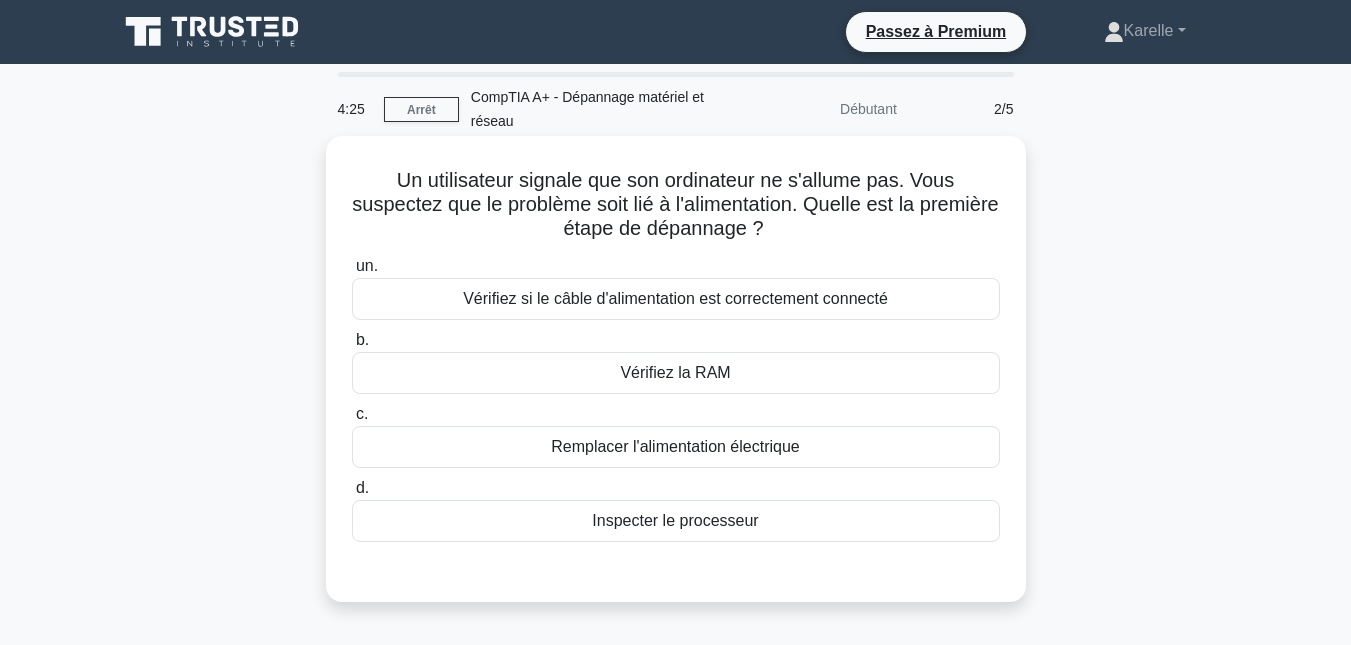 click on "Vérifiez si le câble d'alimentation est correctement connecté" at bounding box center [676, 299] 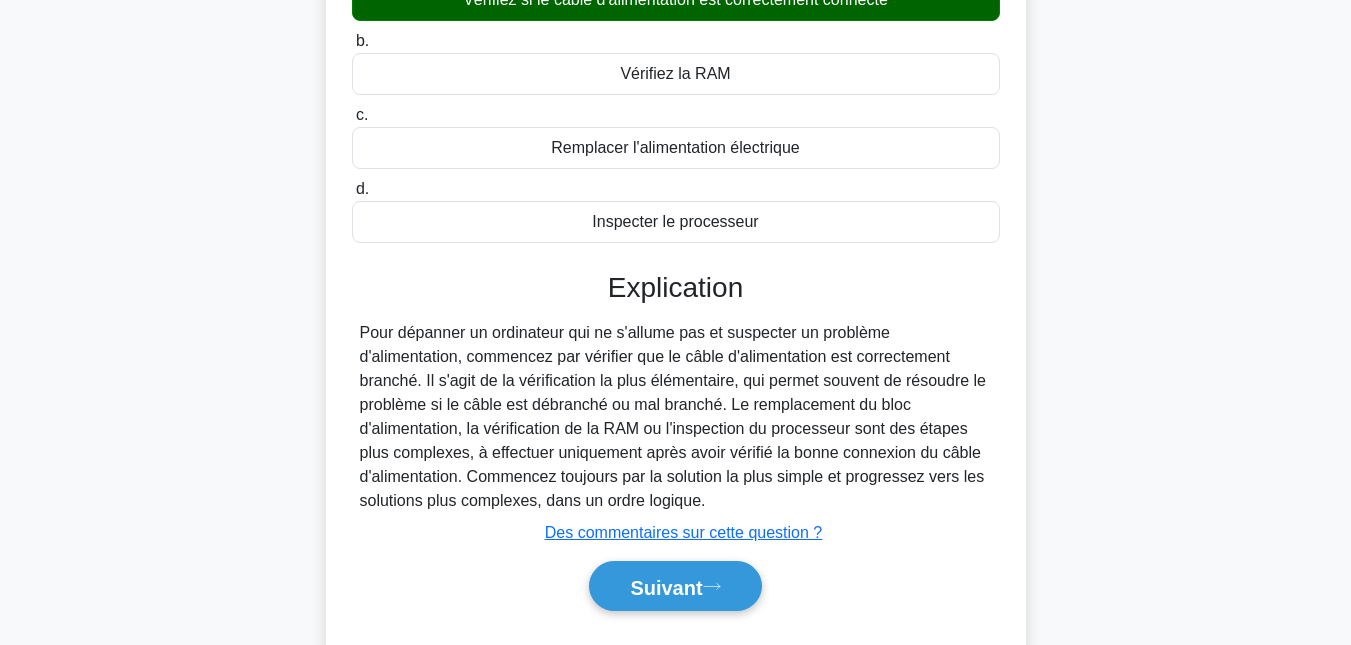 scroll, scrollTop: 435, scrollLeft: 0, axis: vertical 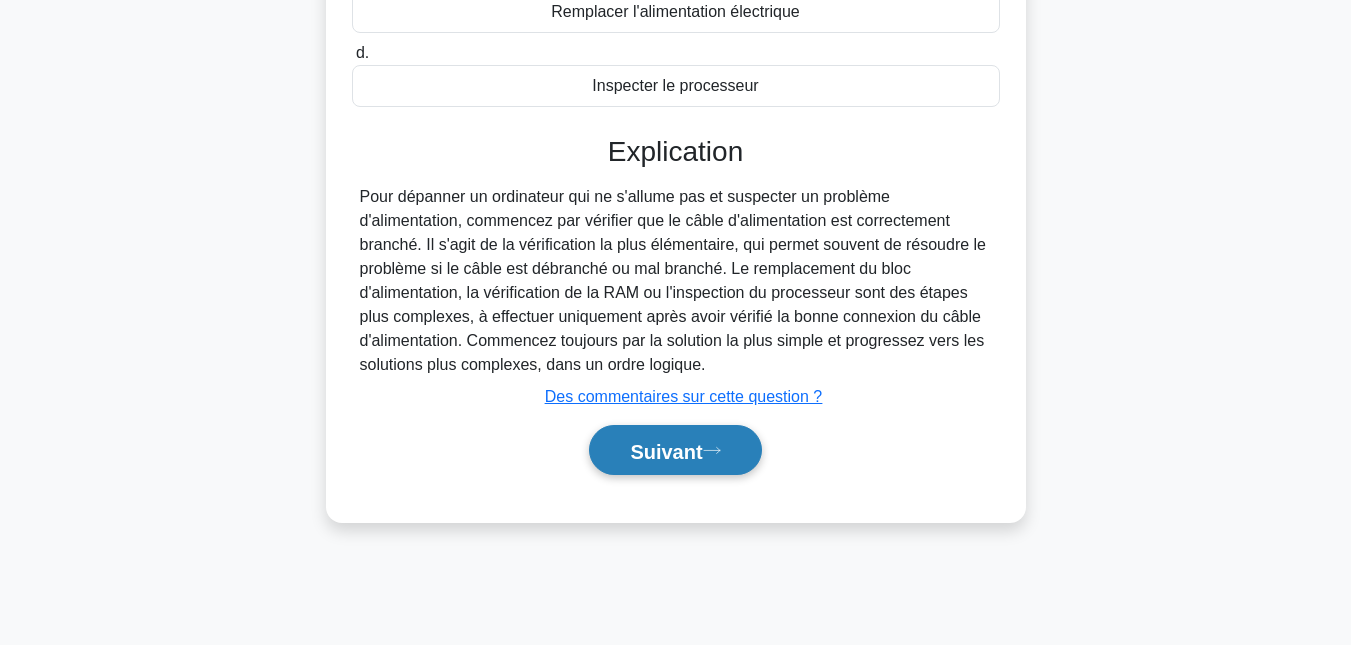 click on "Suivant" at bounding box center (666, 451) 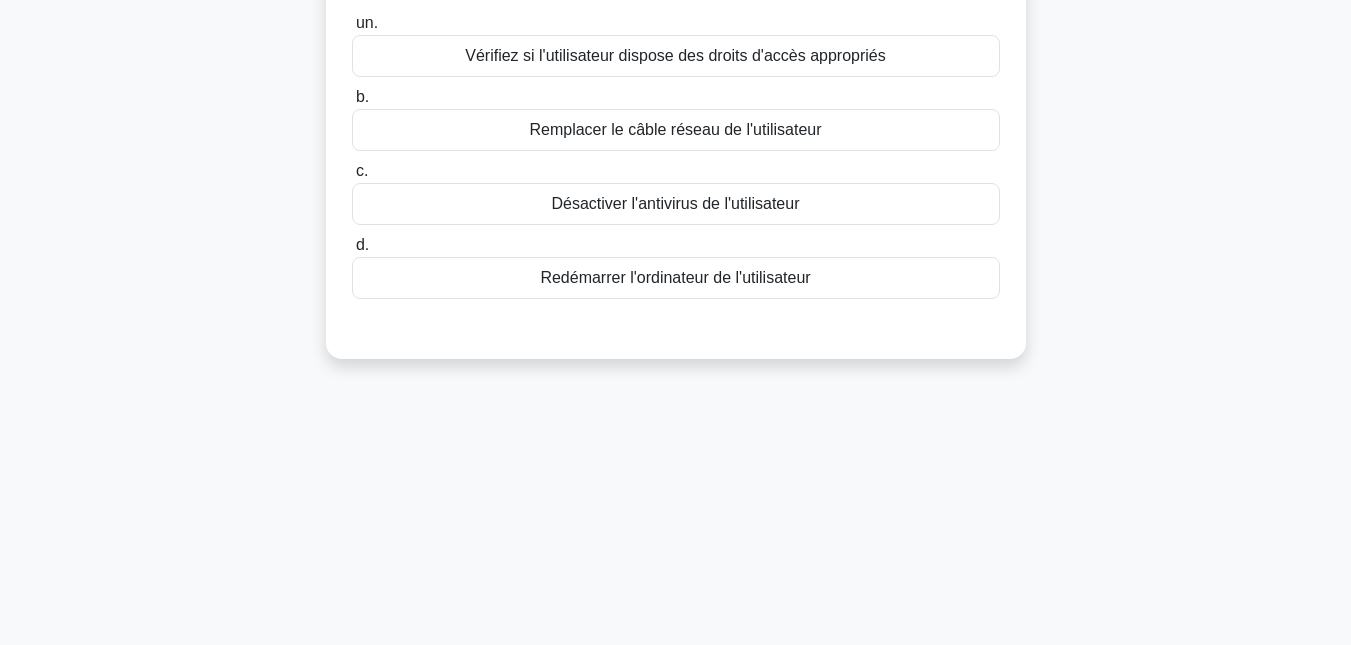 scroll, scrollTop: 0, scrollLeft: 0, axis: both 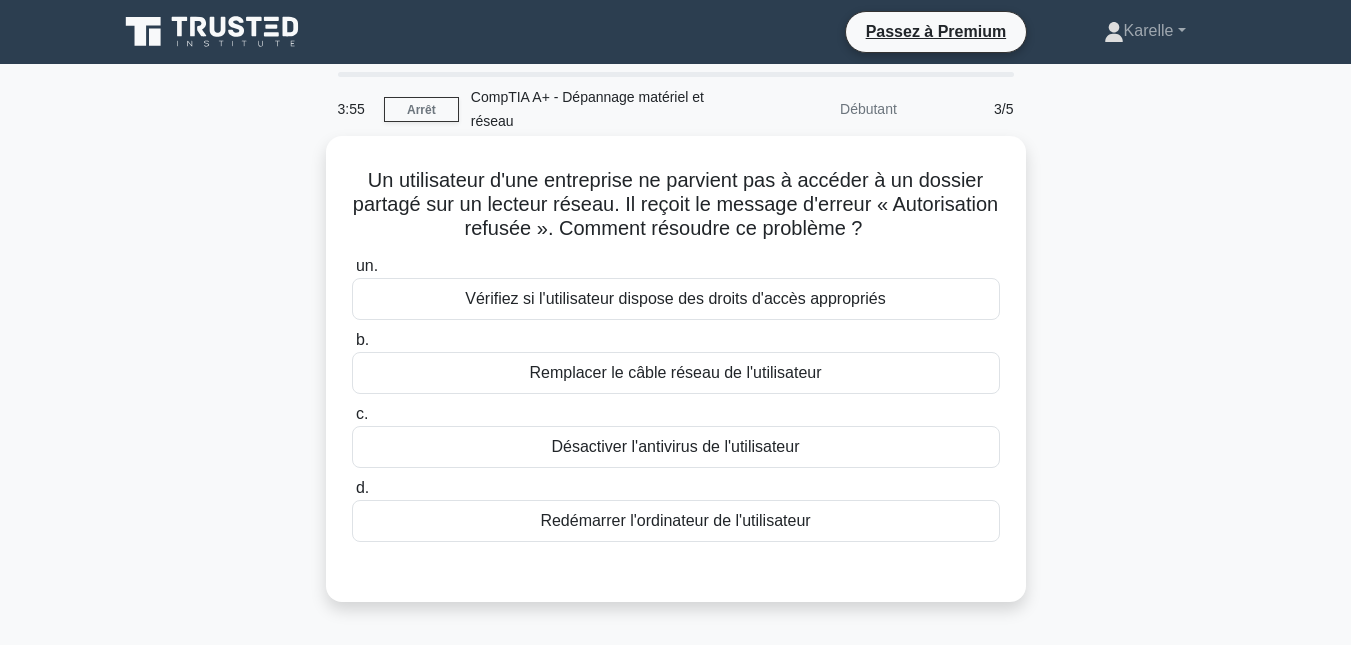 click on "Vérifiez si l'utilisateur dispose des droits d'accès appropriés" at bounding box center [675, 298] 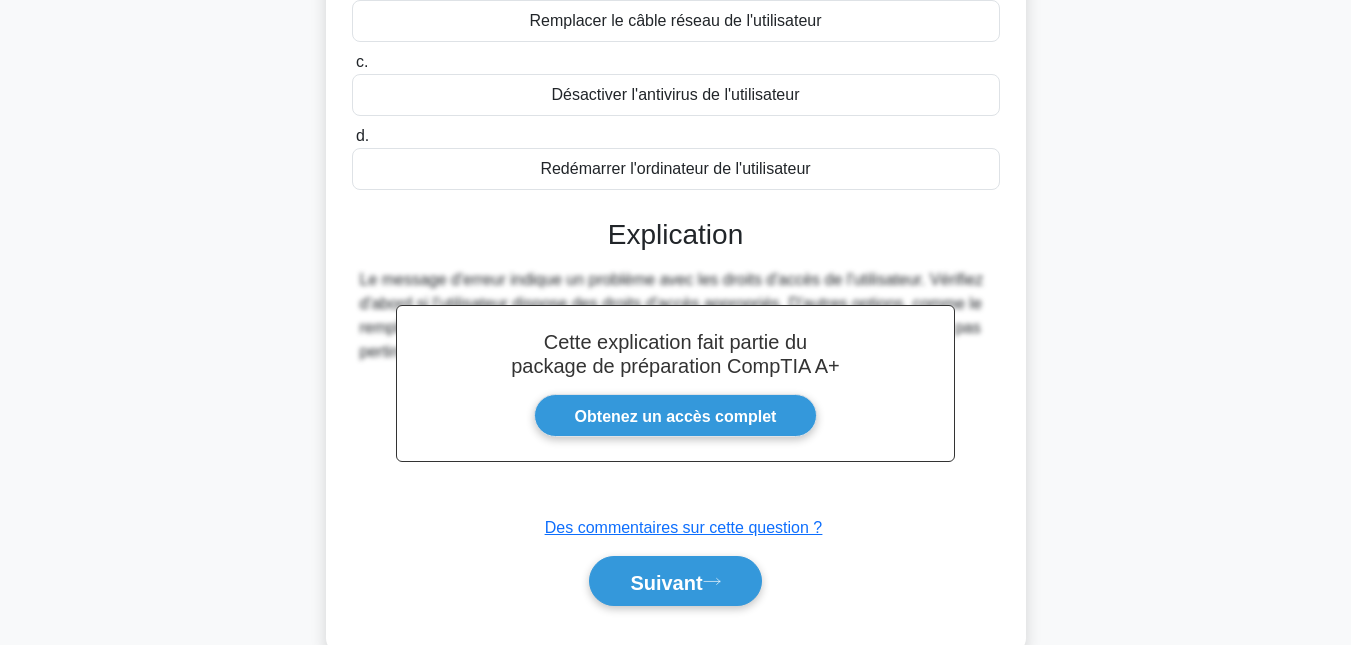 scroll, scrollTop: 435, scrollLeft: 0, axis: vertical 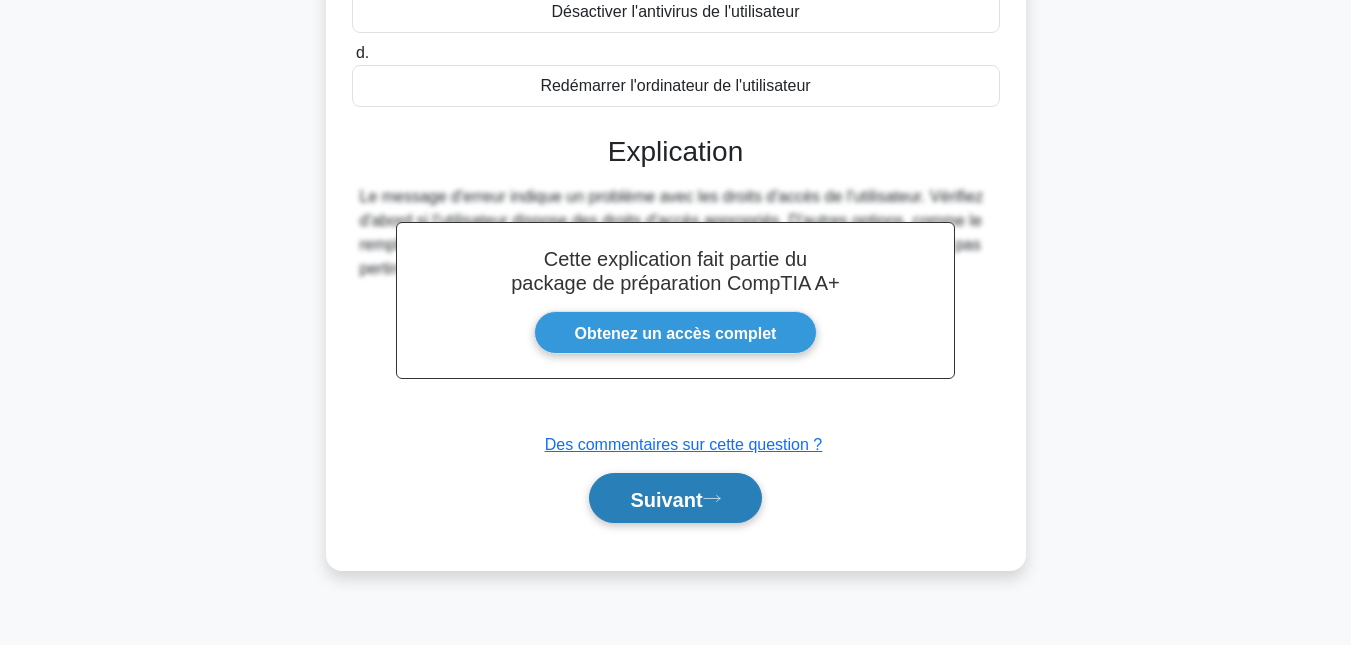 click on "Suivant" at bounding box center [675, 498] 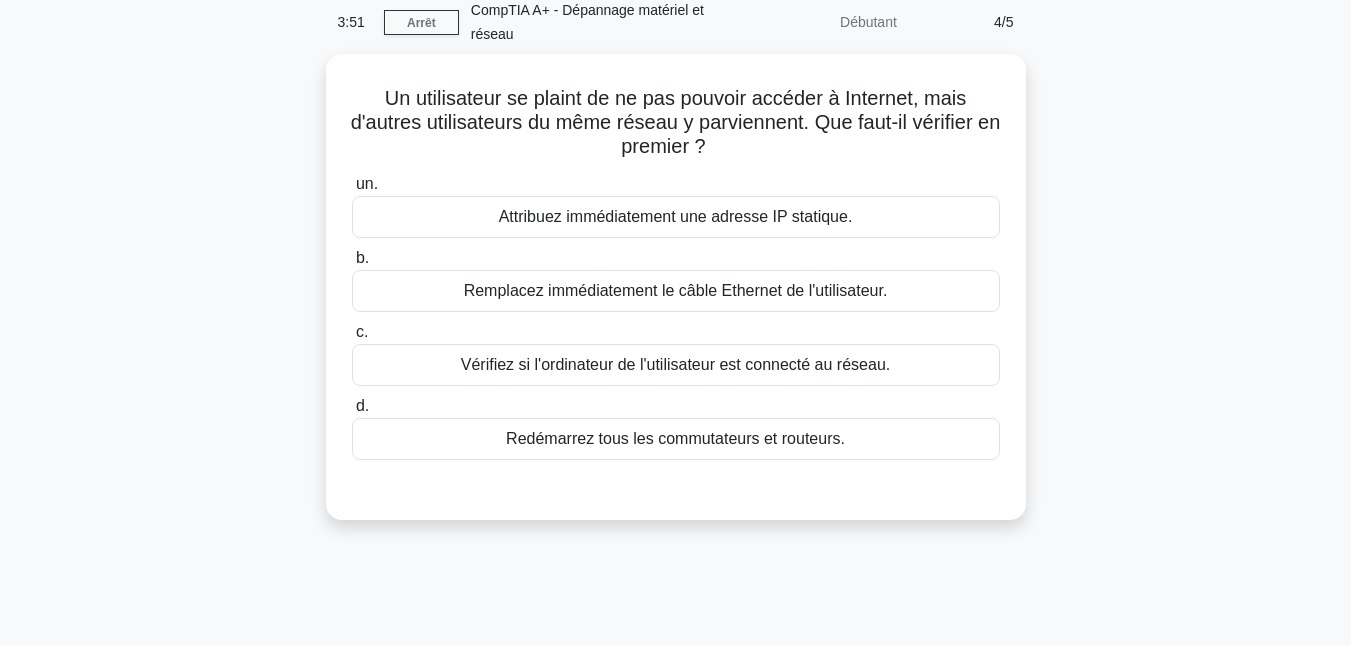 scroll, scrollTop: 0, scrollLeft: 0, axis: both 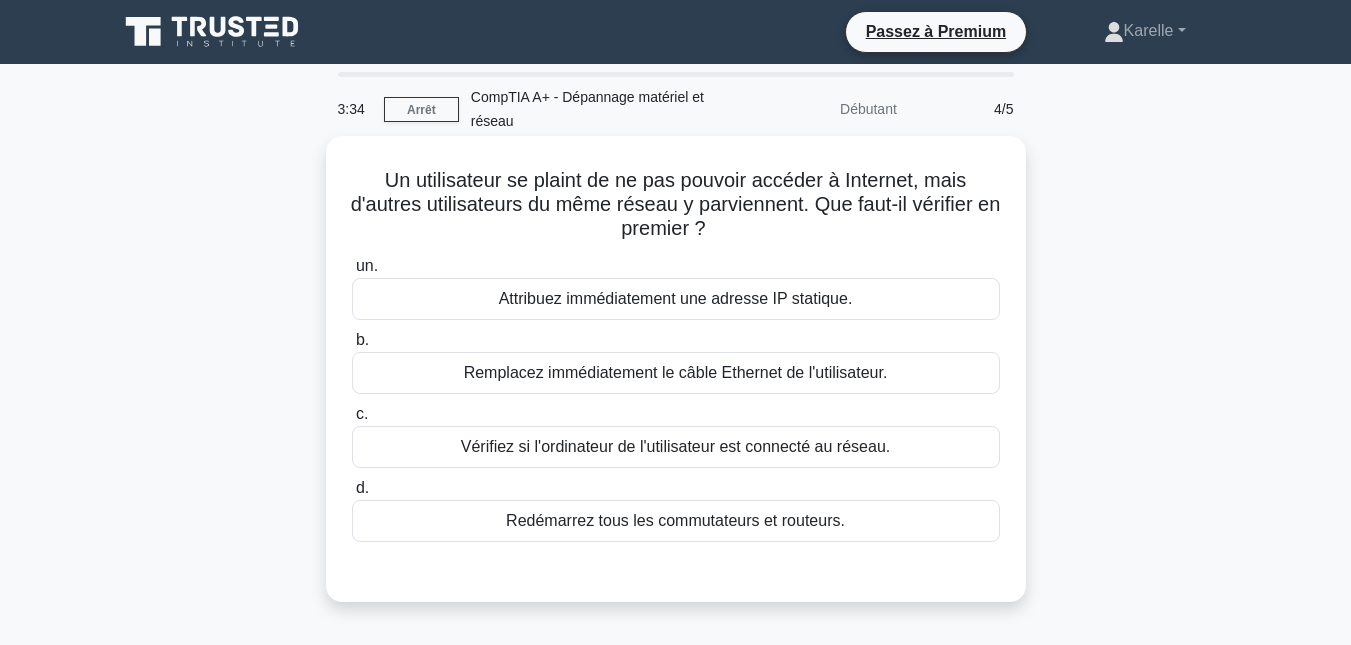 click on "Vérifiez si l'ordinateur de l'utilisateur est connecté au réseau." at bounding box center (675, 446) 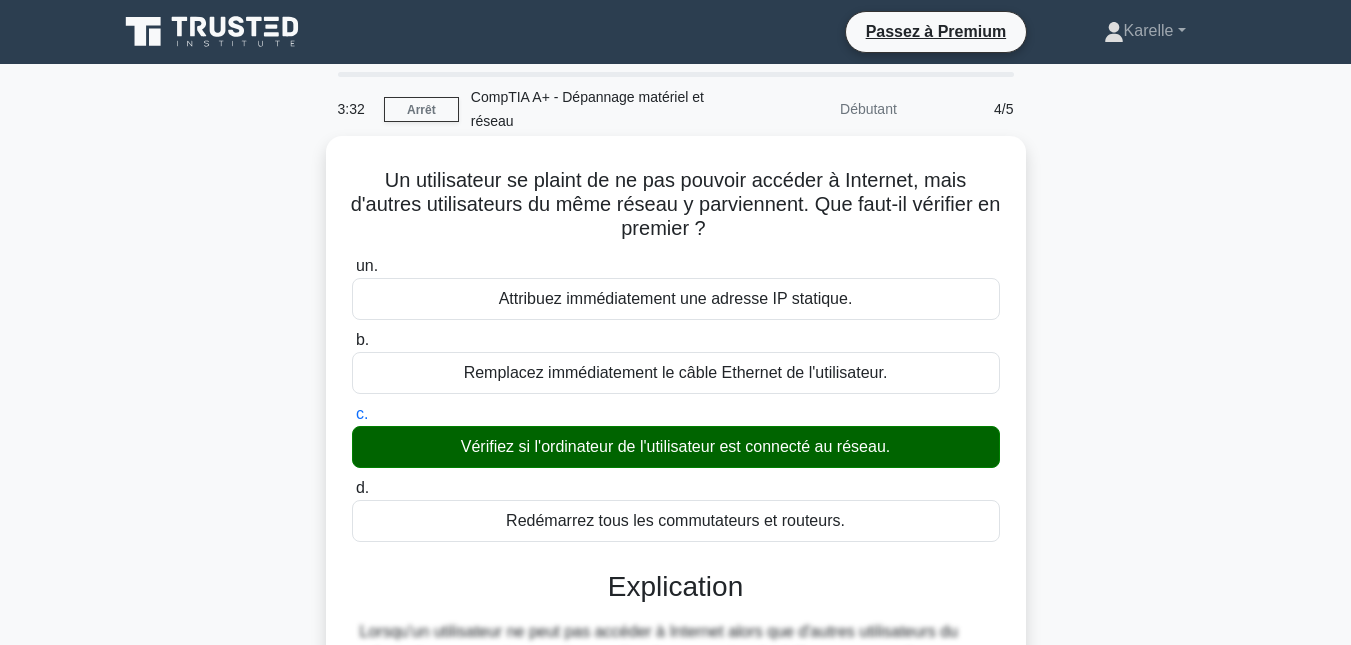 scroll, scrollTop: 435, scrollLeft: 0, axis: vertical 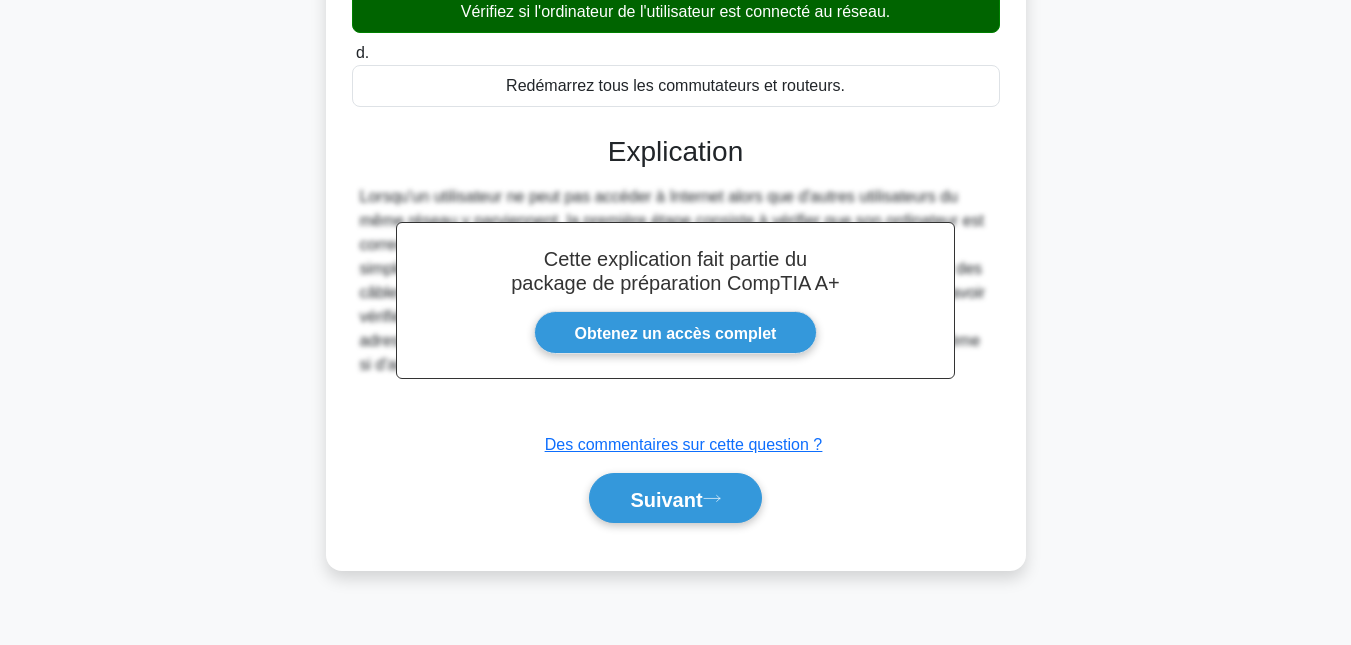 click on "Suivant" at bounding box center [676, 498] 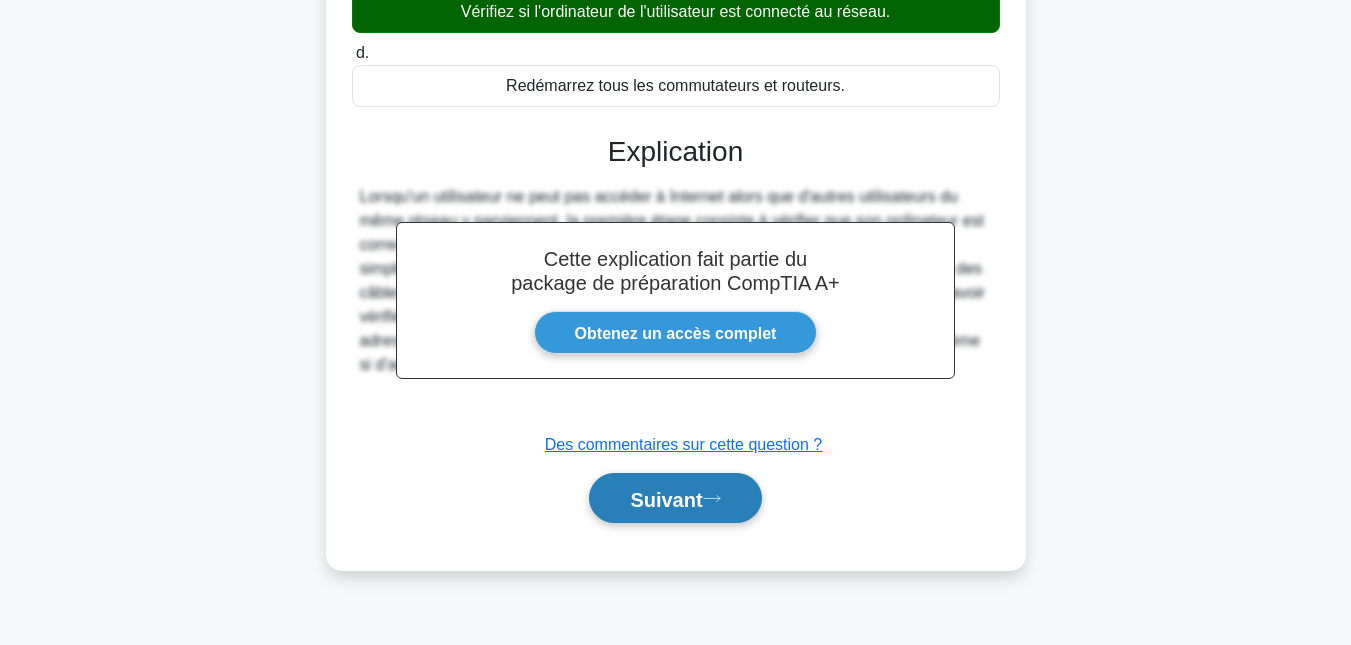 click on "Suivant" at bounding box center [675, 498] 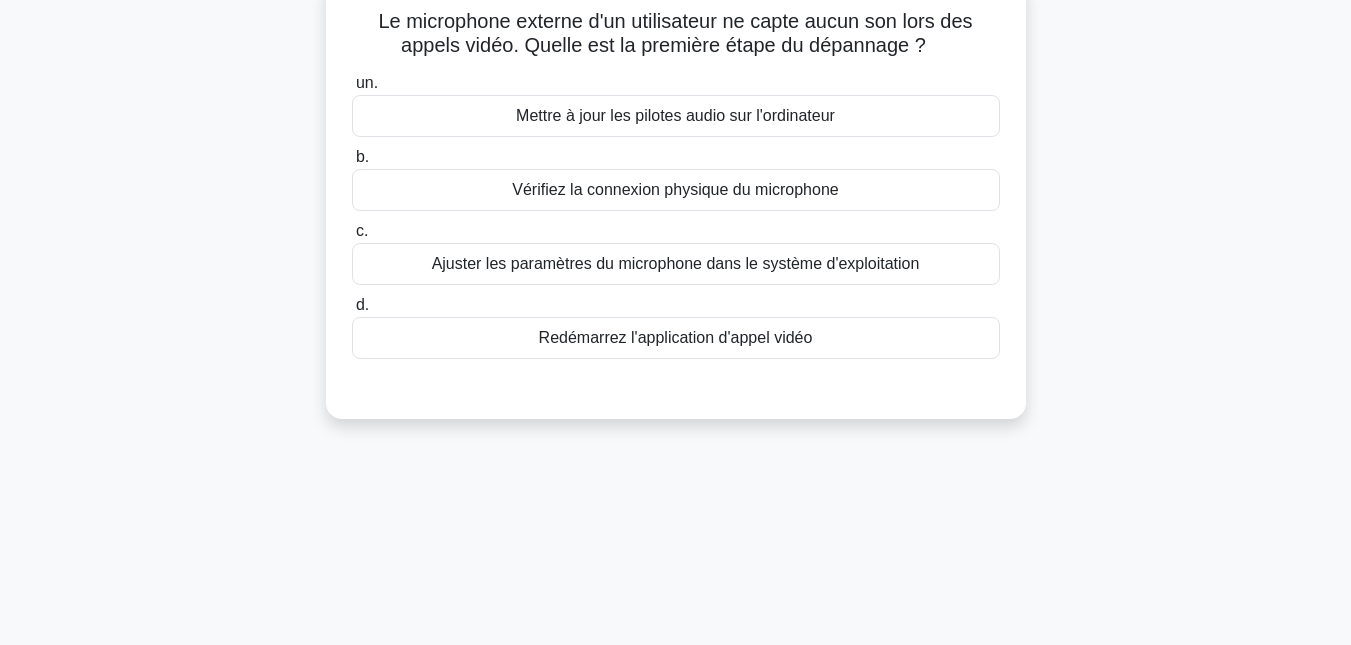 scroll, scrollTop: 0, scrollLeft: 0, axis: both 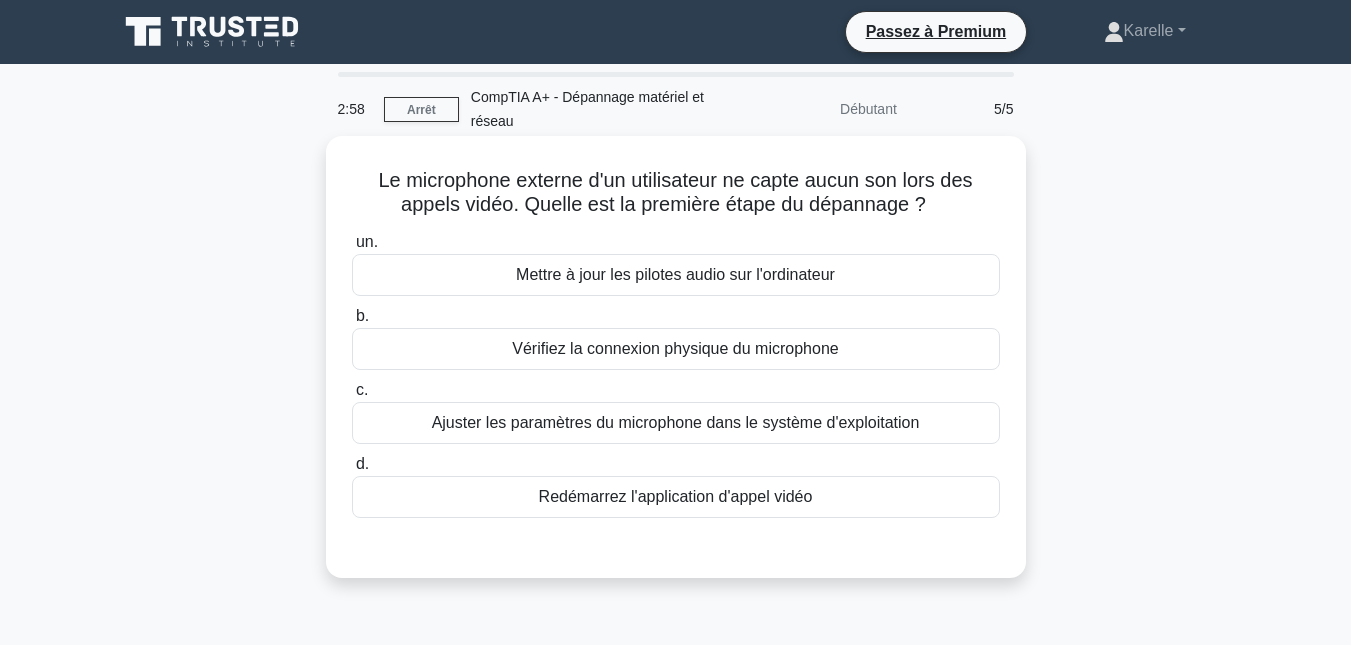 click on "Ajuster les paramètres du microphone dans le système d'exploitation" at bounding box center (676, 422) 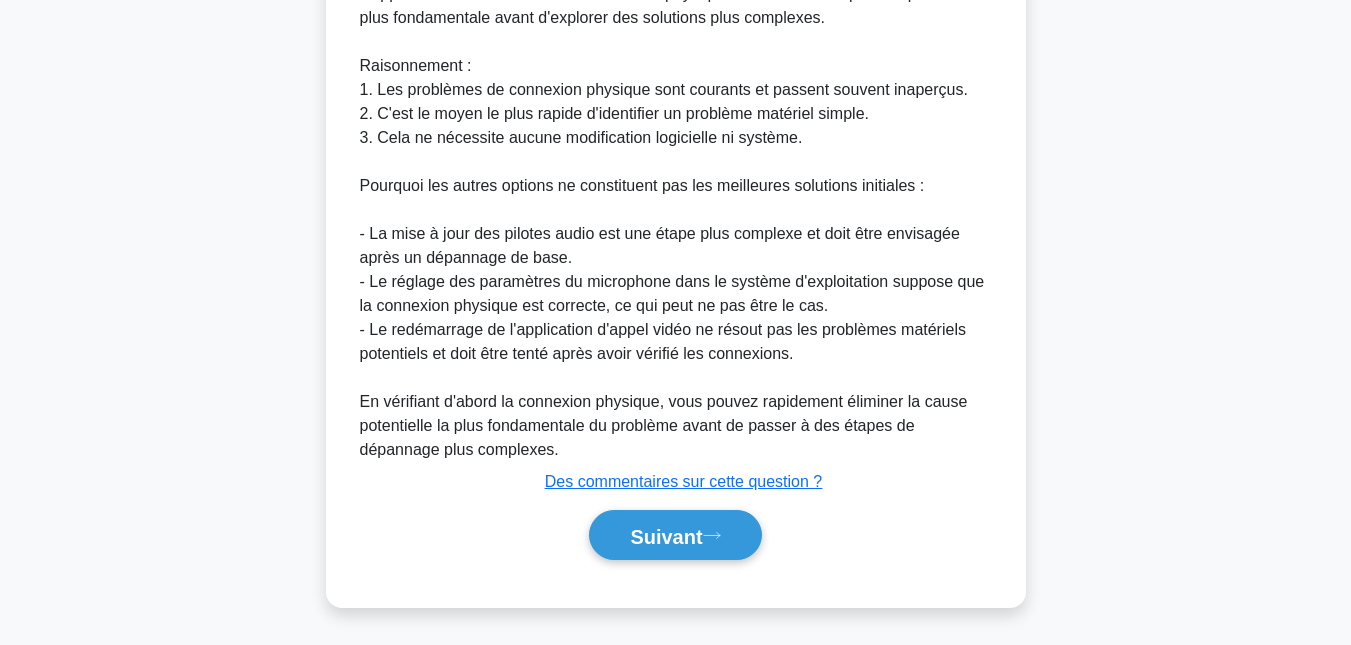 scroll, scrollTop: 642, scrollLeft: 0, axis: vertical 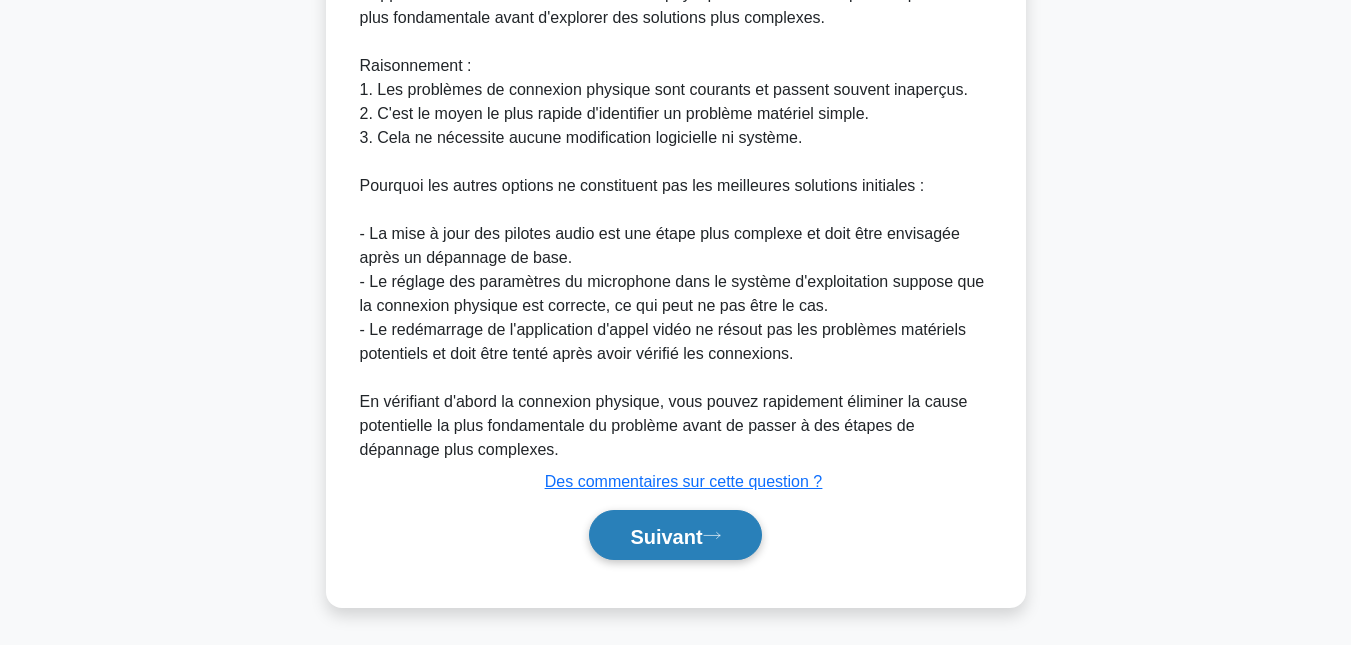 click on "Suivant" at bounding box center [675, 535] 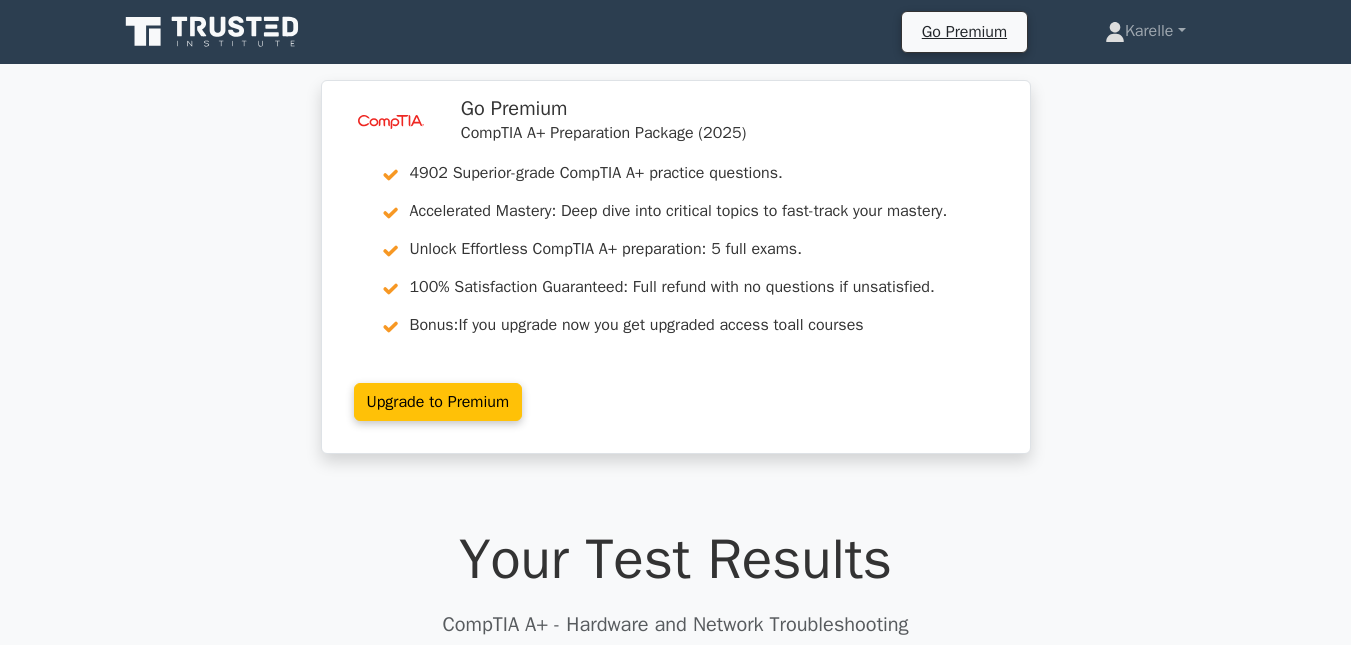 scroll, scrollTop: 0, scrollLeft: 0, axis: both 